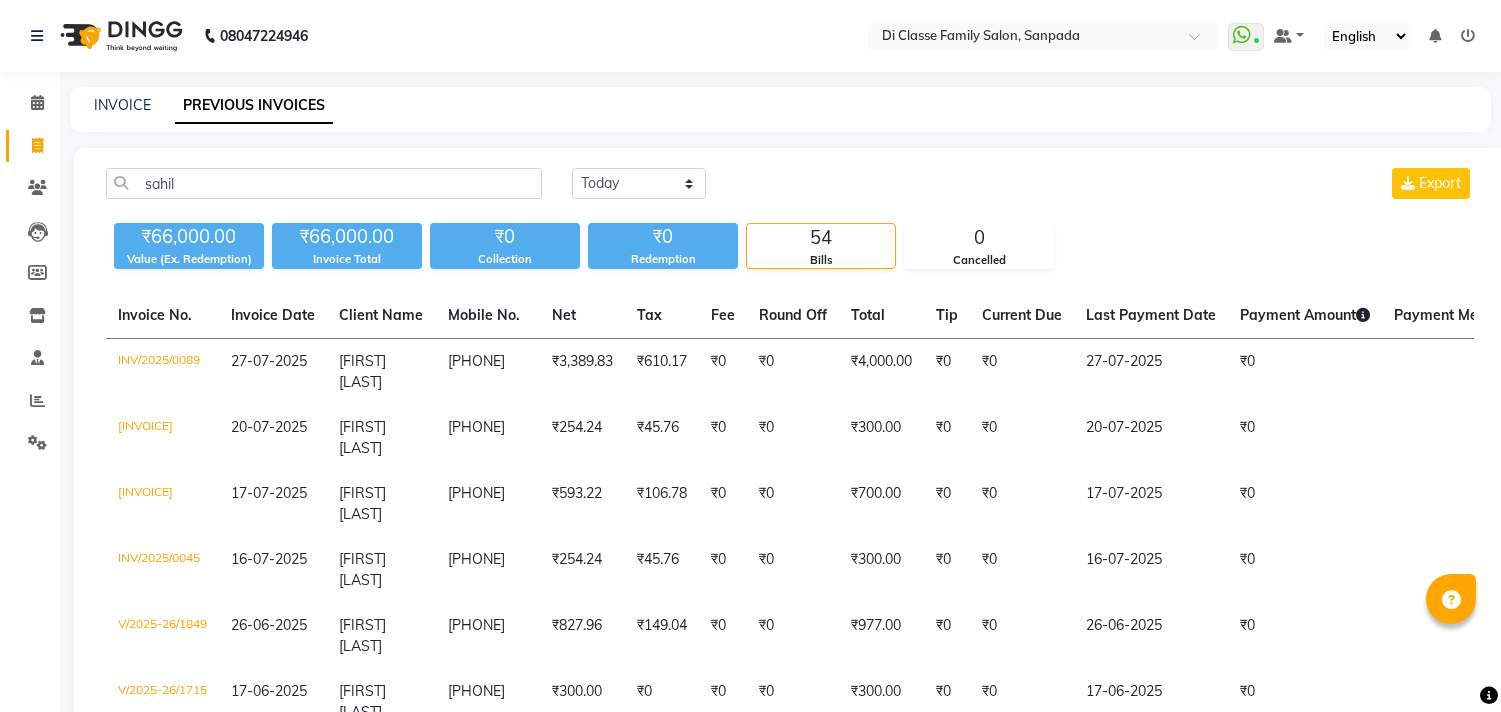 scroll, scrollTop: 0, scrollLeft: 0, axis: both 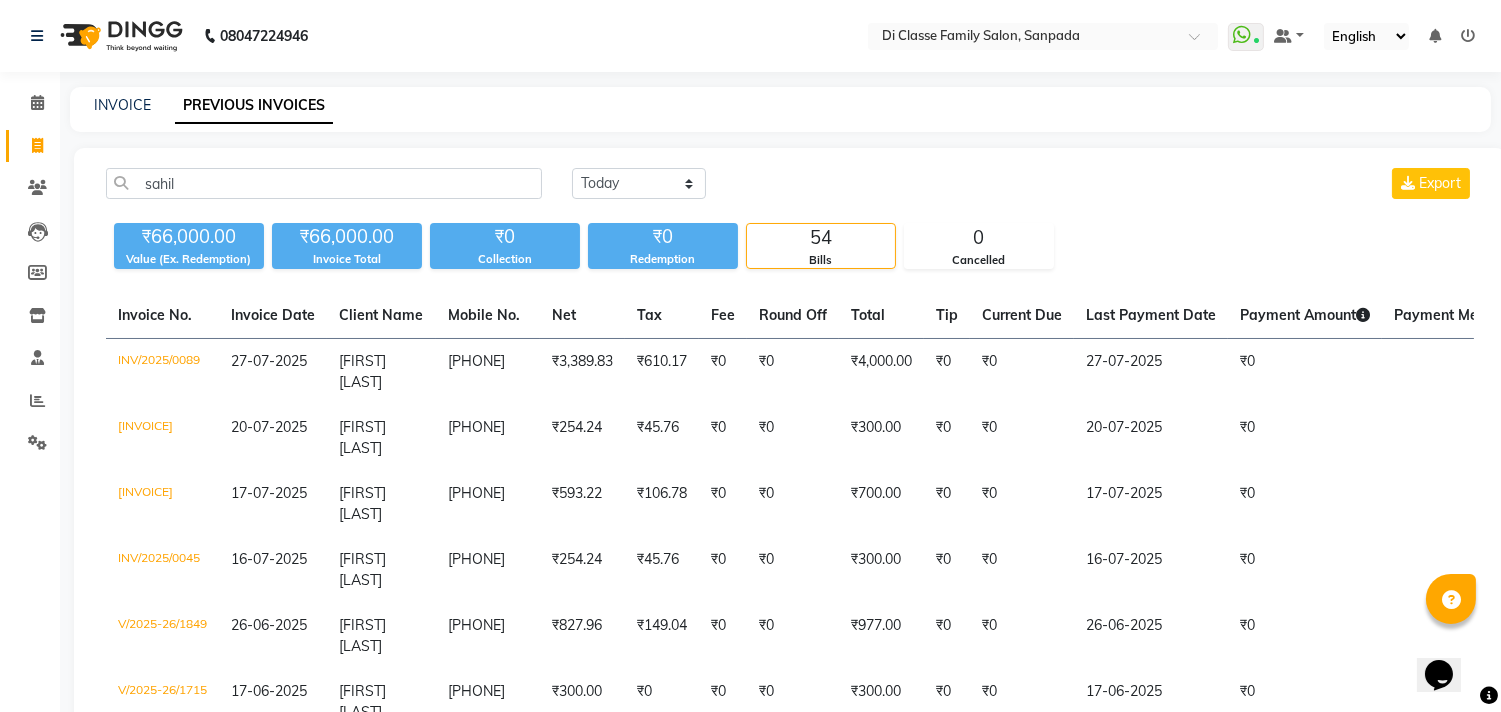 click on "INVOICE PREVIOUS INVOICES" 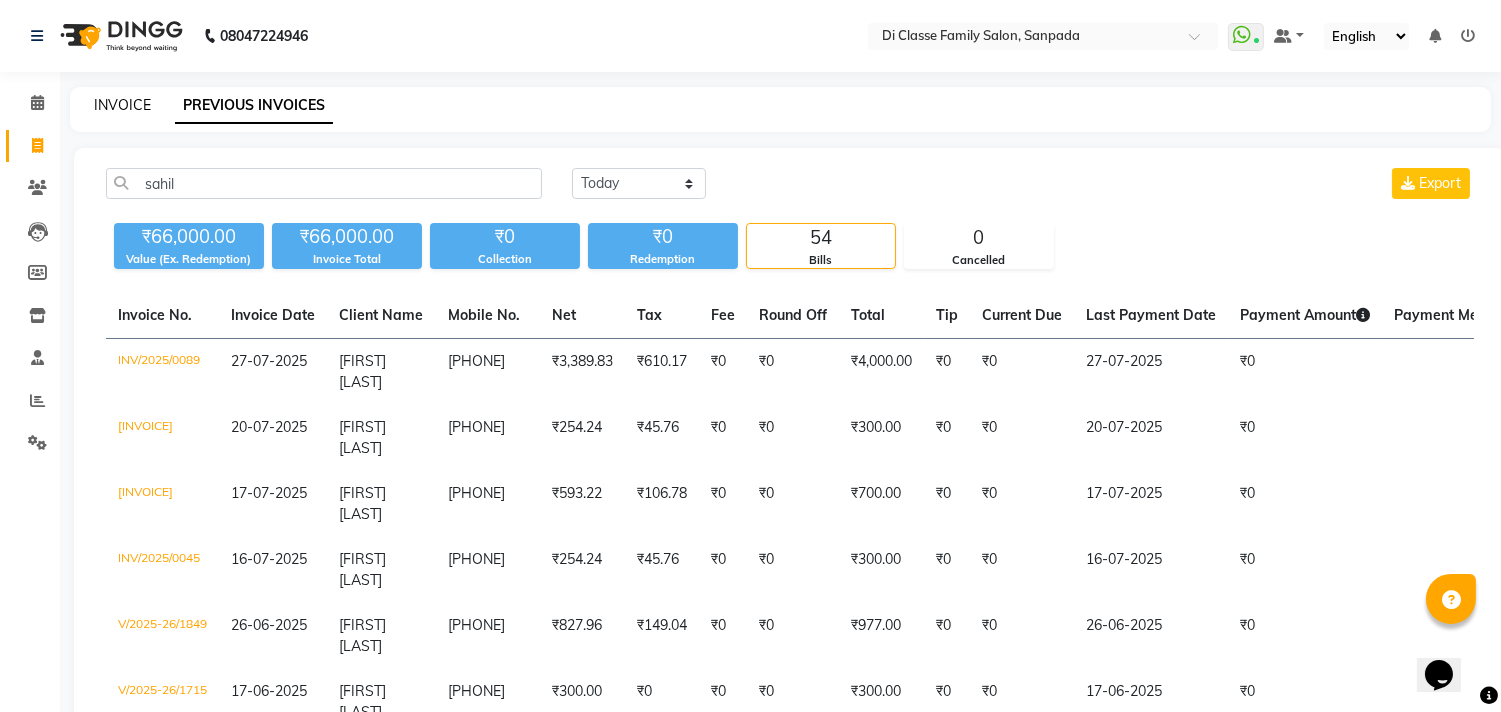 click on "INVOICE" 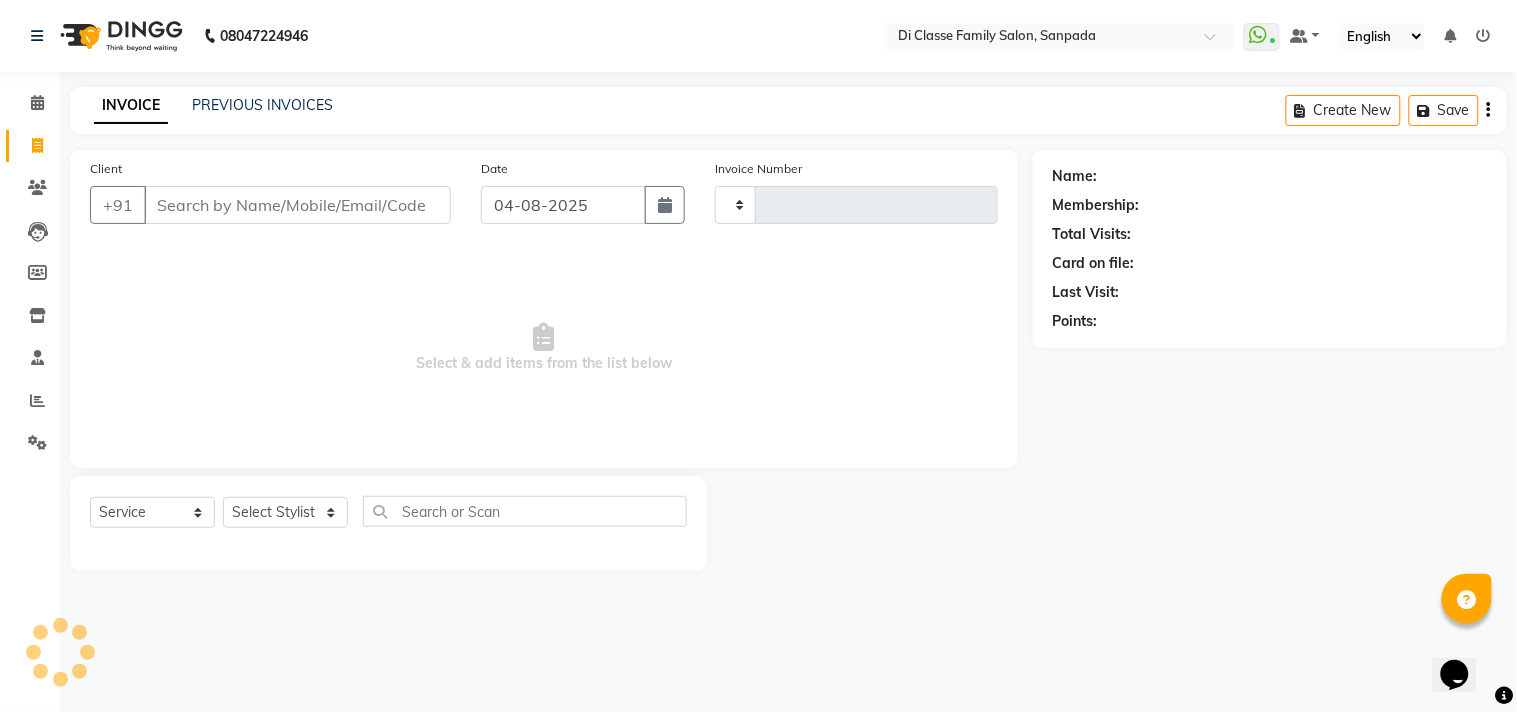 type on "2400" 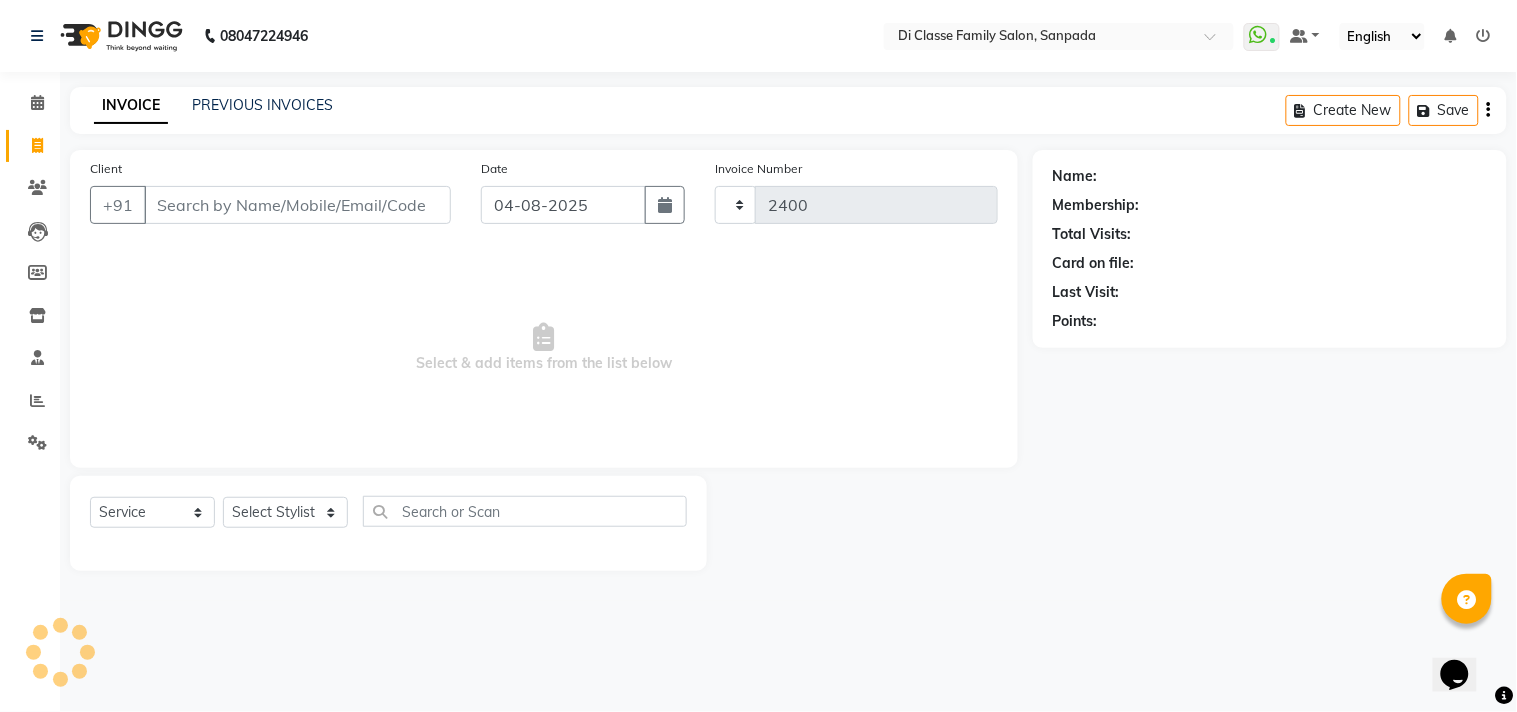 select on "4704" 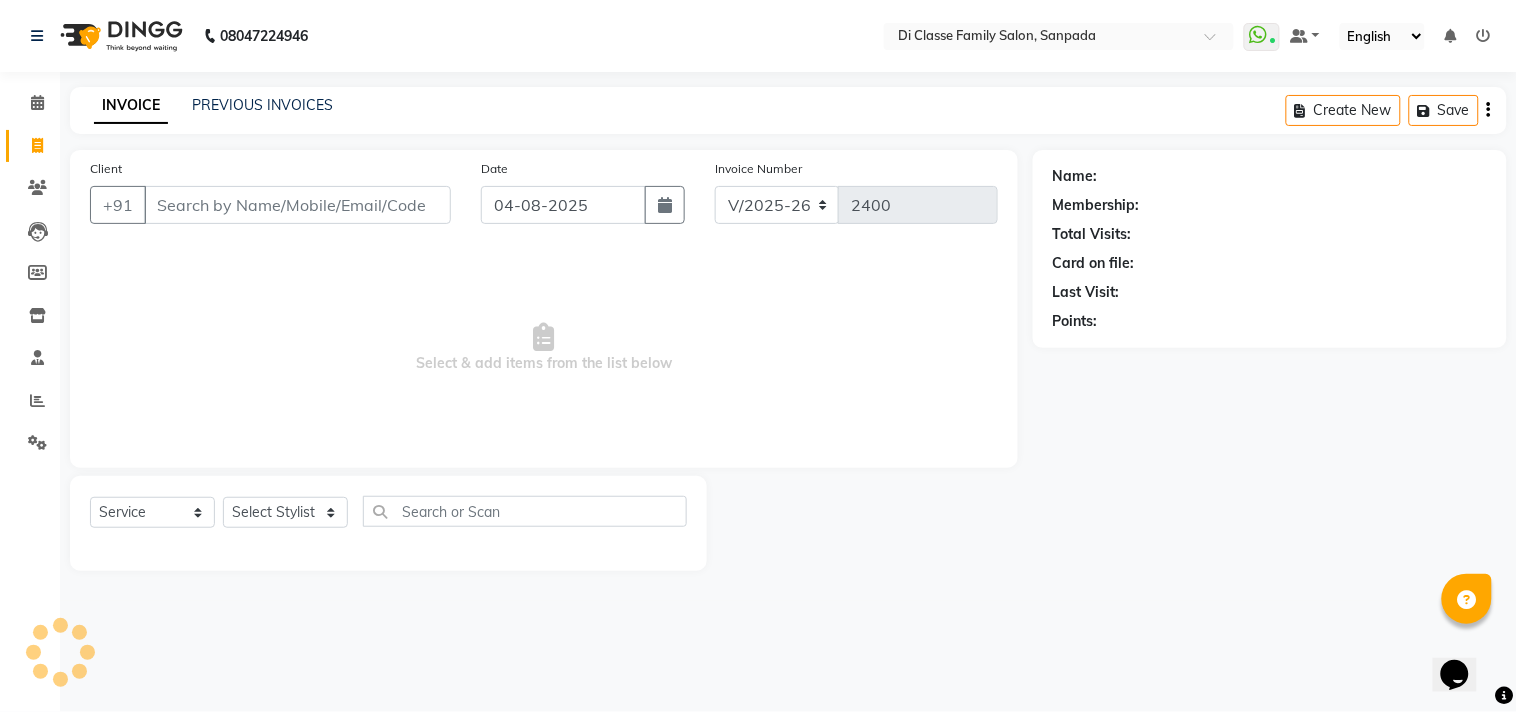 click on "Client" at bounding box center (297, 205) 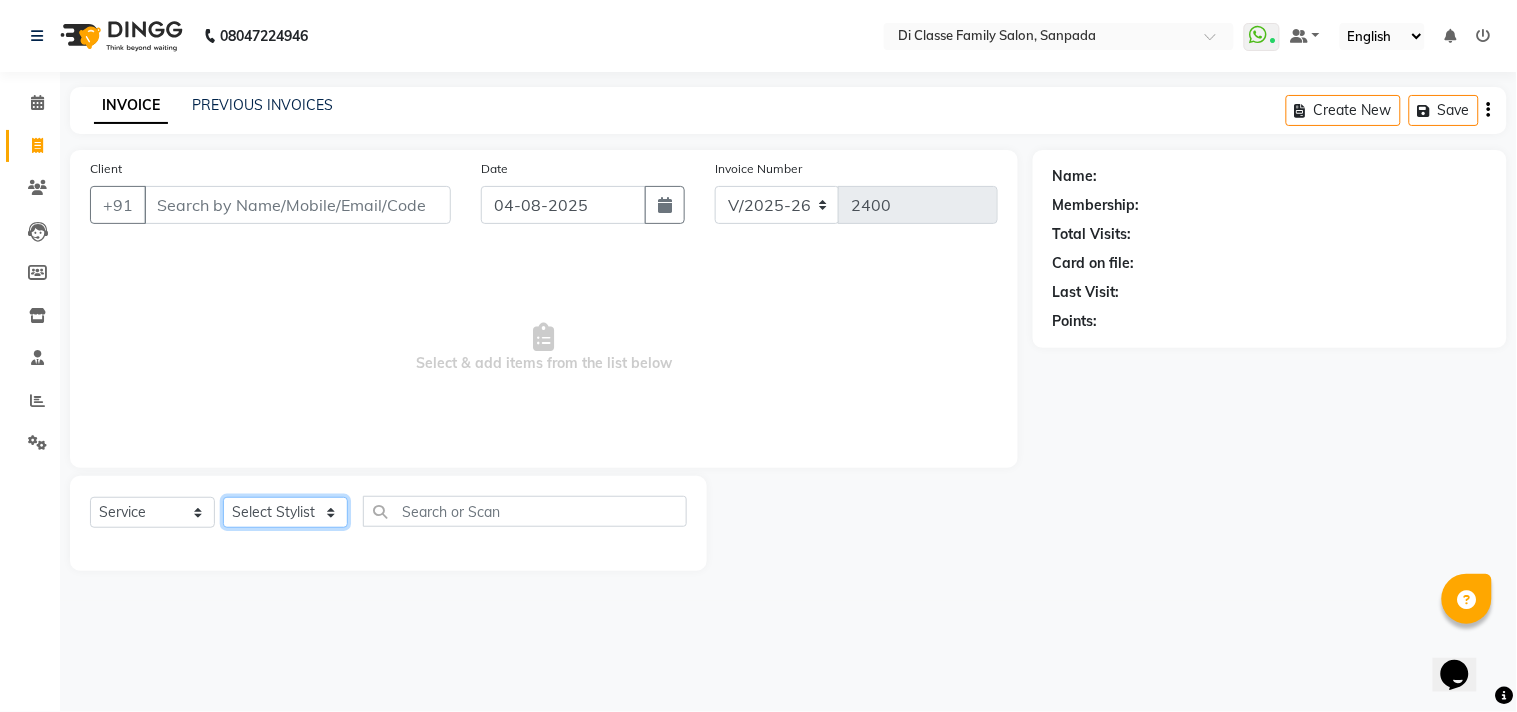 drag, startPoint x: 338, startPoint y: 515, endPoint x: 335, endPoint y: 503, distance: 12.369317 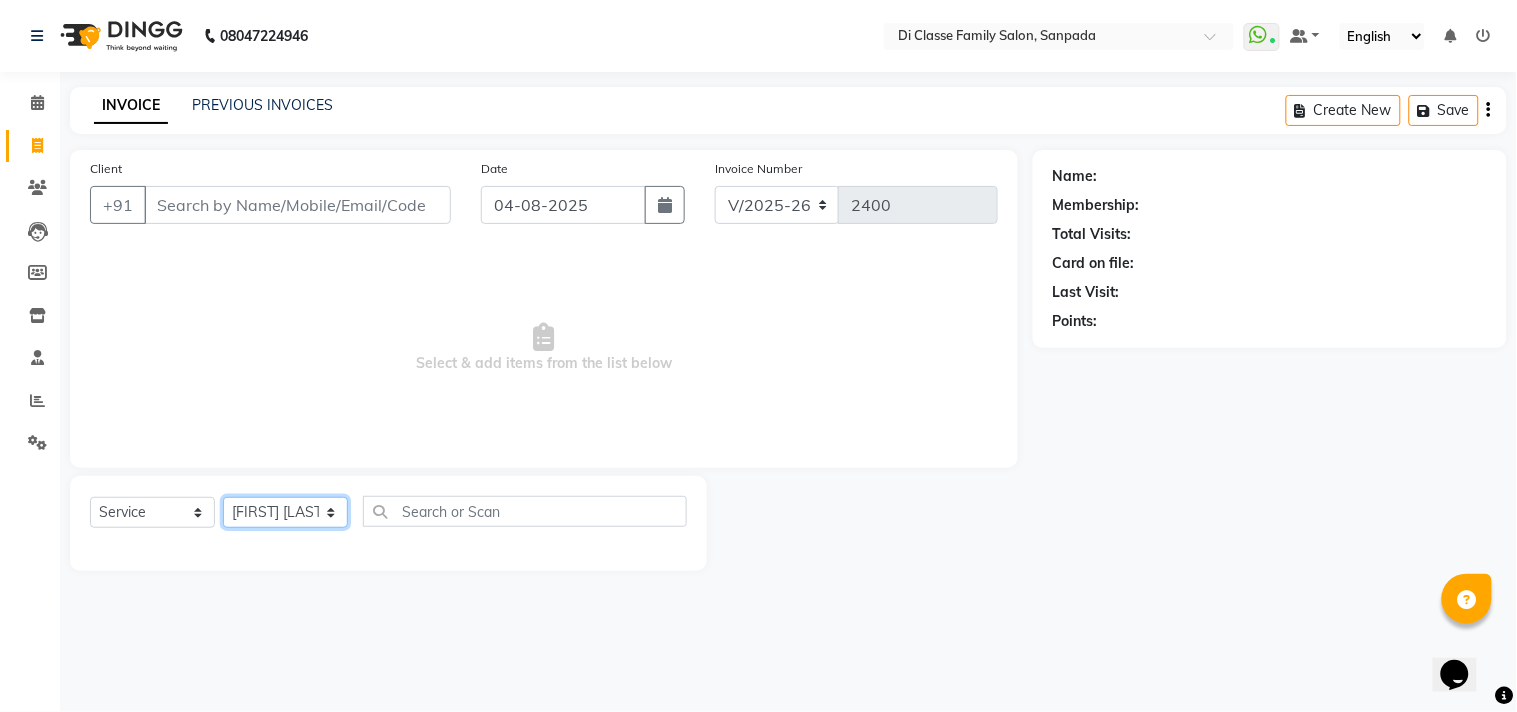 click on "Select Stylist aniket  Anu  AYAZ KADRI  Front Desk Javed kapil KOMAL  Payal  Pooja Jadhav Rahul Datkhile RESHMA SHAIKH rutik shinde SACHIN SAKPAL SADDAM SAHAJAN SAKSHI CHAVAN Sameer  sampada Sanjana  SANU SHUBHAM PEDNEKAR Sikandar Ansari Vijay kharat" 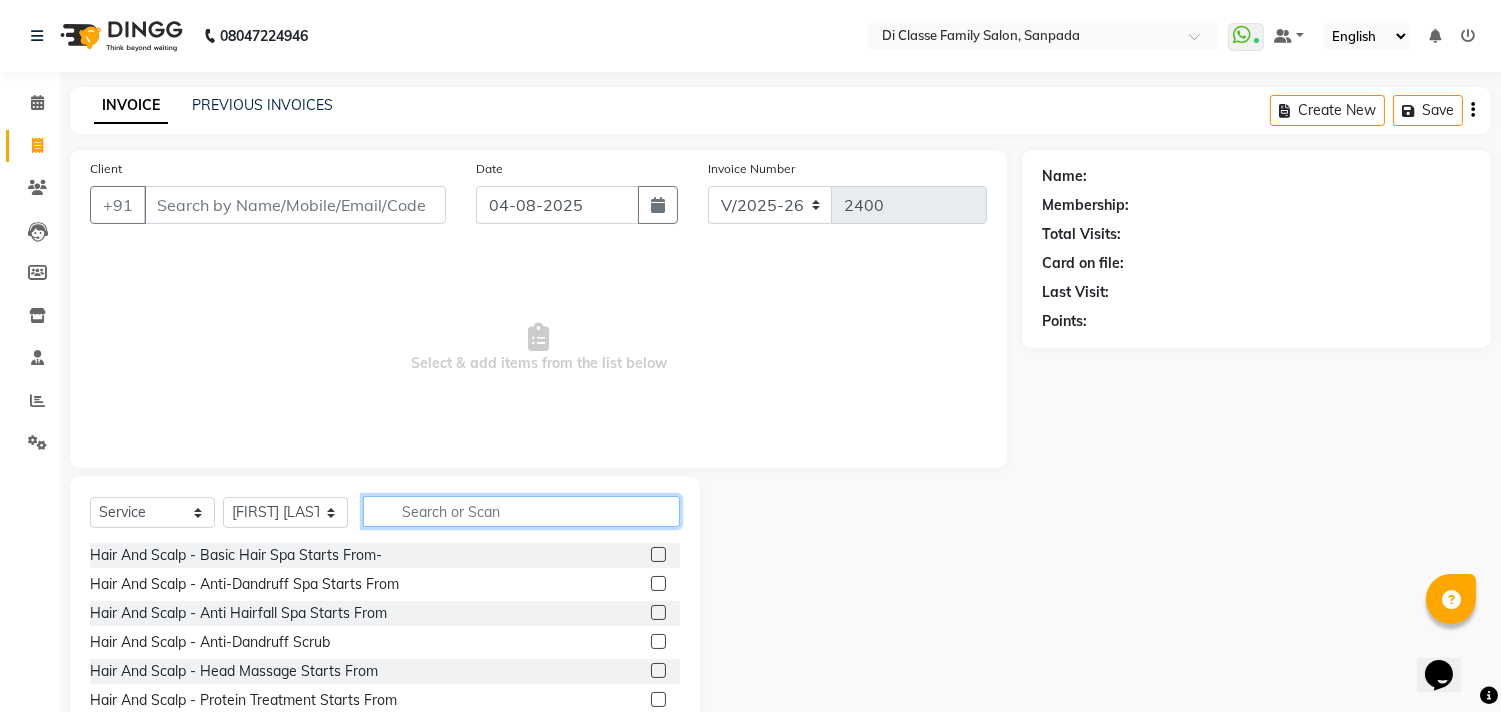 click 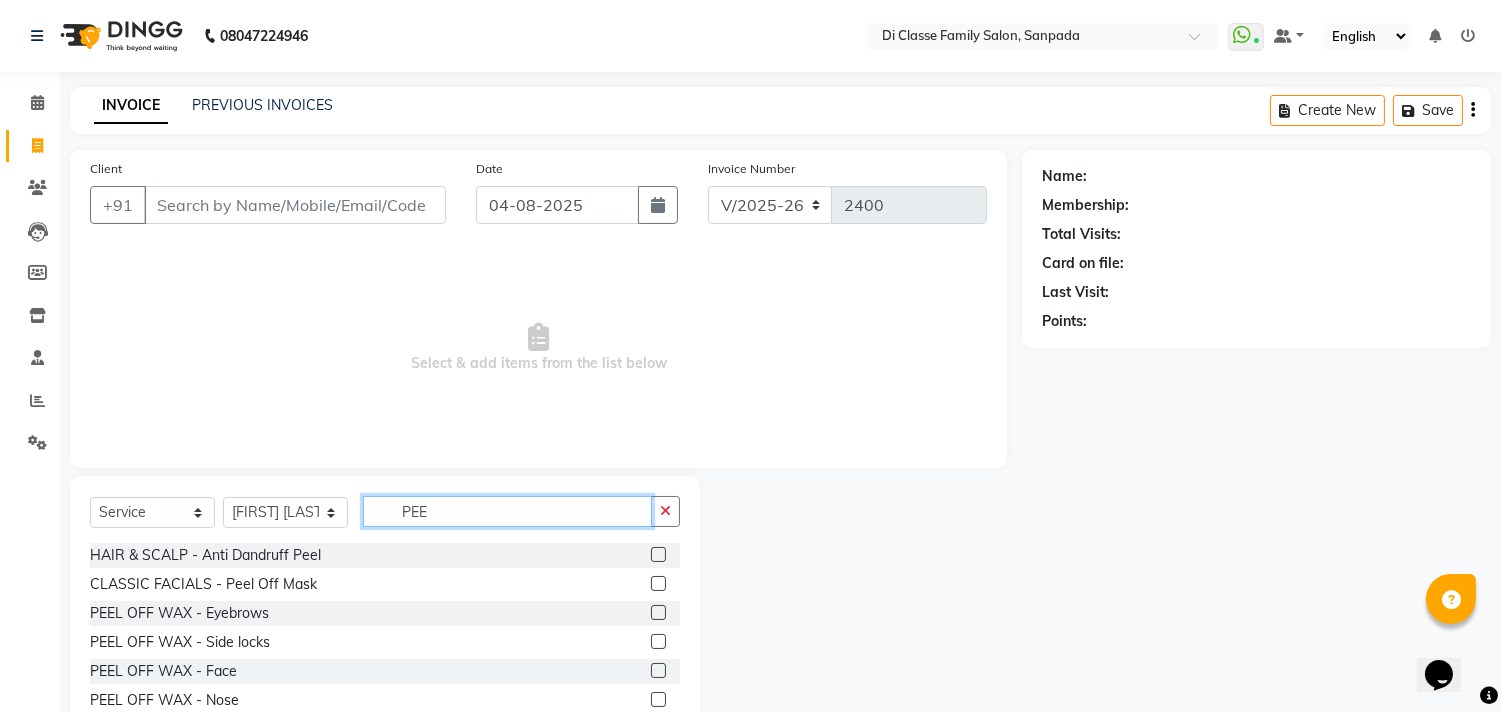 type on "PEE" 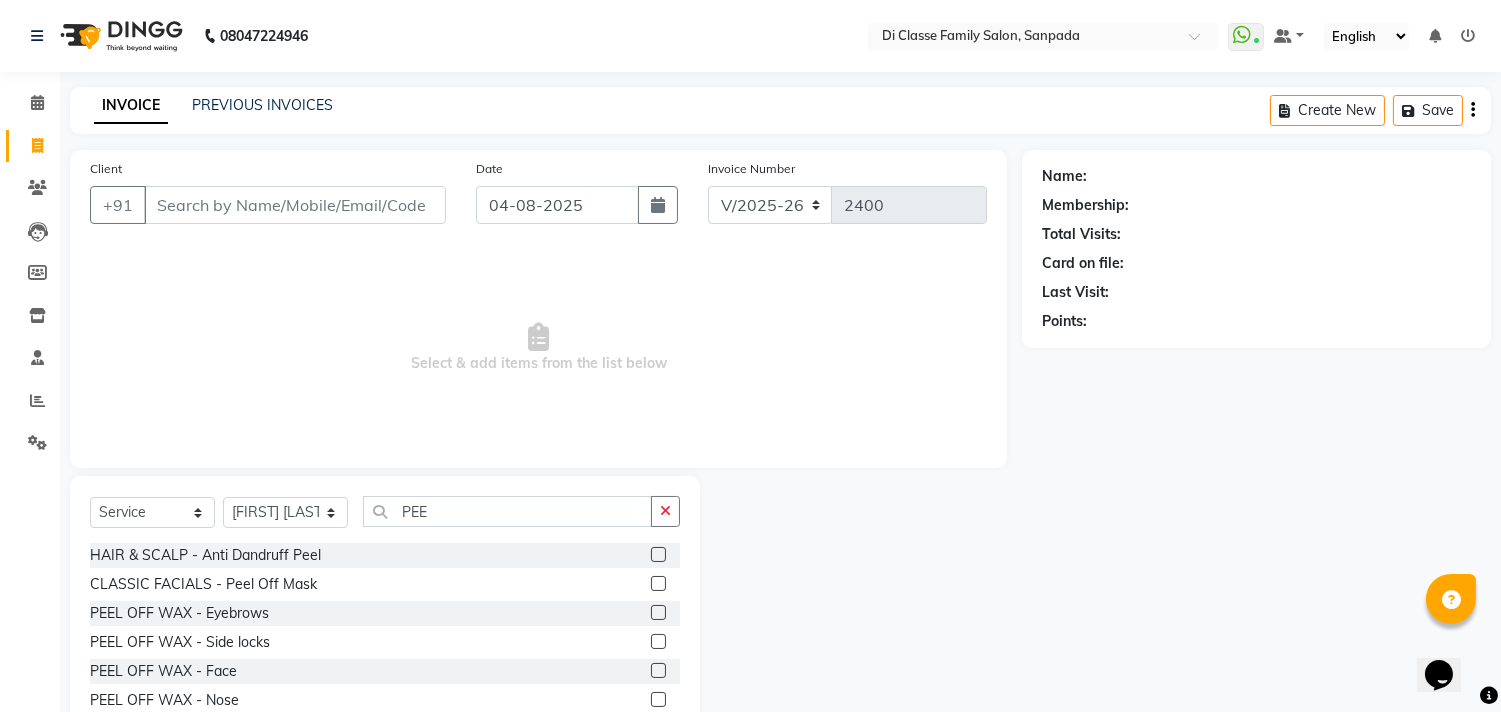 click 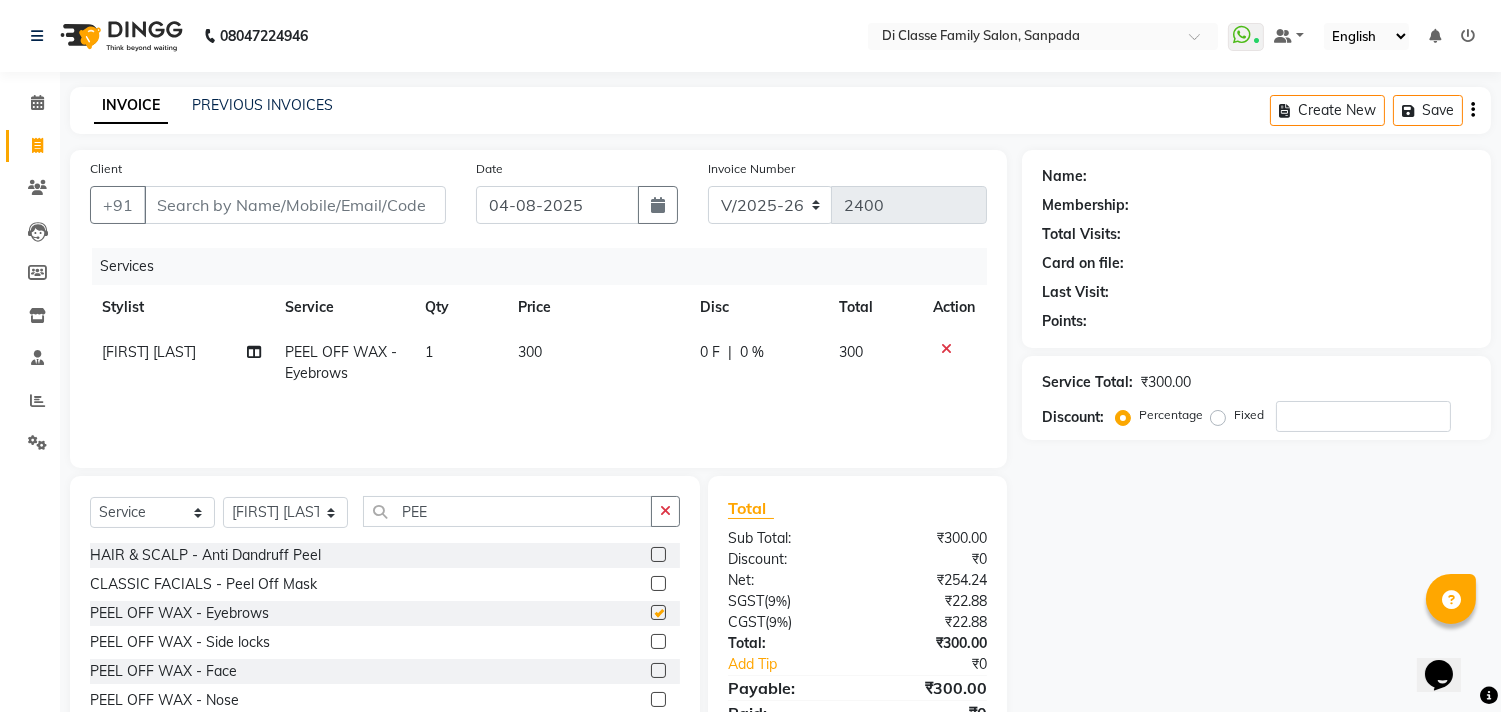checkbox on "false" 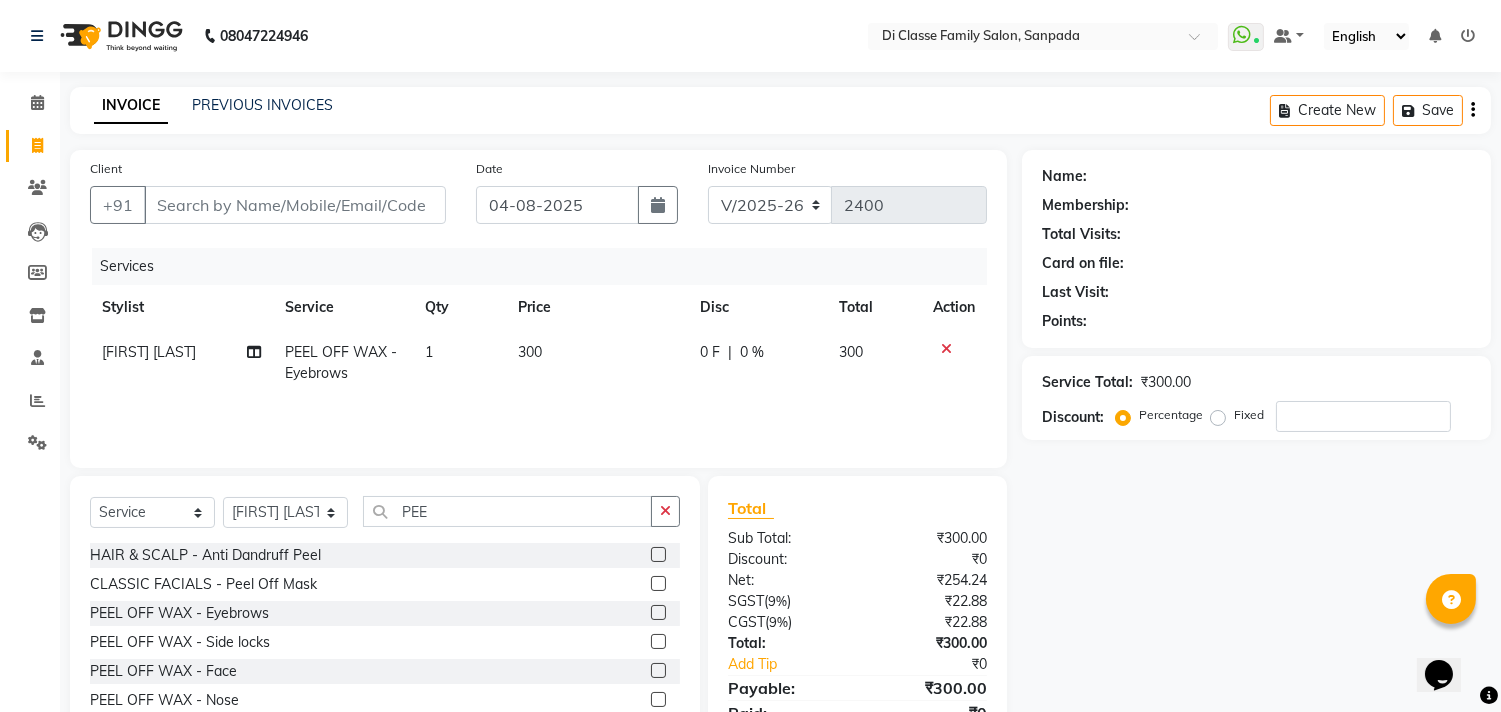 click 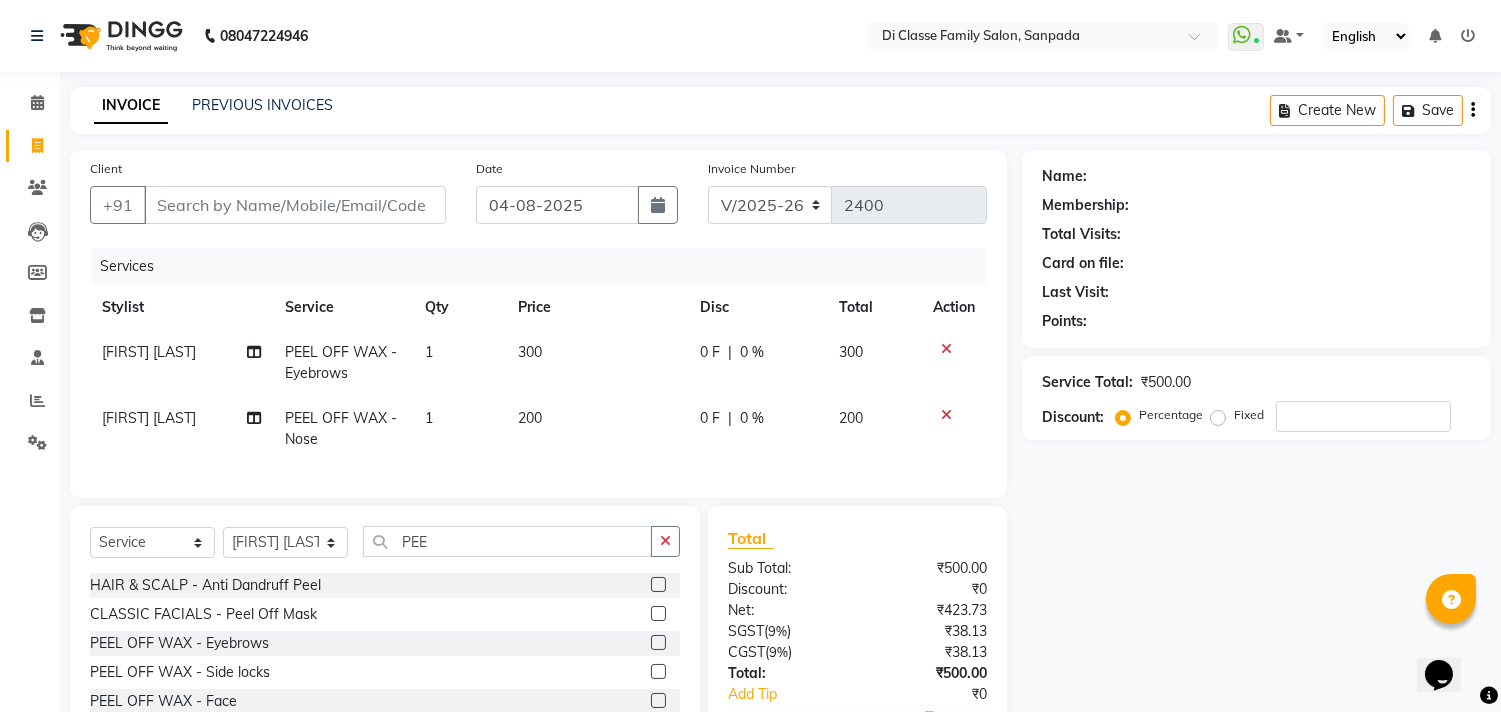 checkbox on "false" 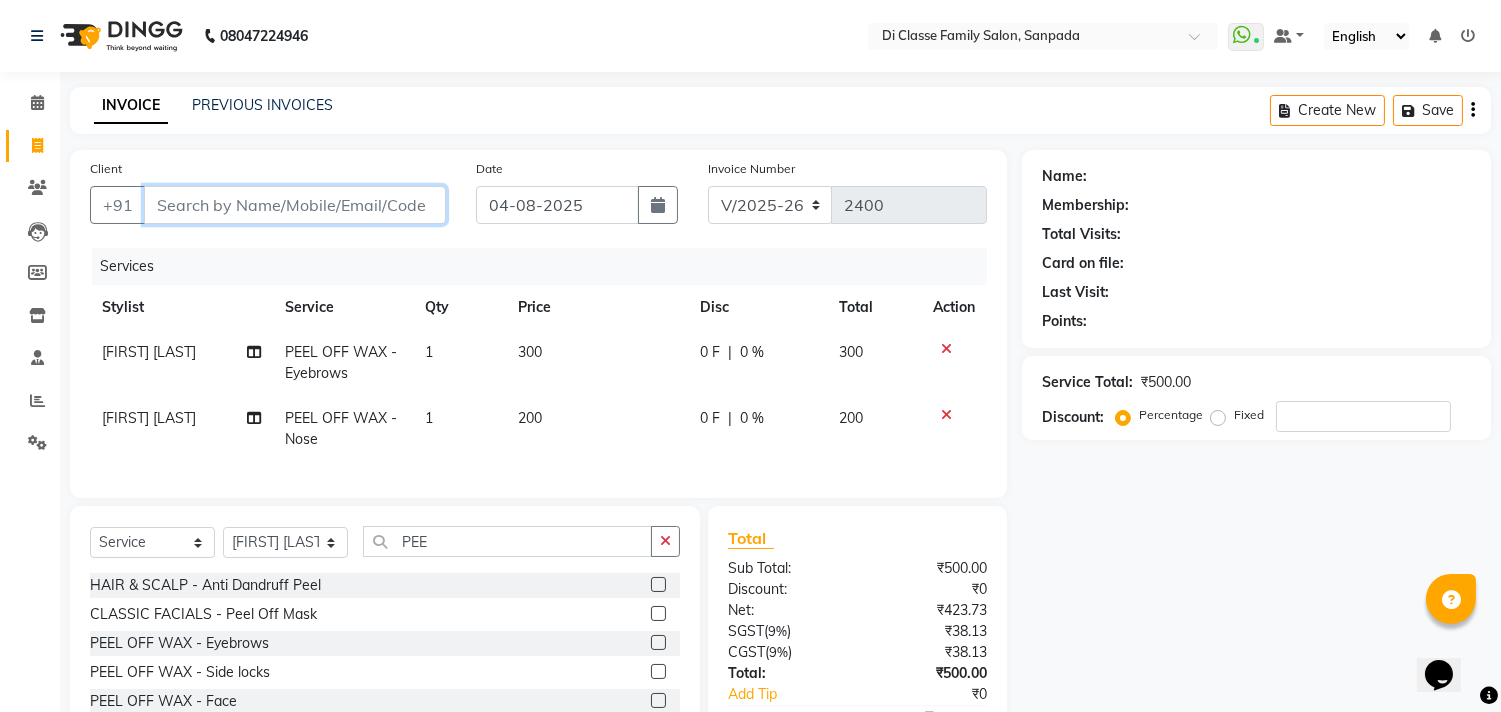 click on "Client" at bounding box center [295, 205] 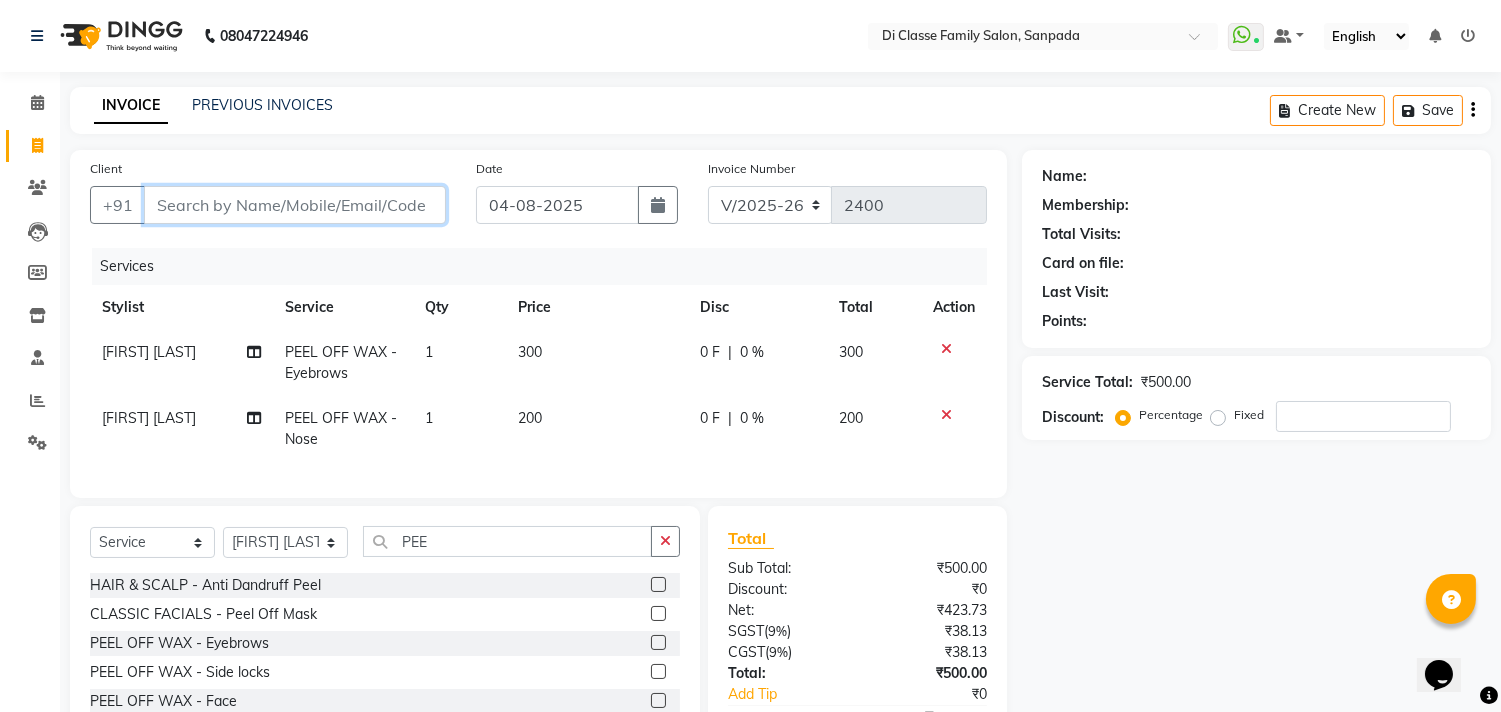 type on "9" 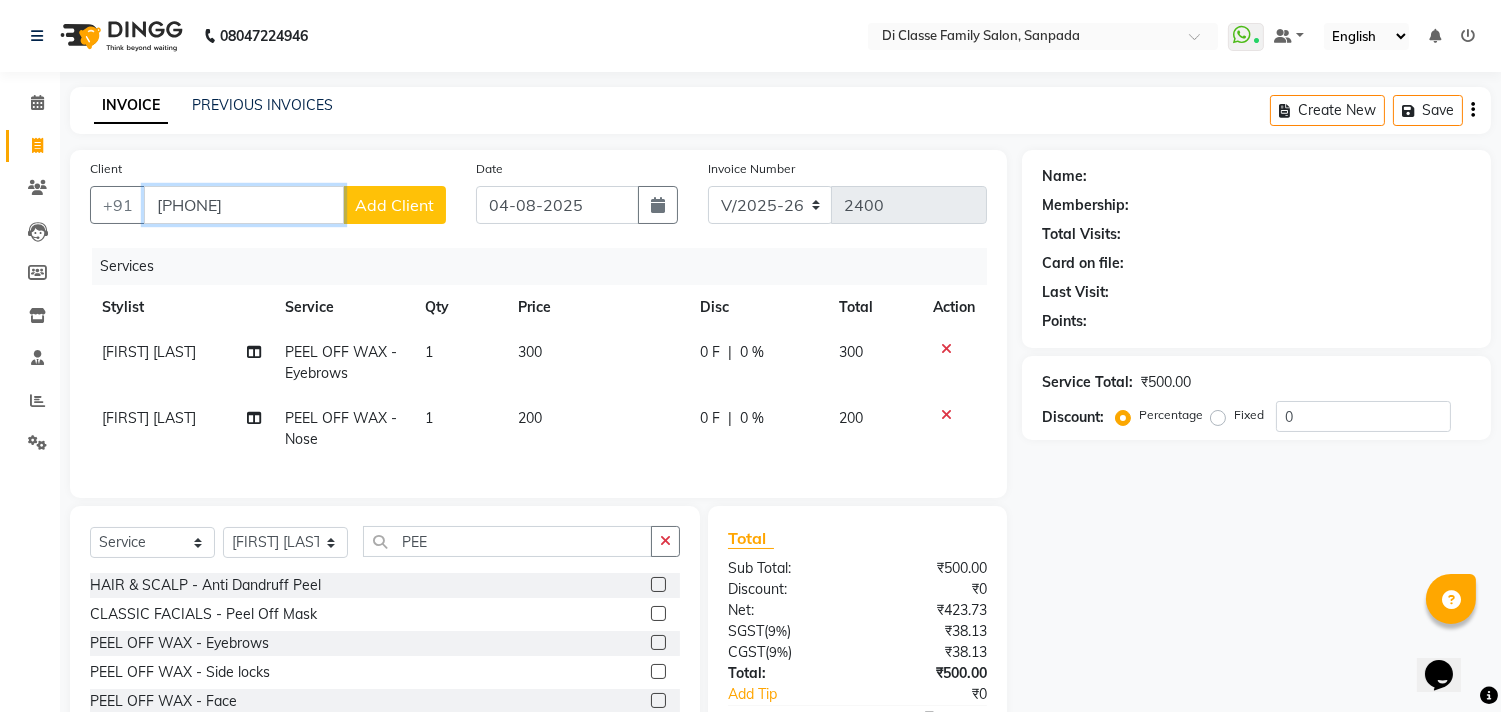 type on "[PHONE]" 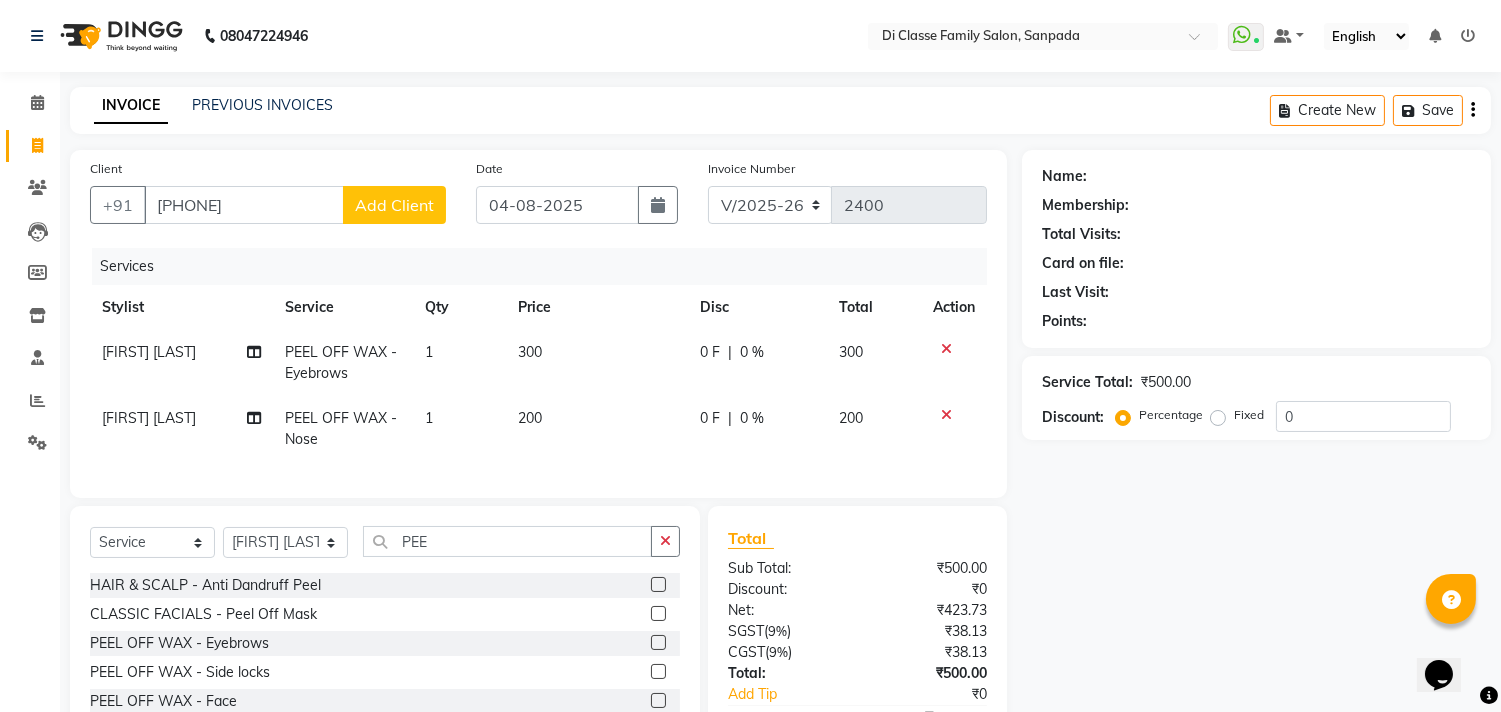 click on "Add Client" 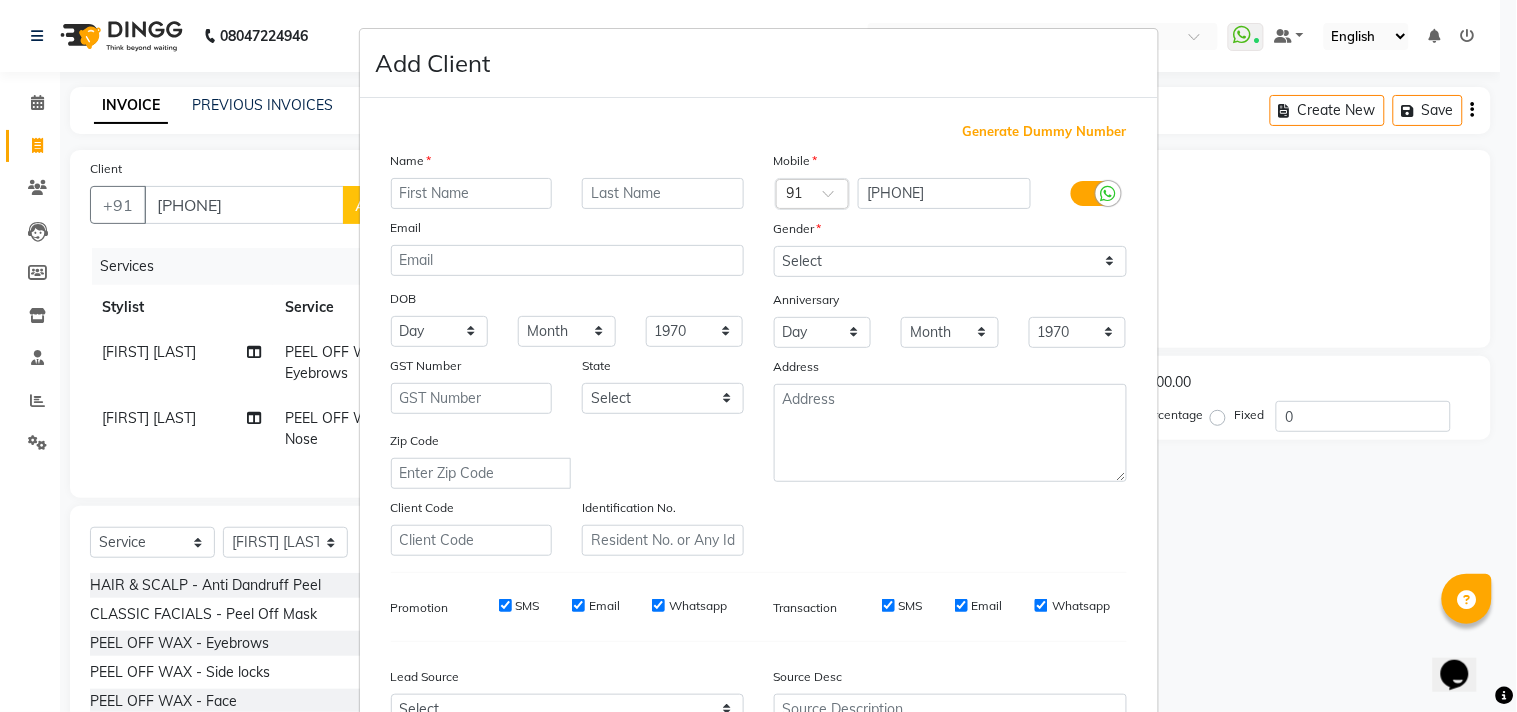 click at bounding box center [472, 193] 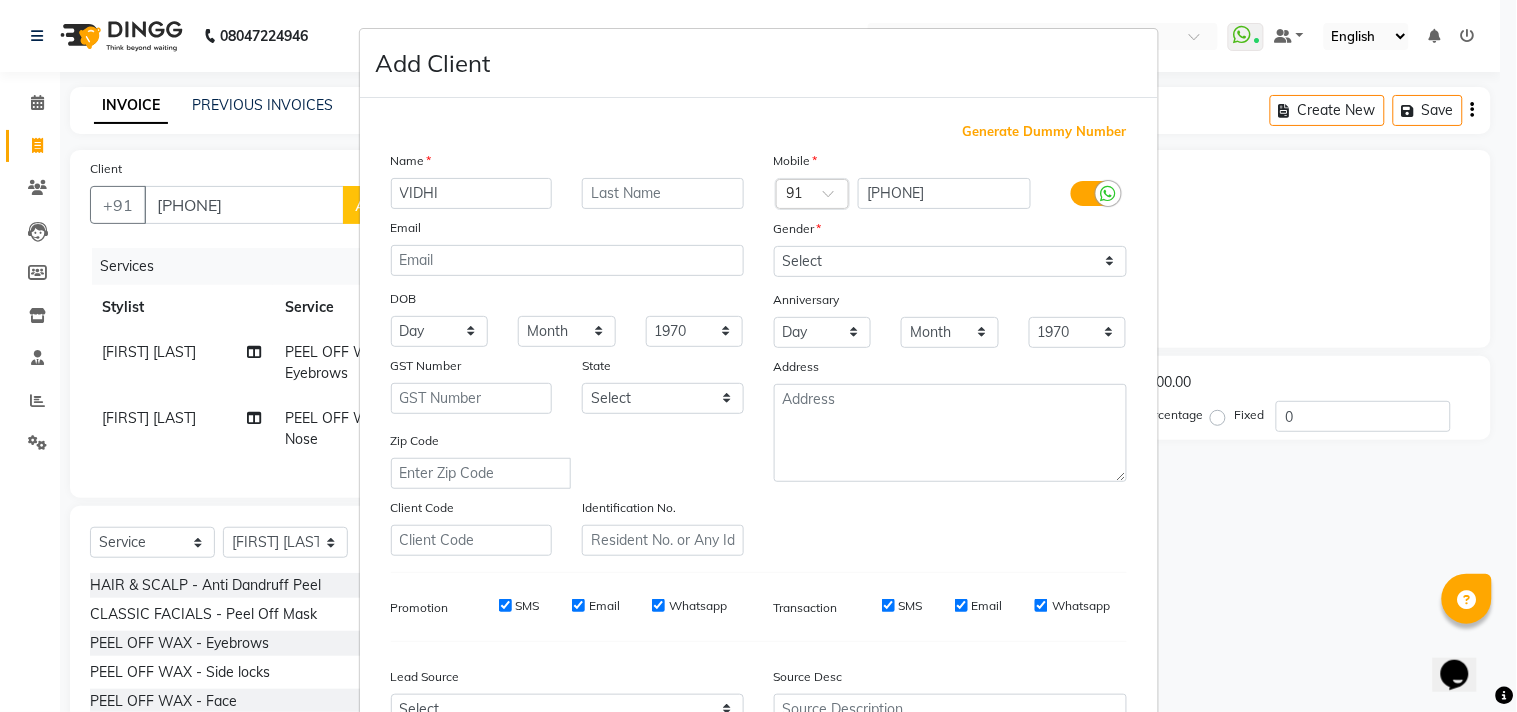 type on "VIDHI" 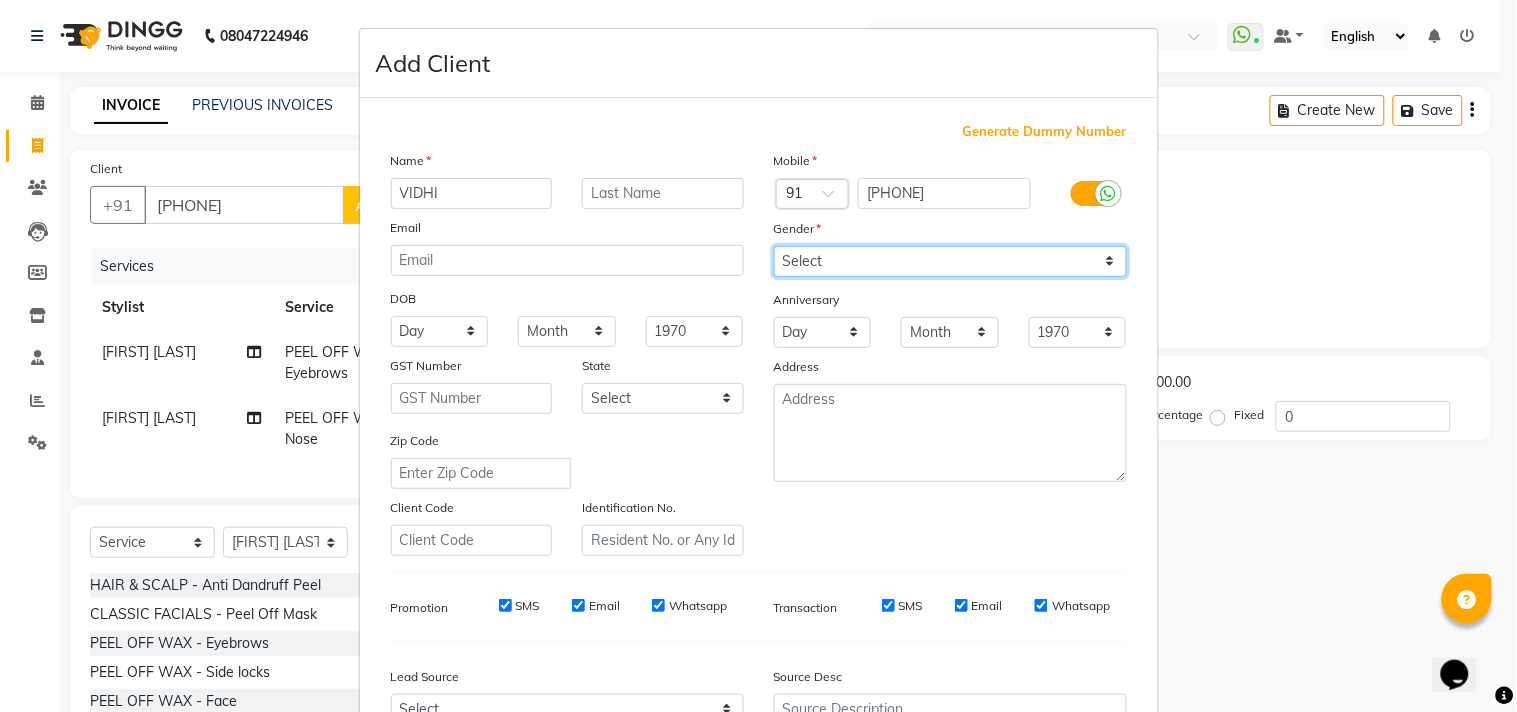 click on "Select Male Female Other Prefer Not To Say" at bounding box center (950, 261) 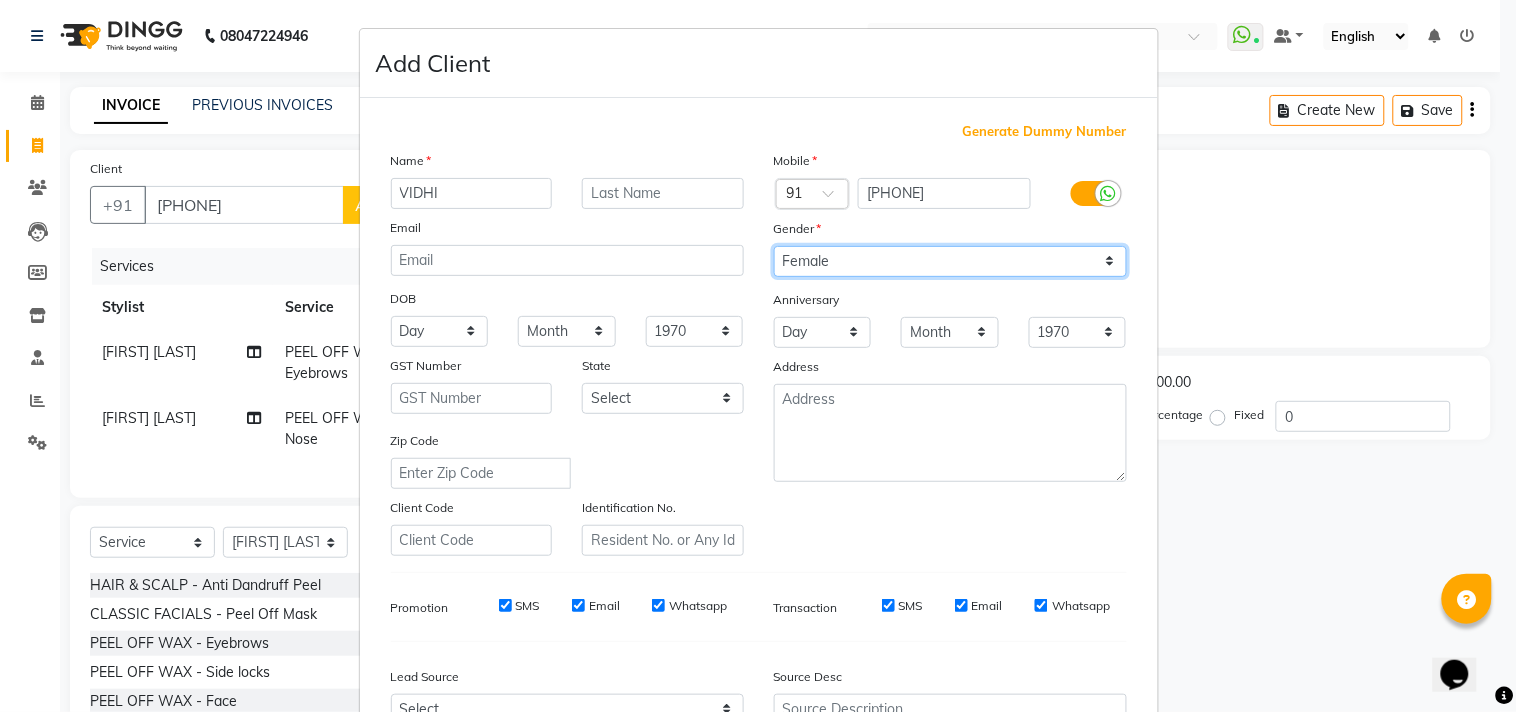 click on "Select Male Female Other Prefer Not To Say" at bounding box center [950, 261] 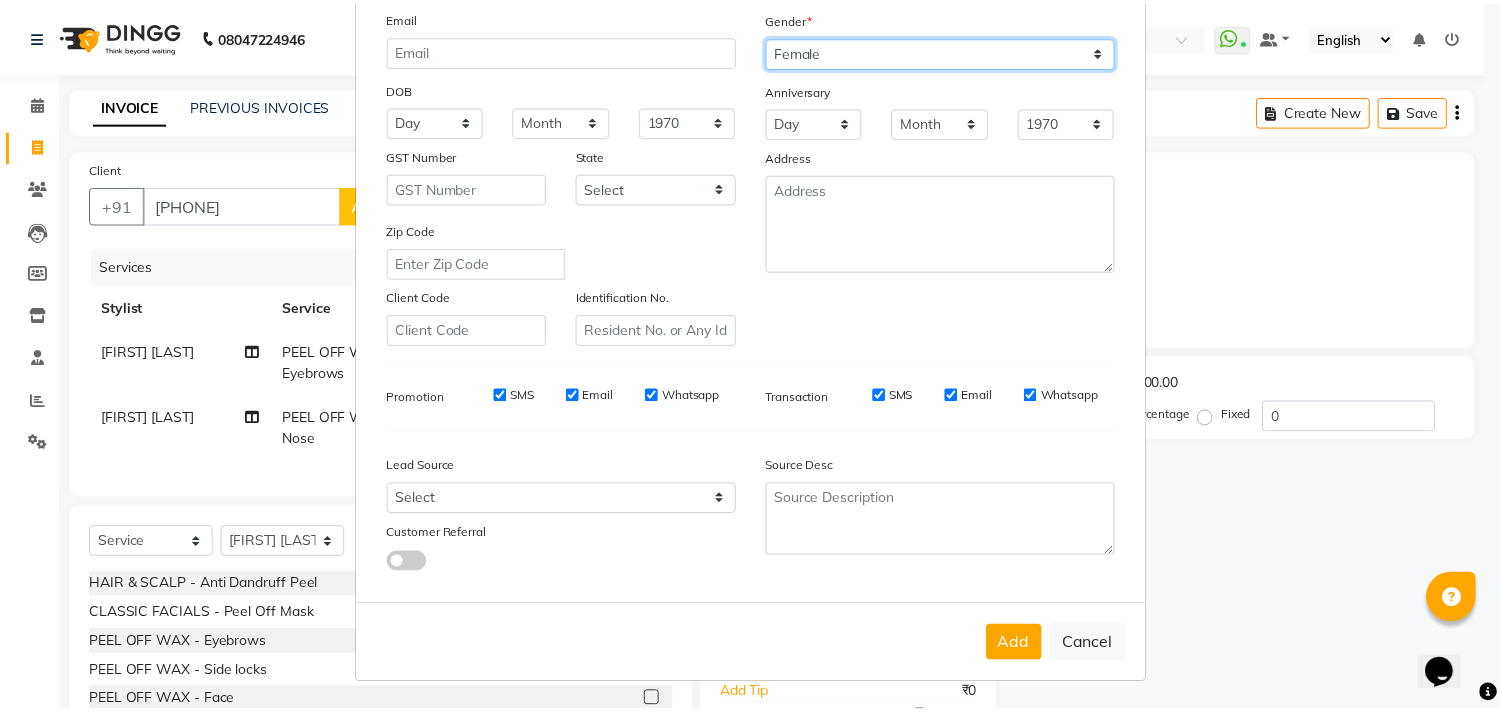 scroll, scrollTop: 212, scrollLeft: 0, axis: vertical 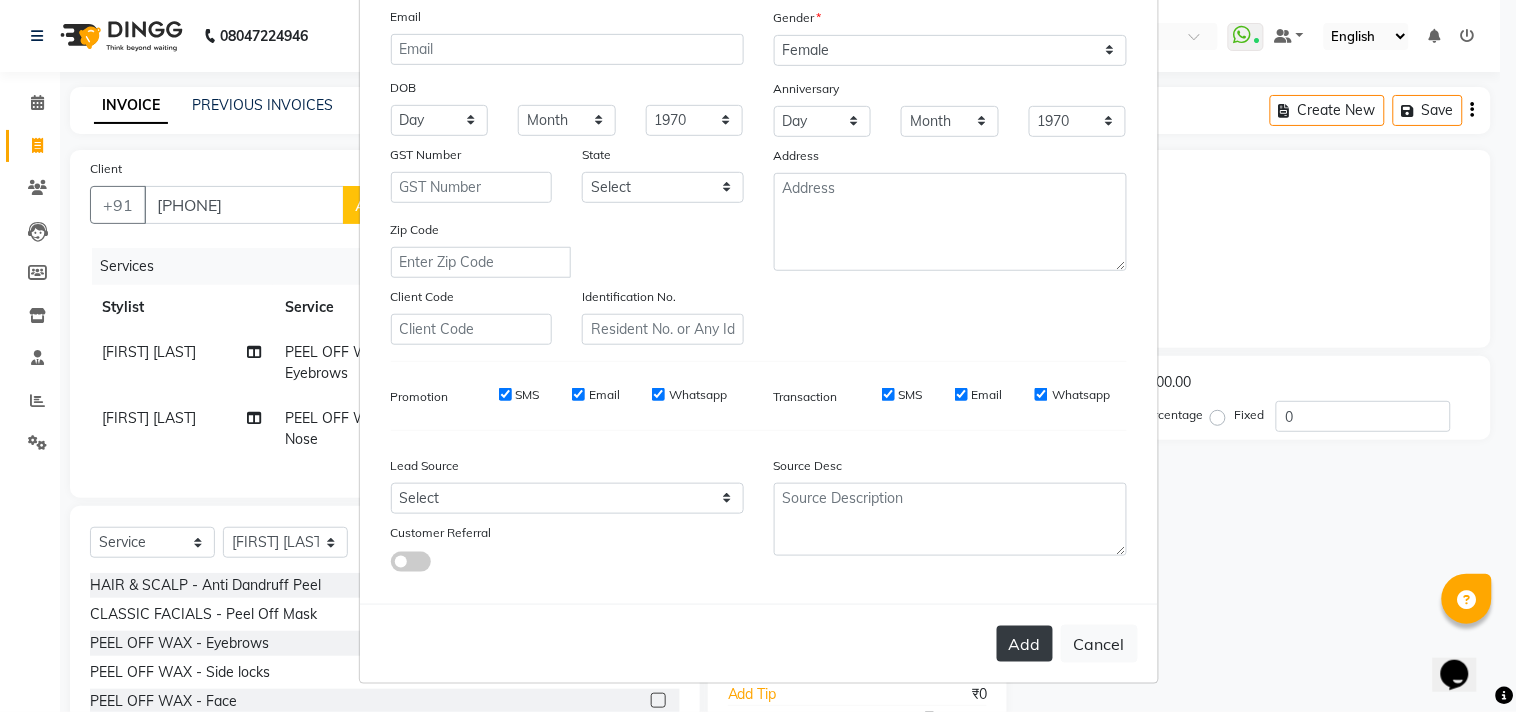 click on "Add" at bounding box center (1025, 644) 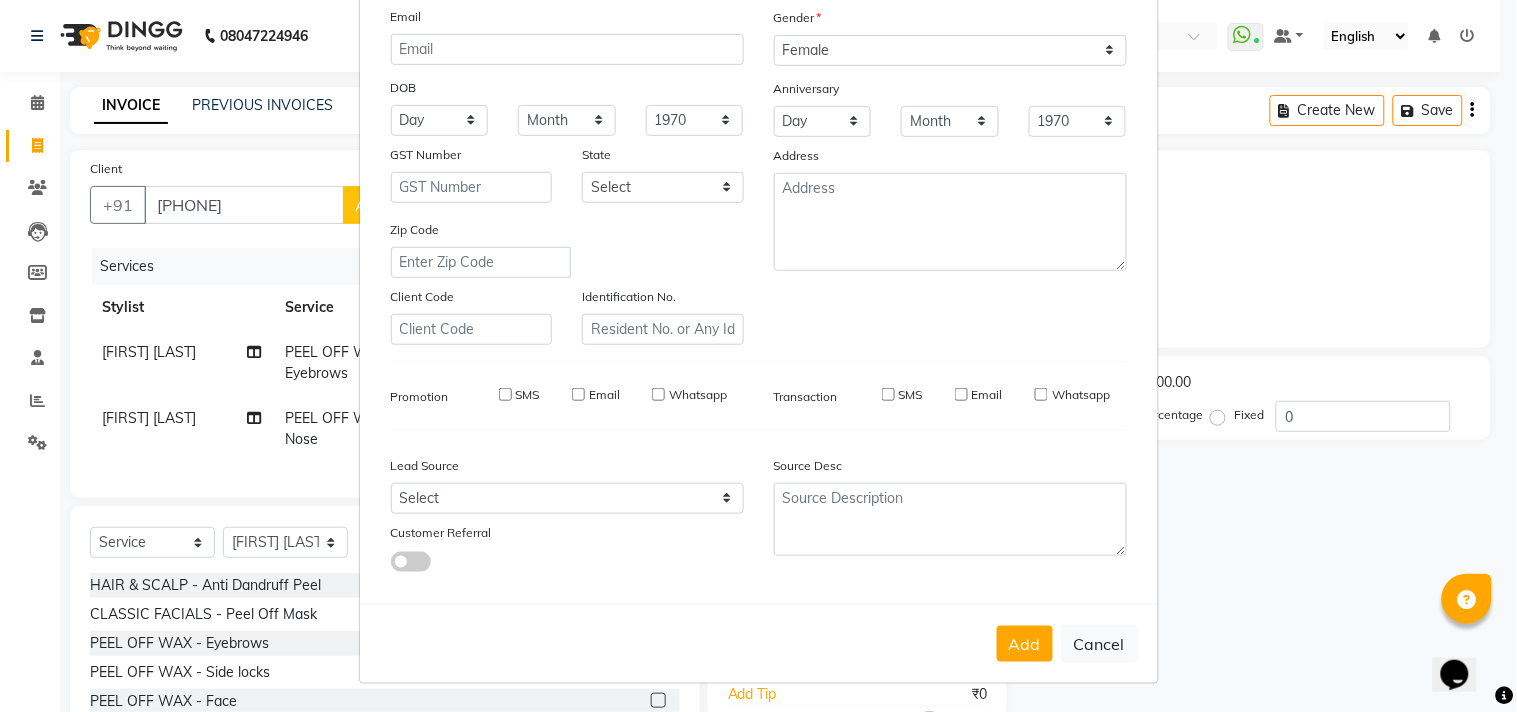 type 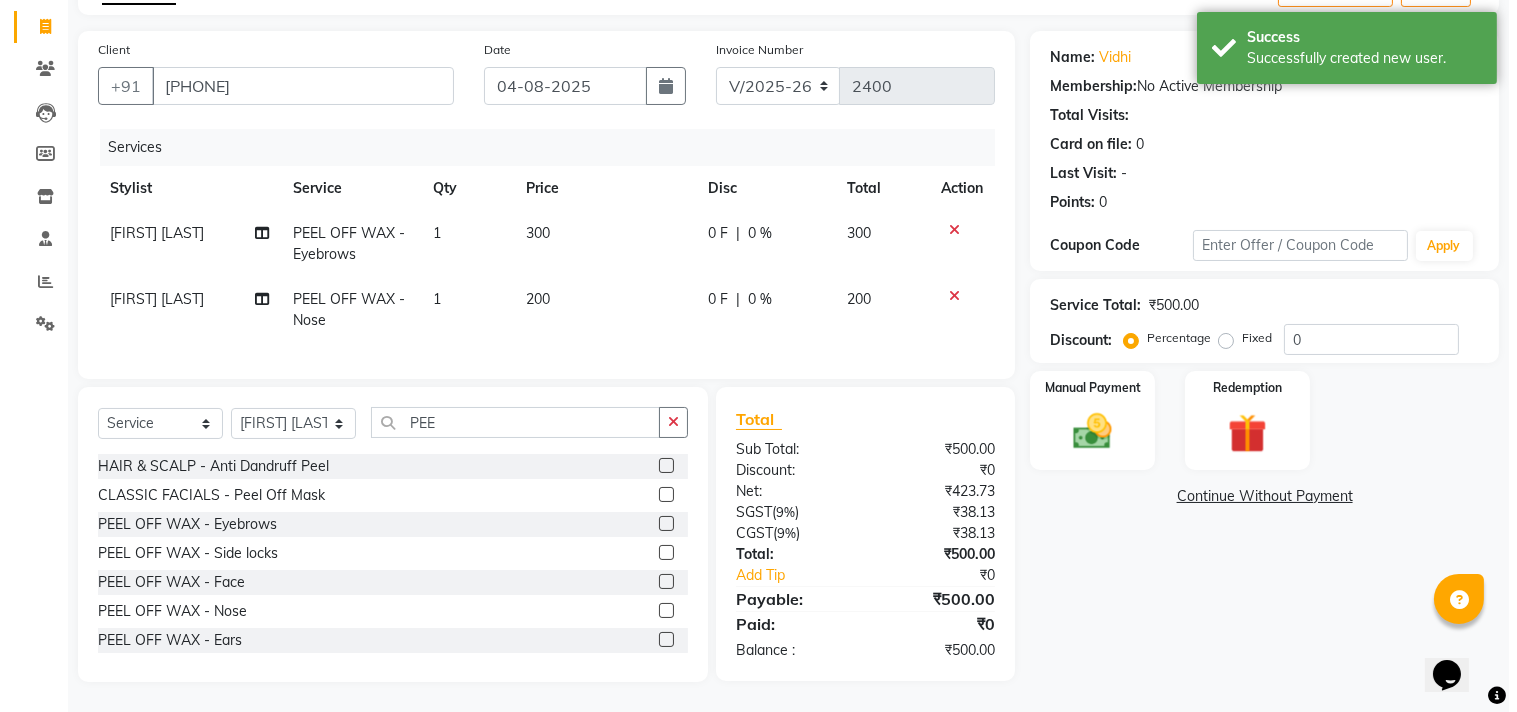 scroll, scrollTop: 135, scrollLeft: 0, axis: vertical 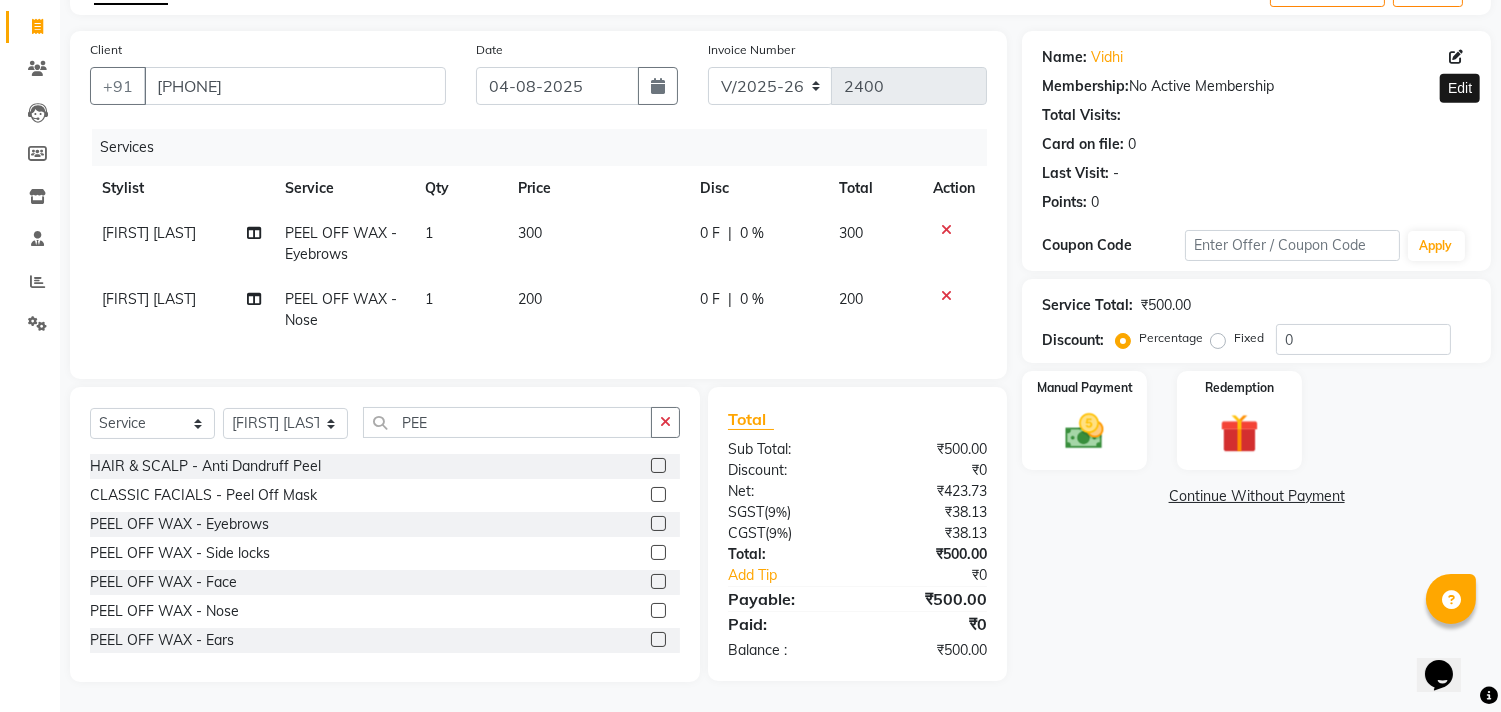 click 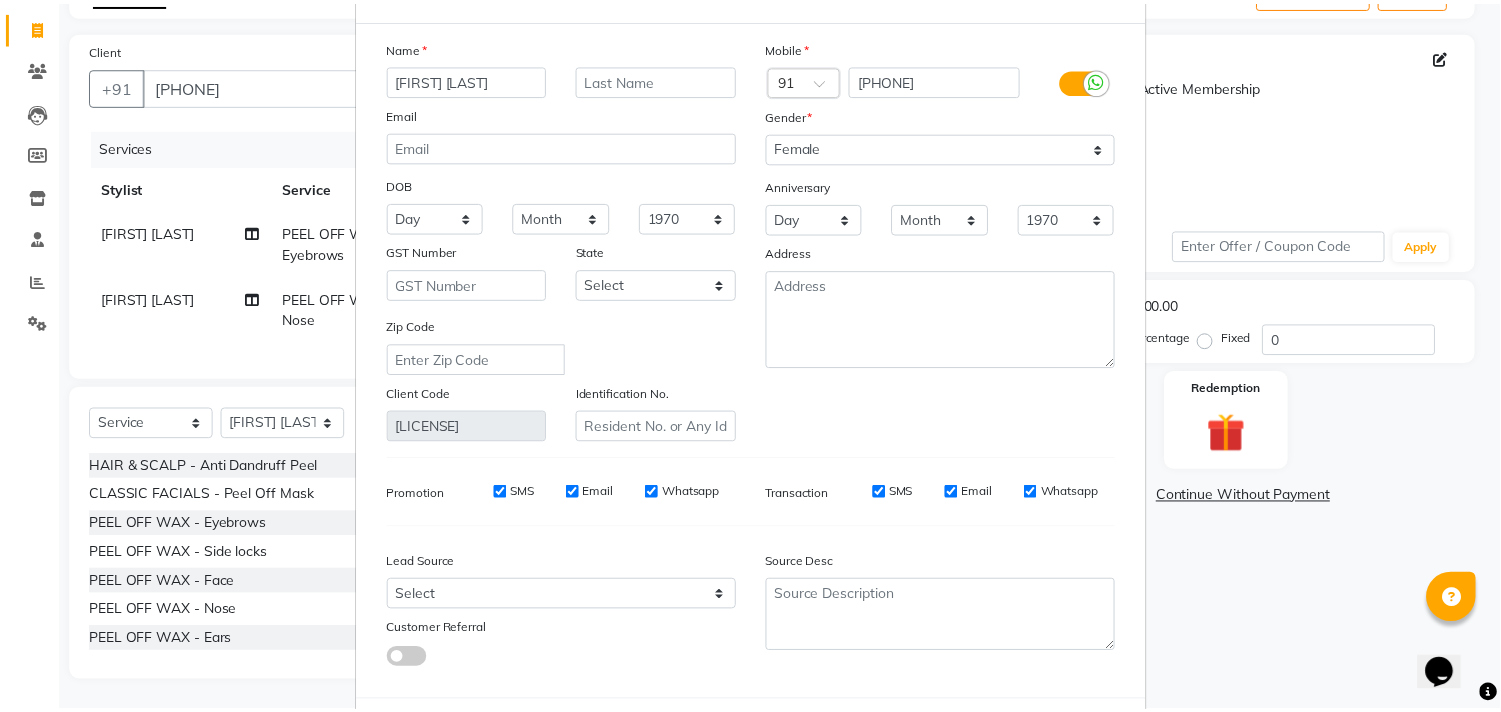 scroll, scrollTop: 177, scrollLeft: 0, axis: vertical 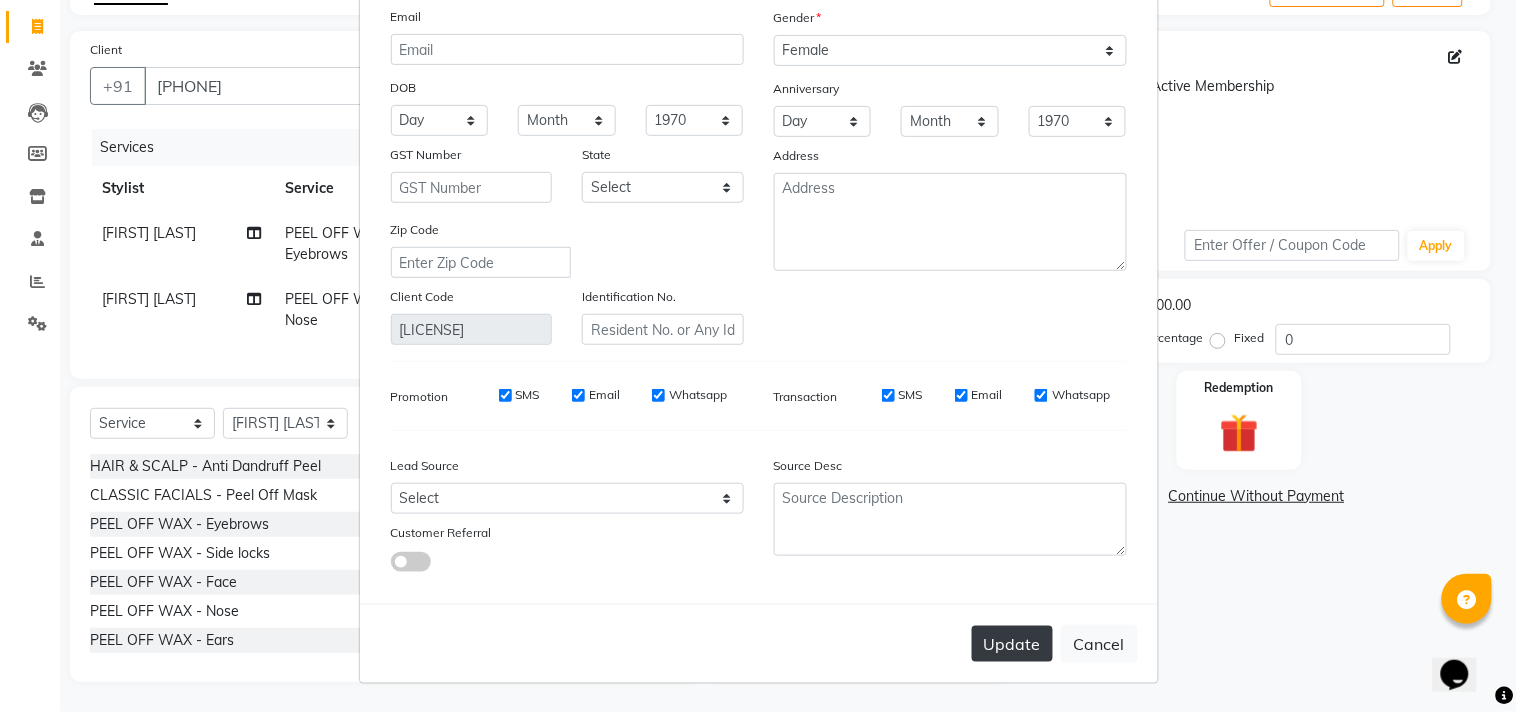 type on "[FIRST] [LAST]" 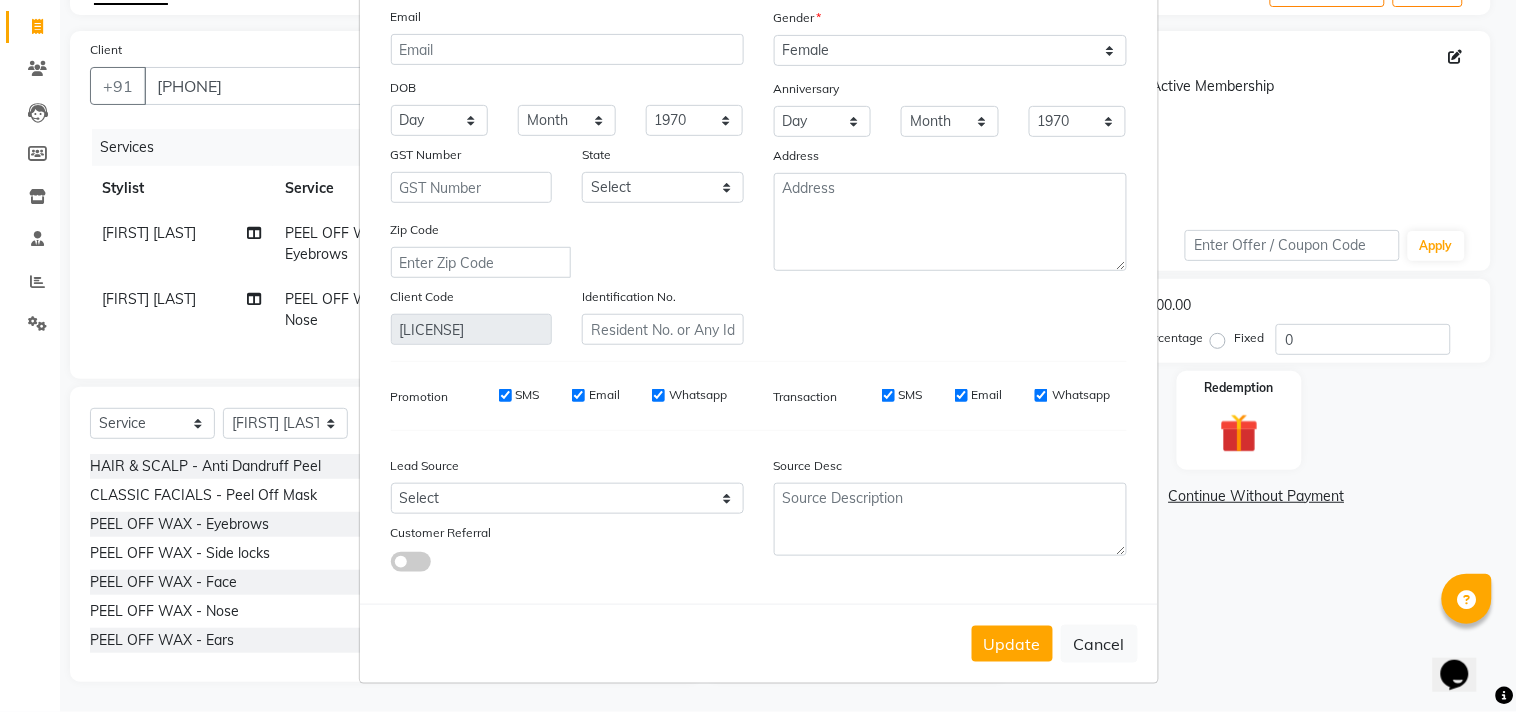 drag, startPoint x: 974, startPoint y: 646, endPoint x: 1016, endPoint y: 584, distance: 74.88658 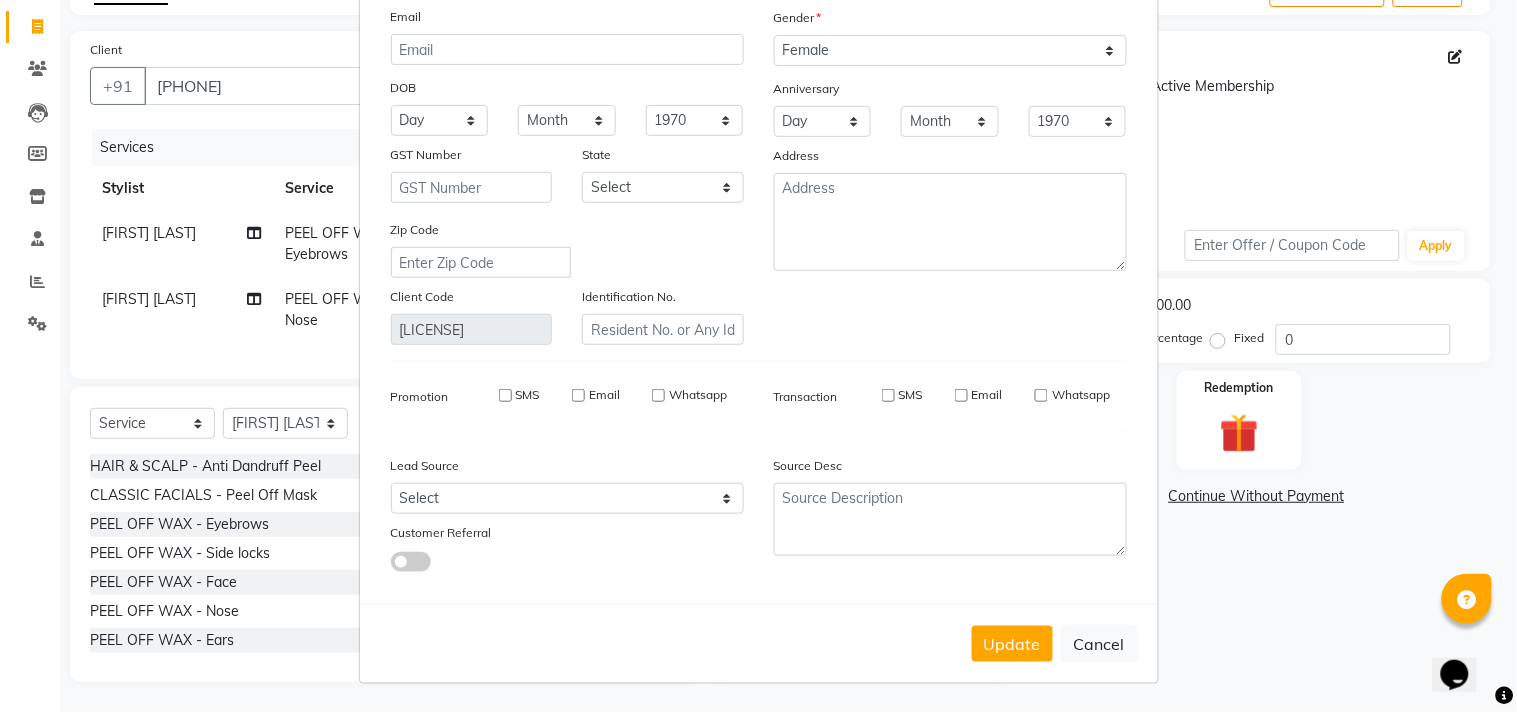 type 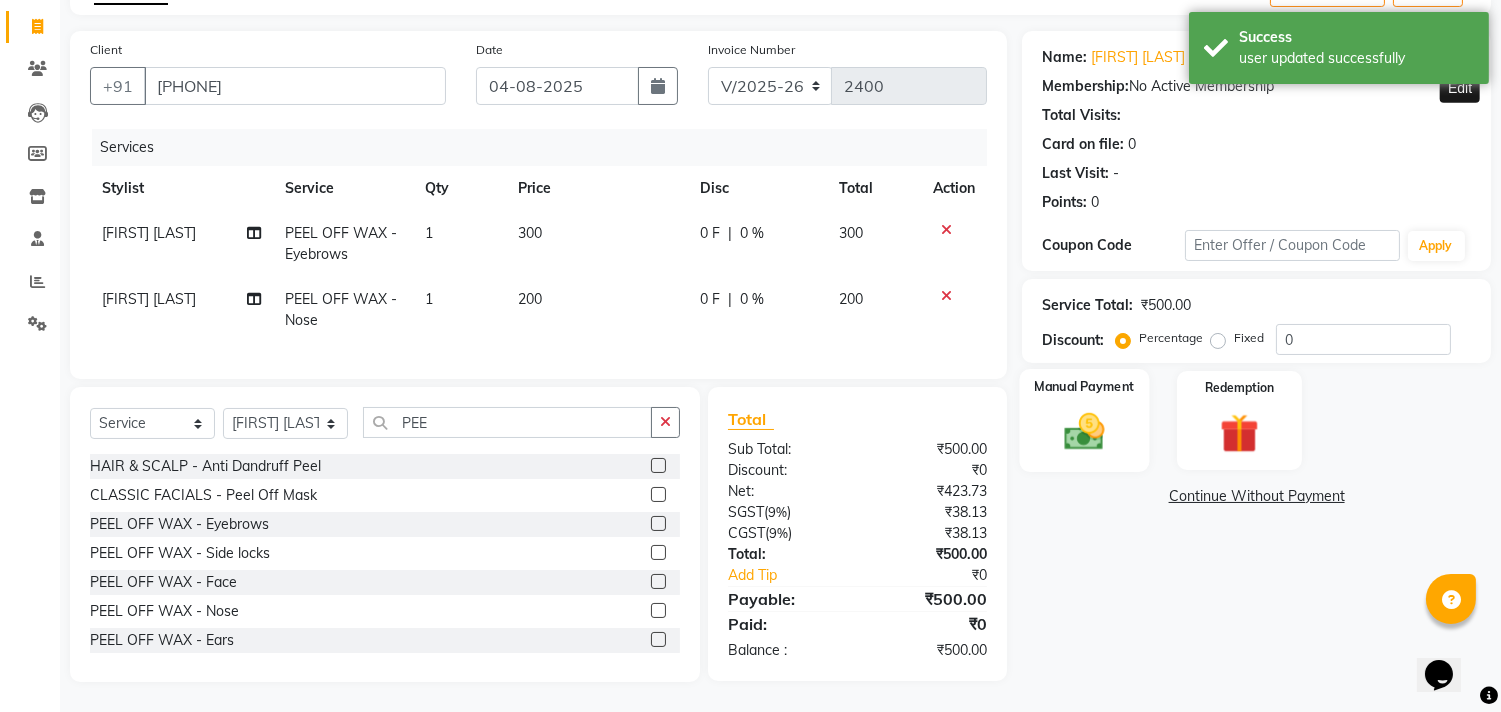 click on "Manual Payment" 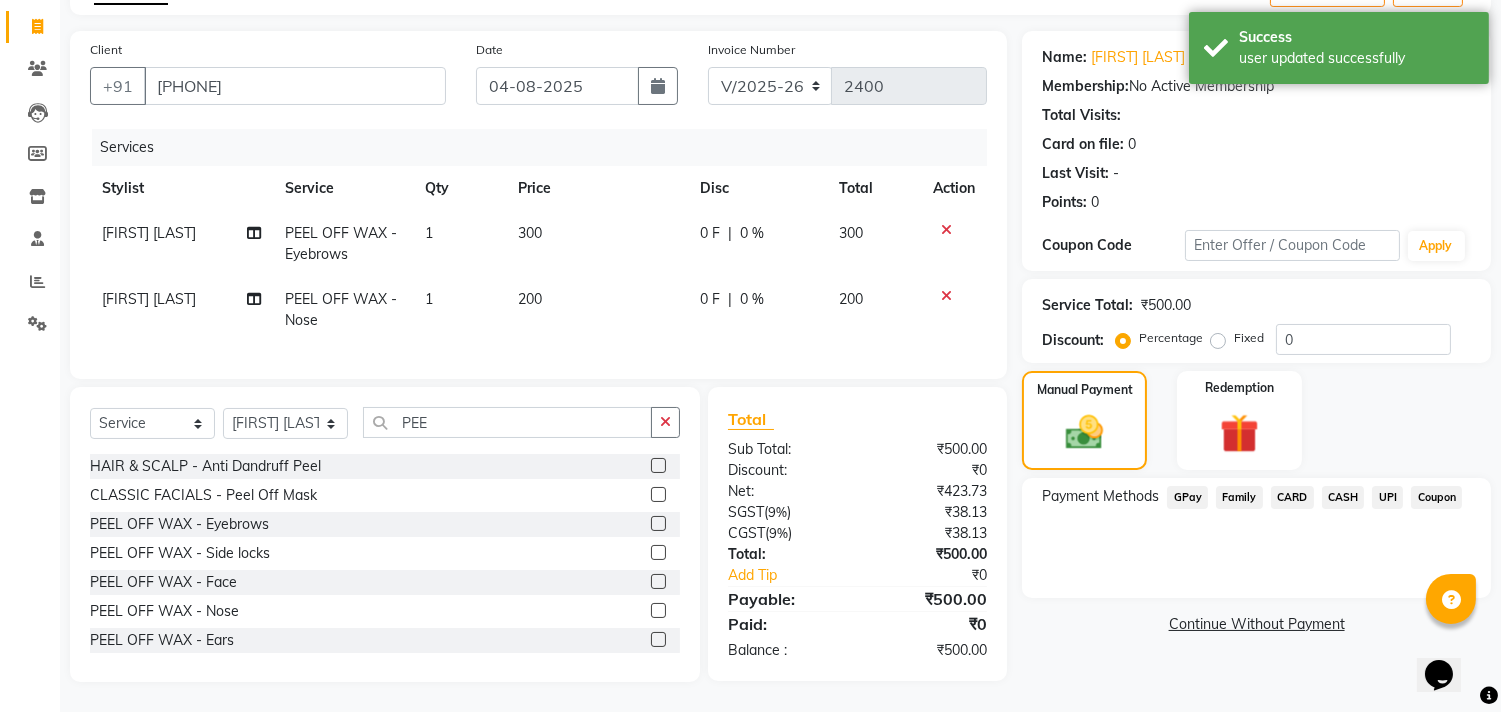 click on "UPI" 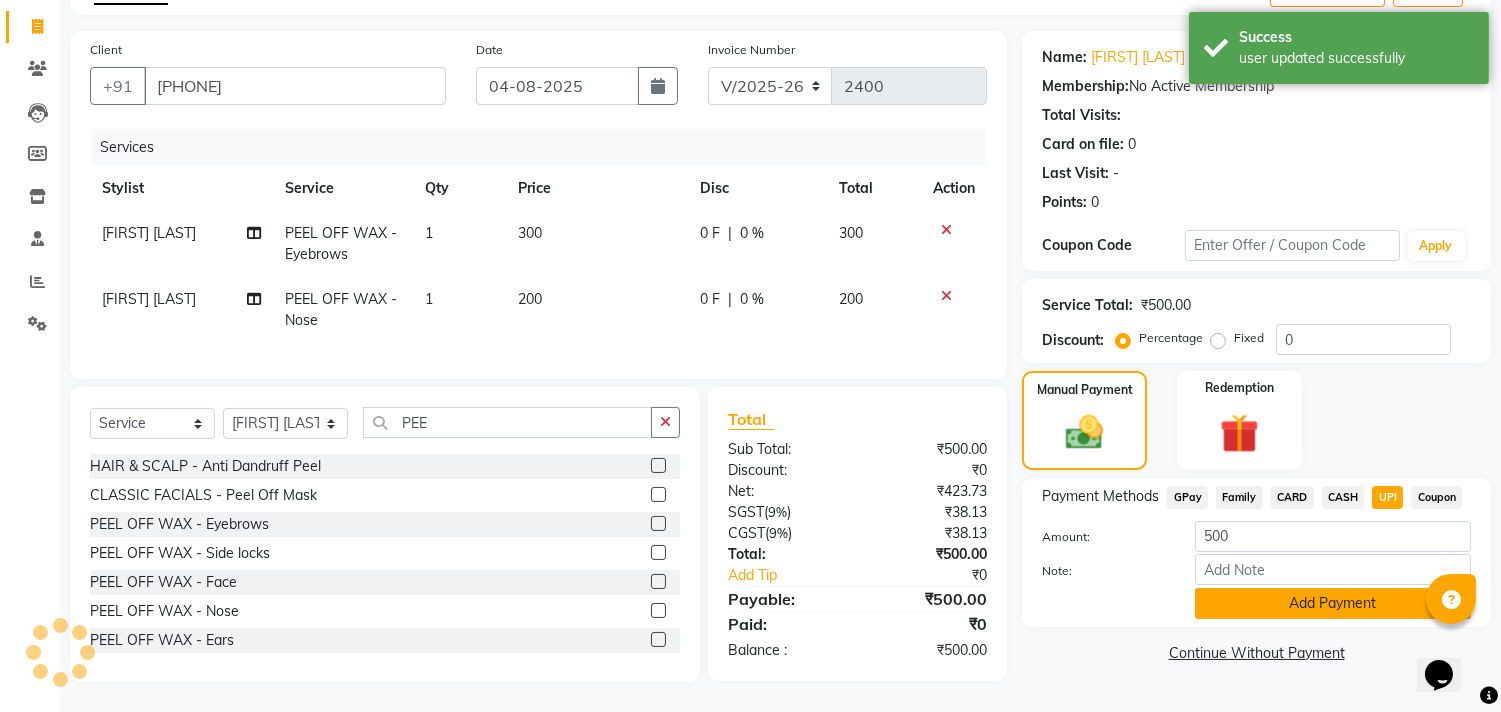 click on "Add Payment" 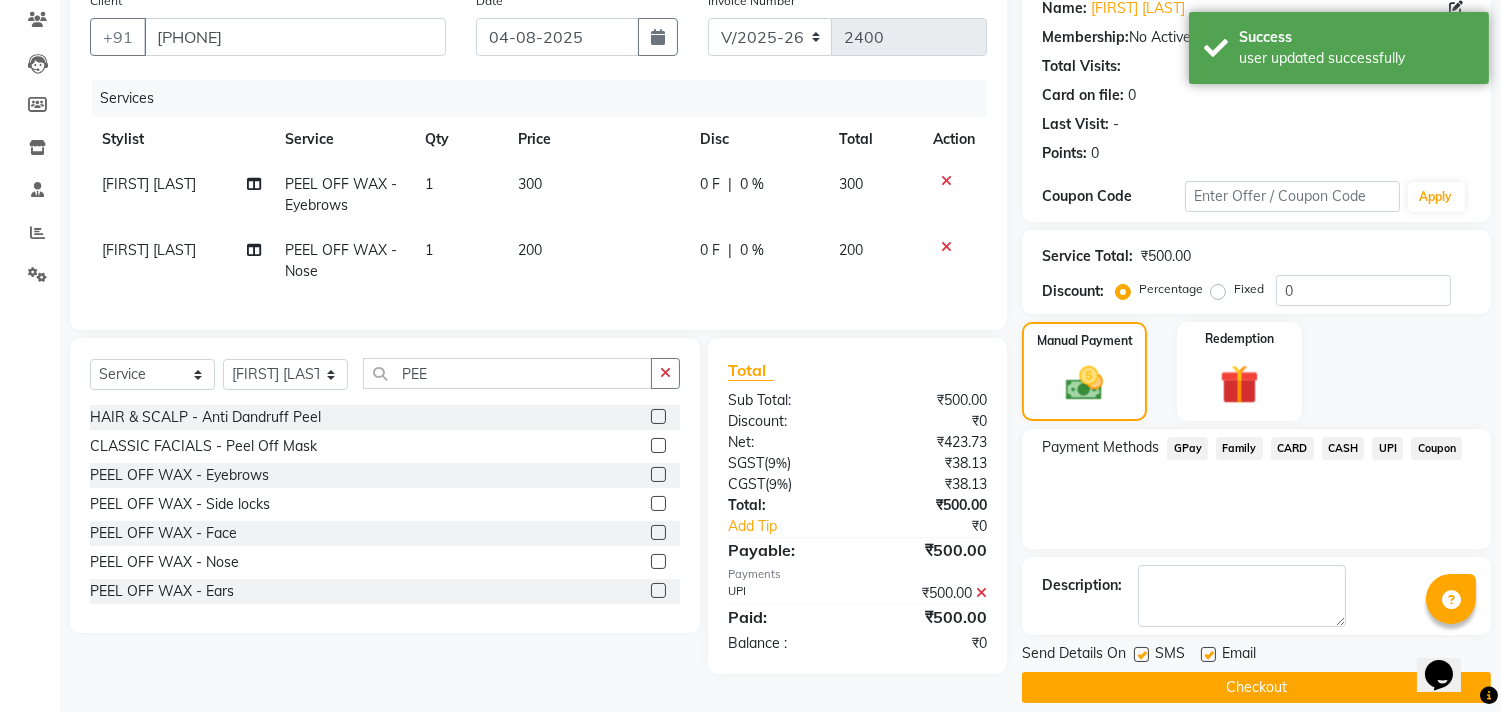 scroll, scrollTop: 187, scrollLeft: 0, axis: vertical 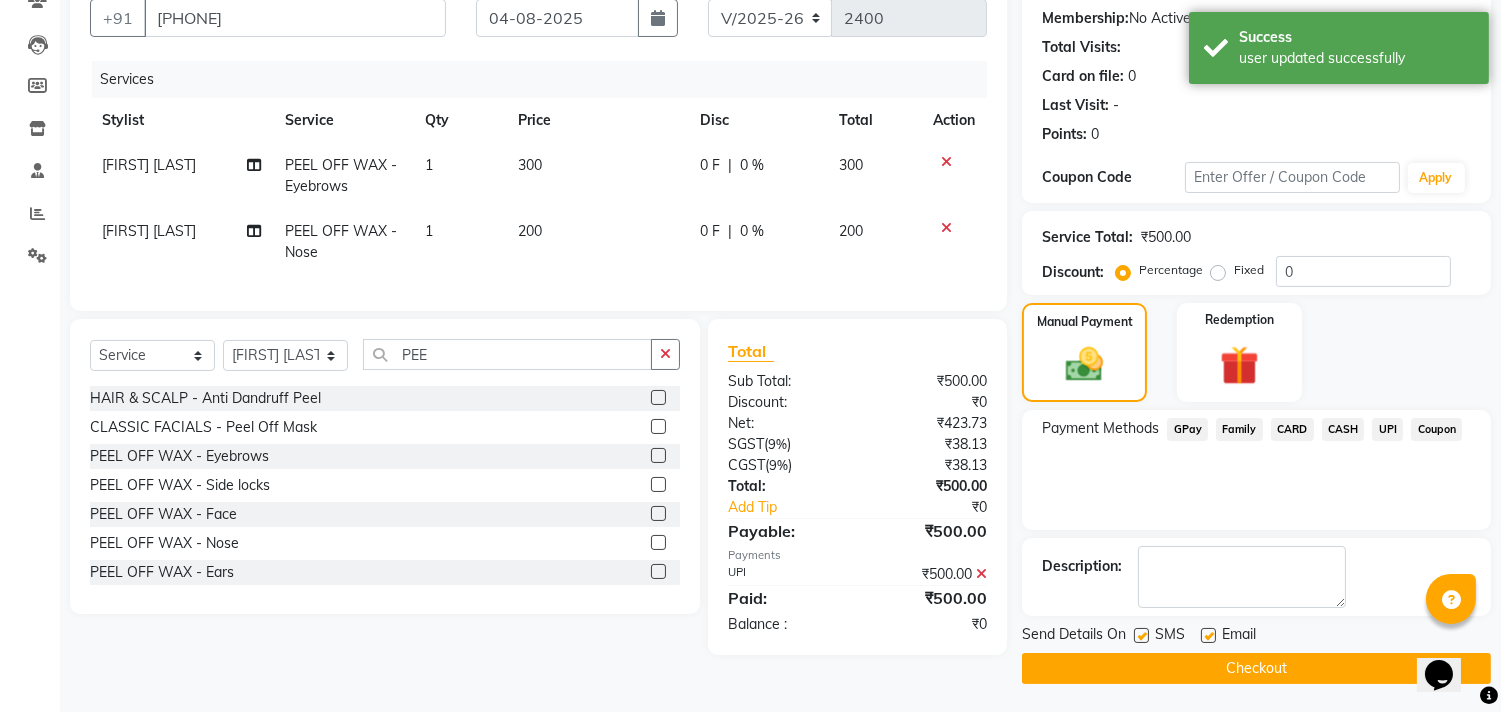 click on "Checkout" 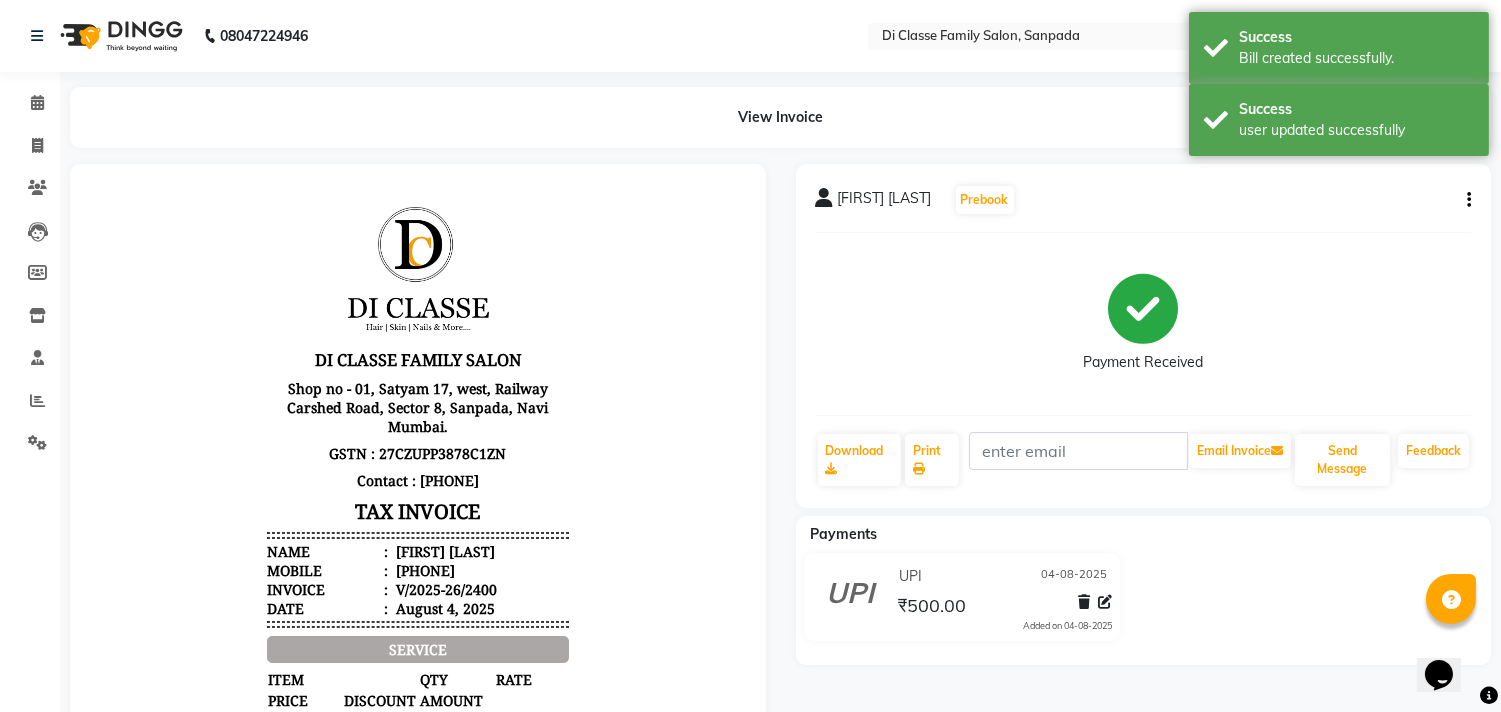 scroll, scrollTop: 0, scrollLeft: 0, axis: both 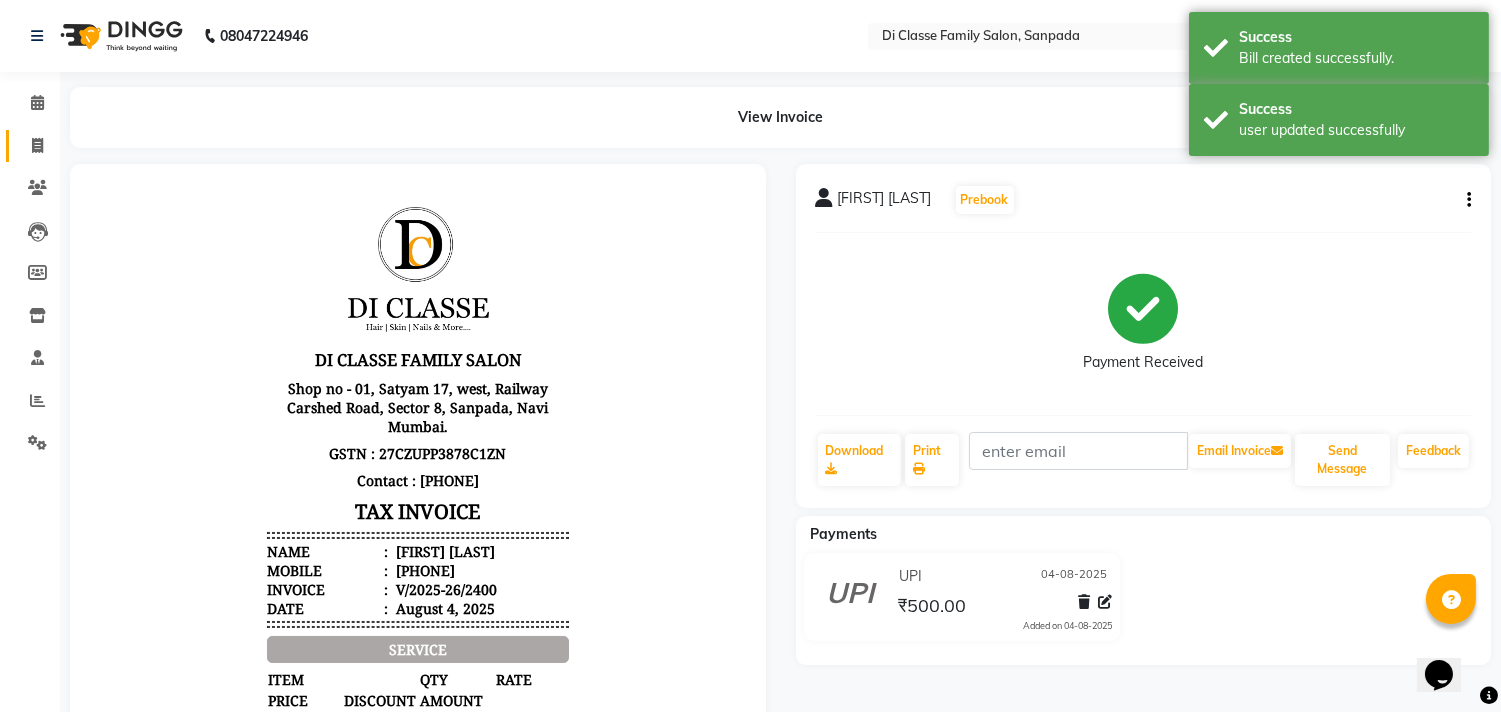 click on "Invoice" 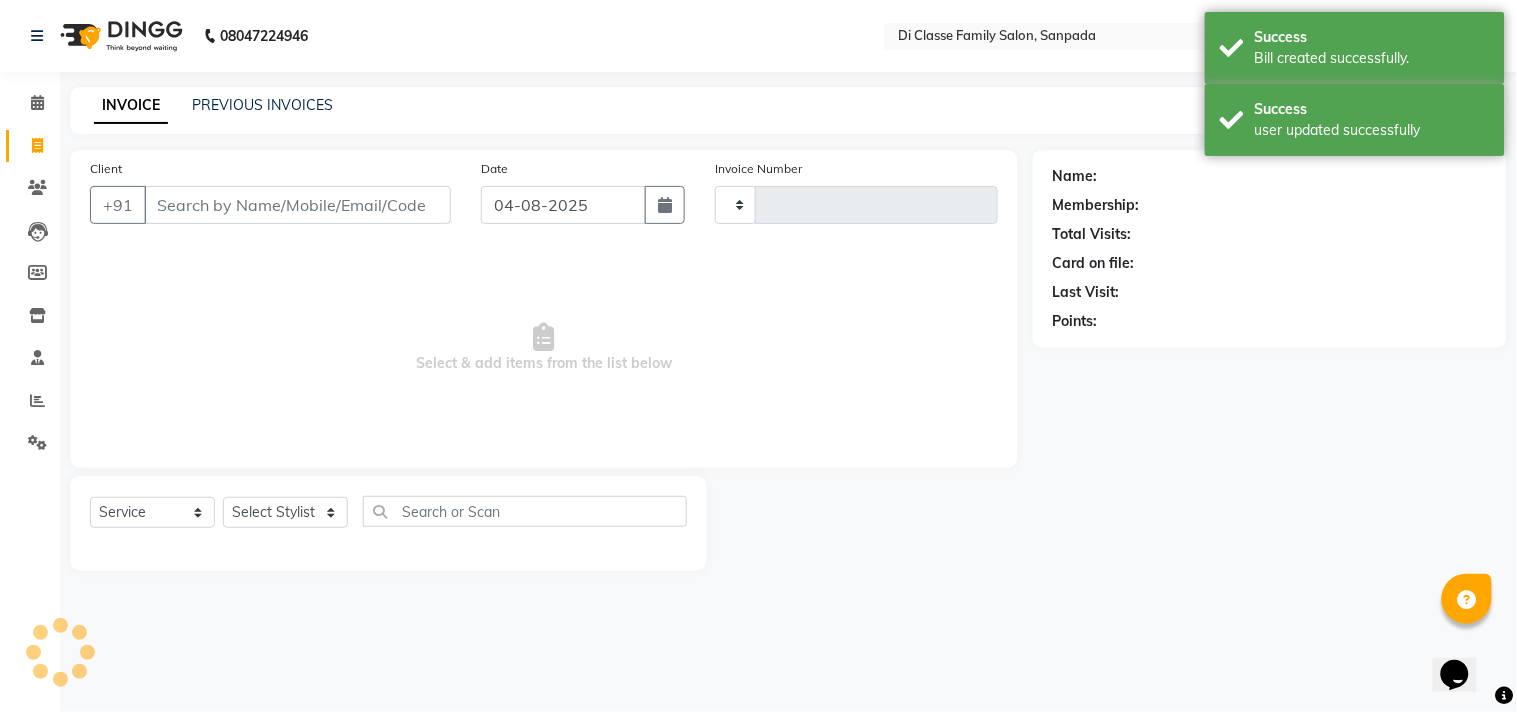 type on "2401" 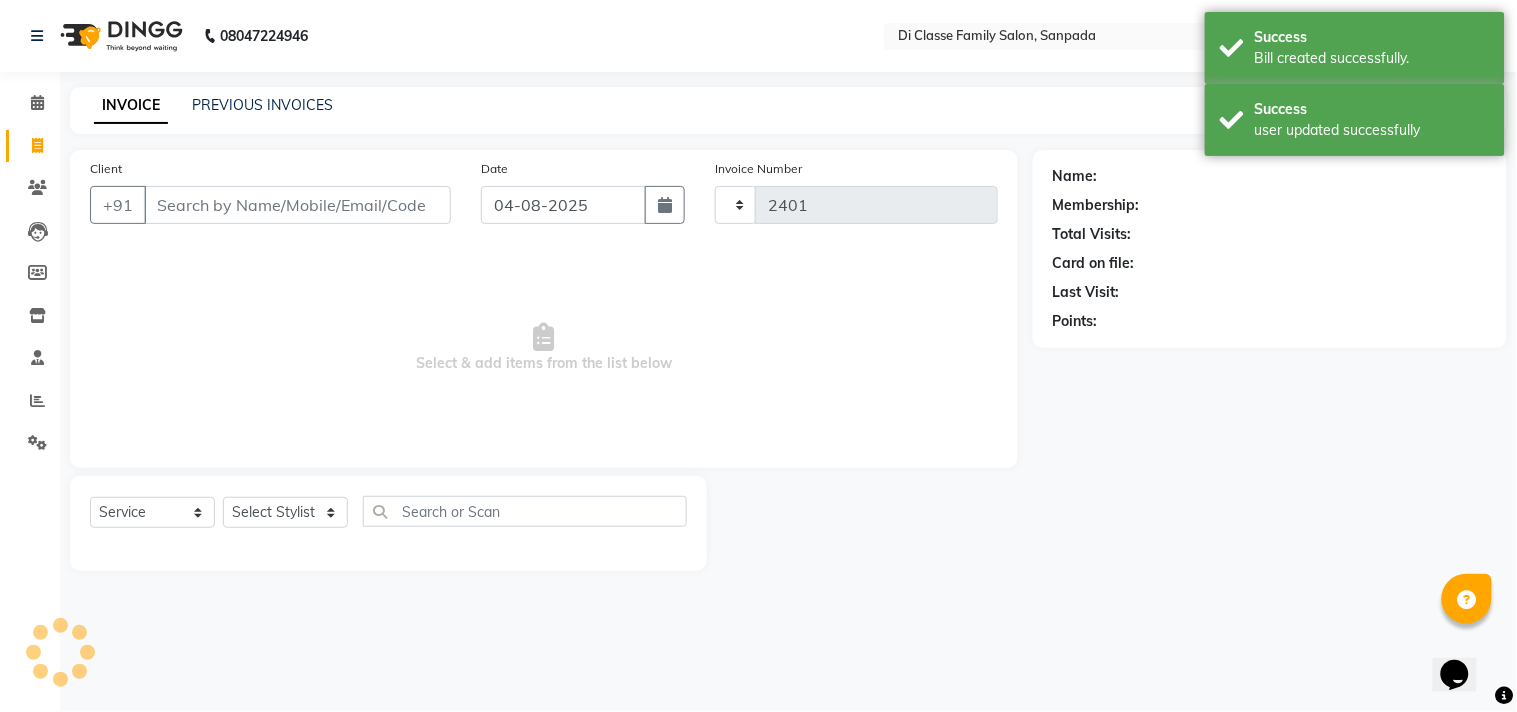 select on "4704" 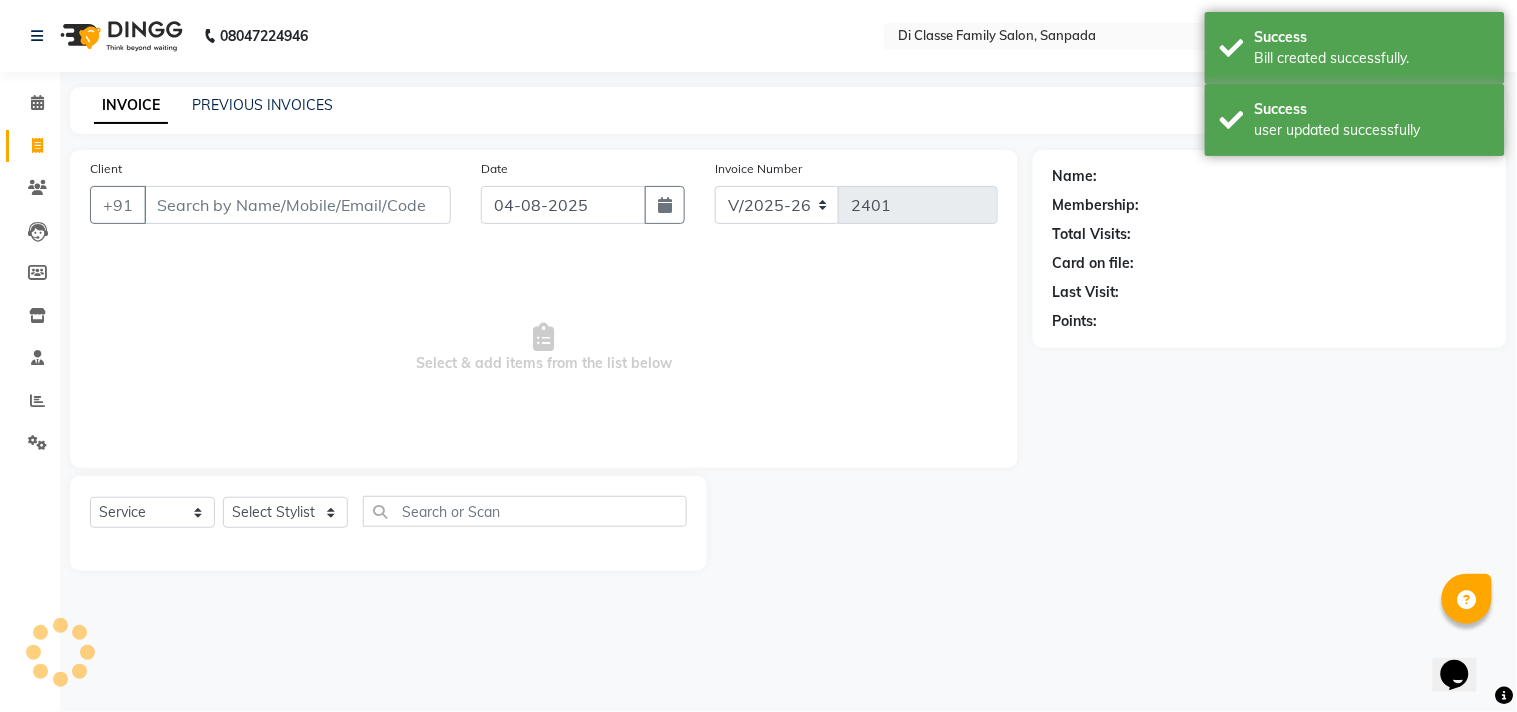 click on "INVOICE PREVIOUS INVOICES Create New   Save" 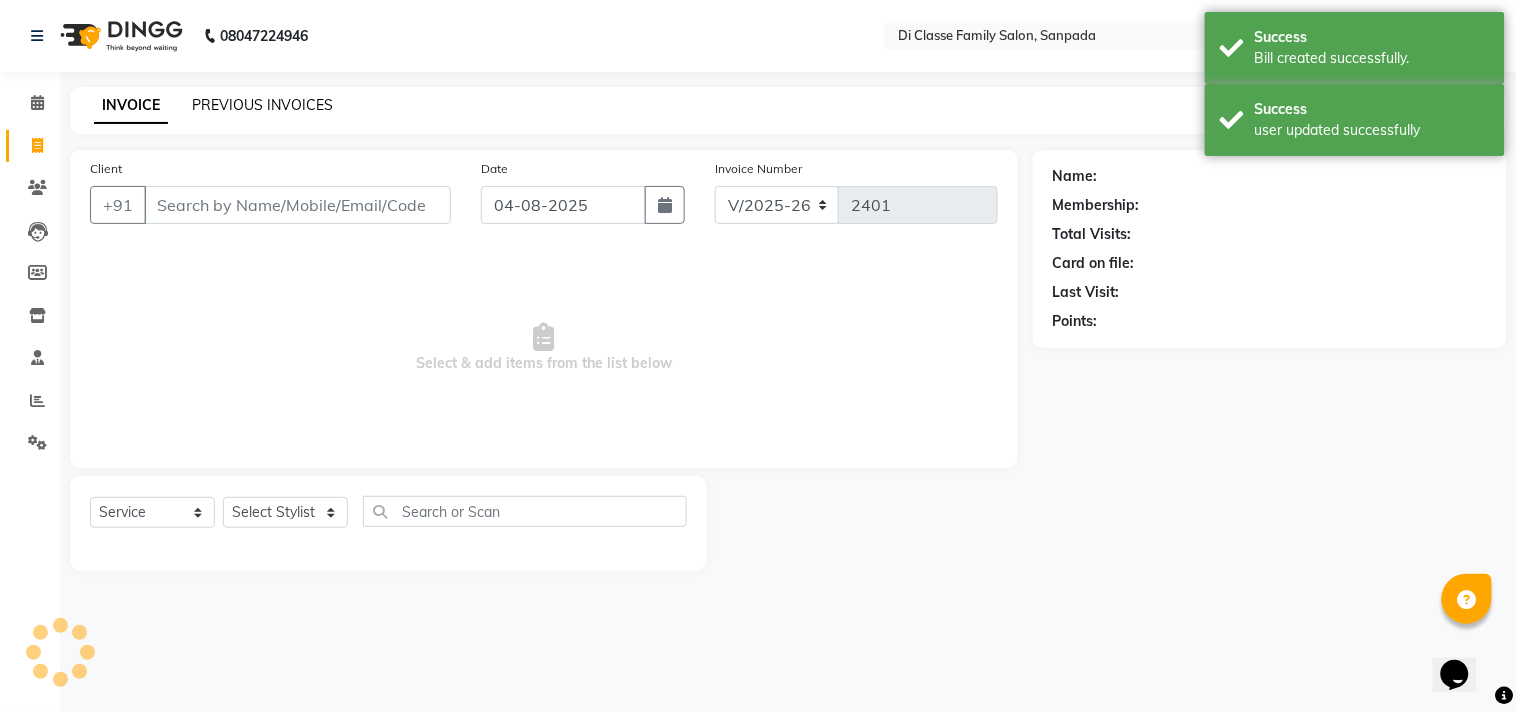 click on "PREVIOUS INVOICES" 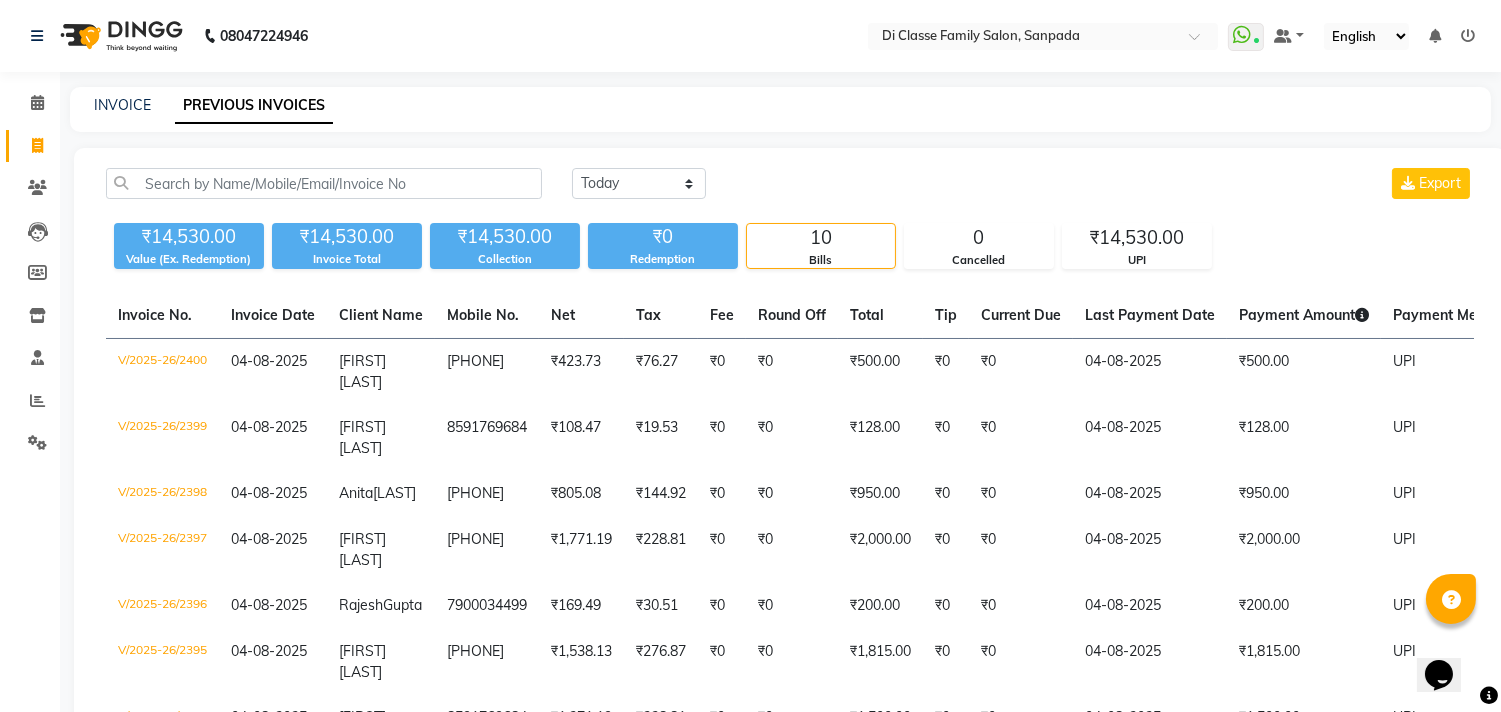 click on "INVOICE PREVIOUS INVOICES Today Yesterday Custom Range Export [PRICE] Value (Ex. Redemption) [PRICE] Invoice Total  [PRICE] Collection [PRICE] Redemption 10 Bills 0 Cancelled [PRICE] UPI  Invoice No.   Invoice Date   Client Name   Mobile No.   Net   Tax   Fee   Round Off   Total   Tip   Current Due   Last Payment Date   Payment Amount   Payment Methods   Cancel Reason   Status   [INVOICE]  [DATE] [FIRST] [LAST]   [PHONE] [PRICE] [PRICE]  [PRICE]  [PRICE] [PRICE] [PRICE] [PRICE] [DATE] [PRICE]  UPI - PAID  [INVOICE]  [DATE] [FIRST] [LAST]   [PHONE] [PRICE] [PRICE]  [PRICE]  [PRICE] [PRICE] [PRICE] [PRICE] [DATE] [PRICE]  UPI - PAID  [INVOICE]  [DATE] [FIRST] [LAST] [PHONE] [PRICE] [PRICE]  [PRICE]  [PRICE] [PRICE] [PRICE] [PRICE] [DATE] [PRICE]  UPI - PAID  [INVOICE]  [DATE] [FIRST] [LAST]   [PHONE] [PRICE] [PRICE]  [PRICE]  [PRICE] [PRICE] [PRICE] [PRICE] [DATE] [PRICE]  UPI - PAID  [INVOICE]  [DATE] [FIRST] [LAST] [PHONE] [PRICE]" 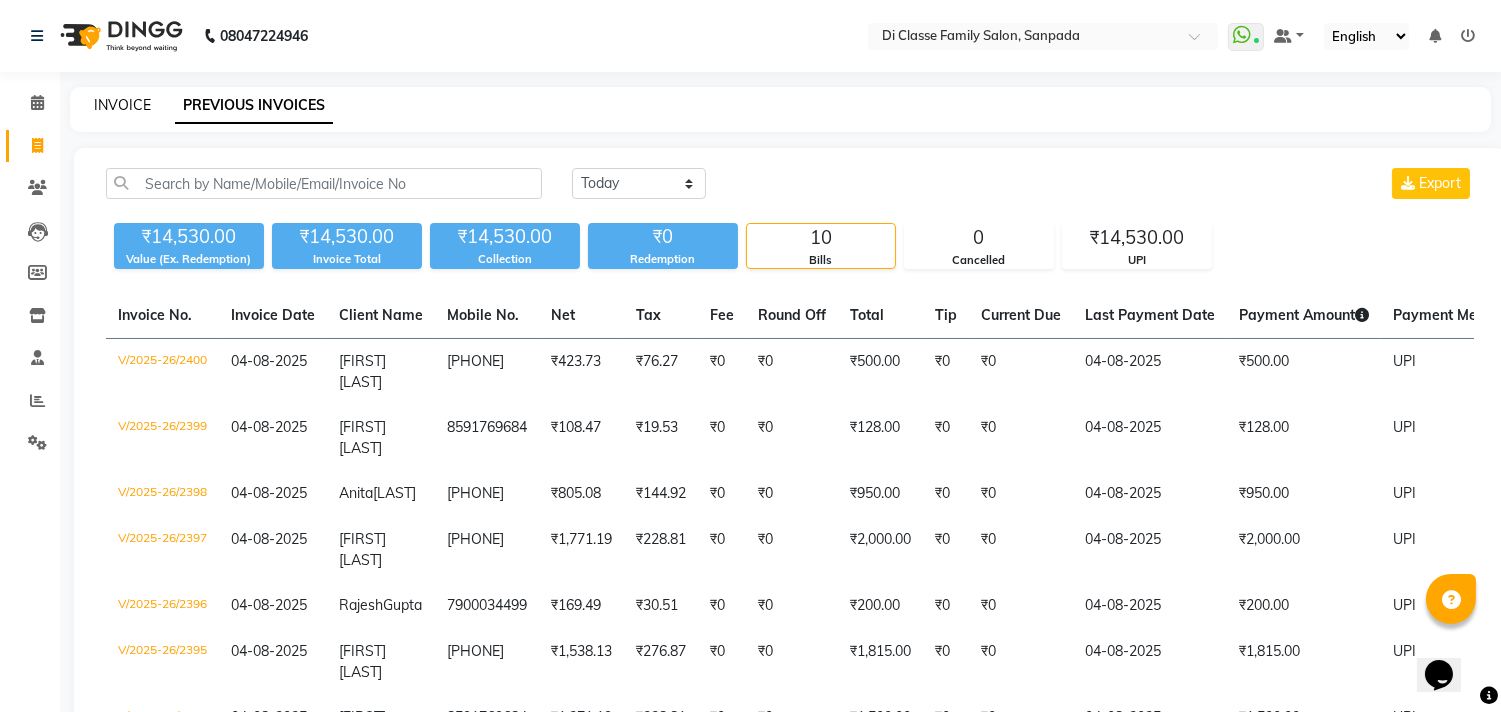 click on "INVOICE" 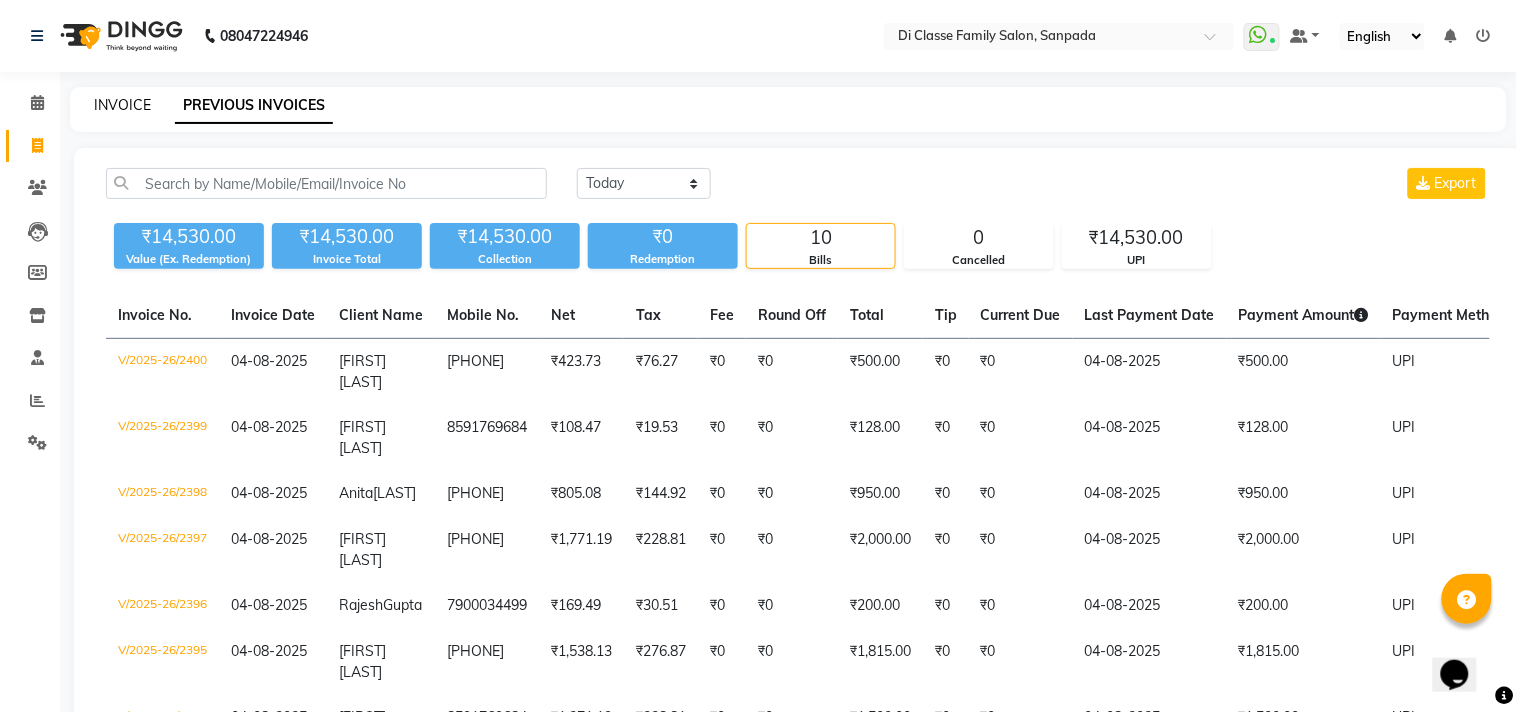 select on "service" 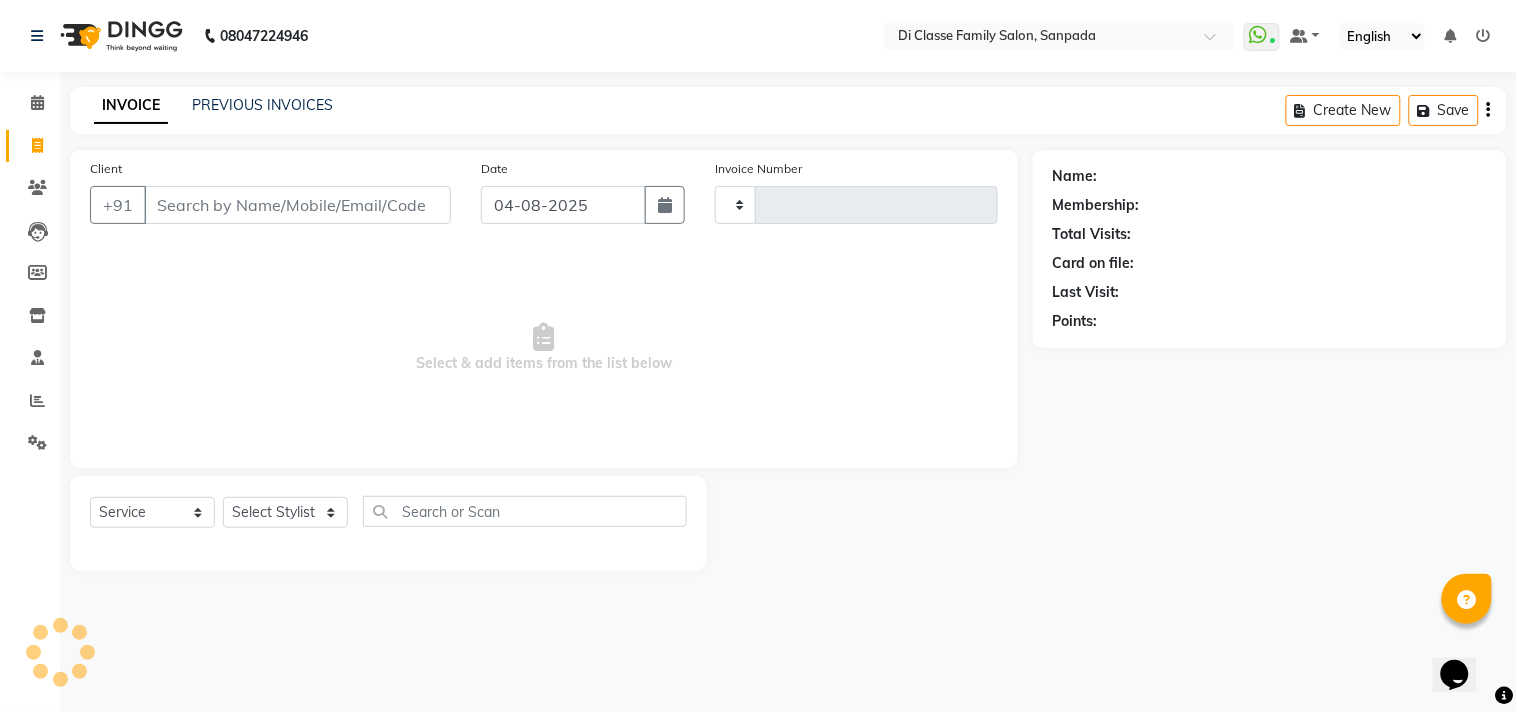 type on "2401" 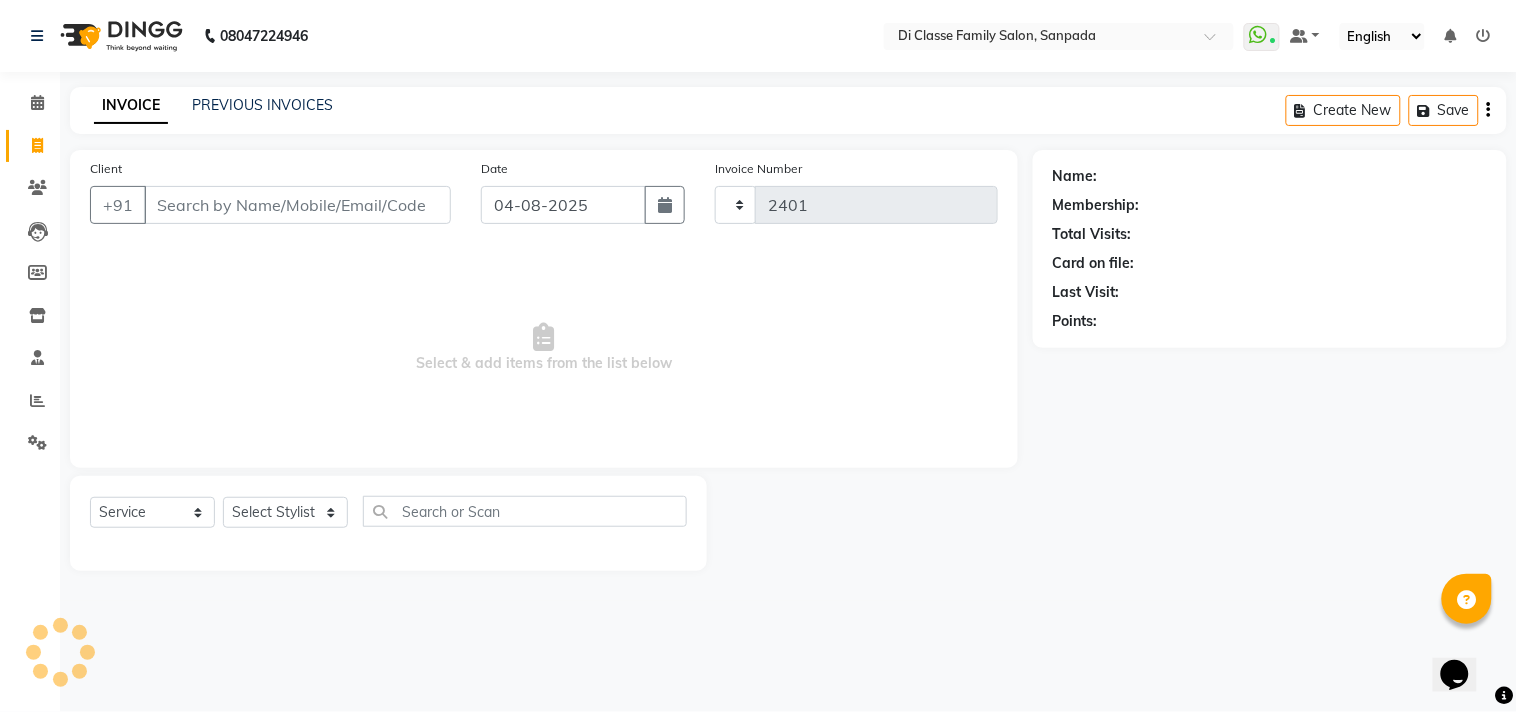 select on "4704" 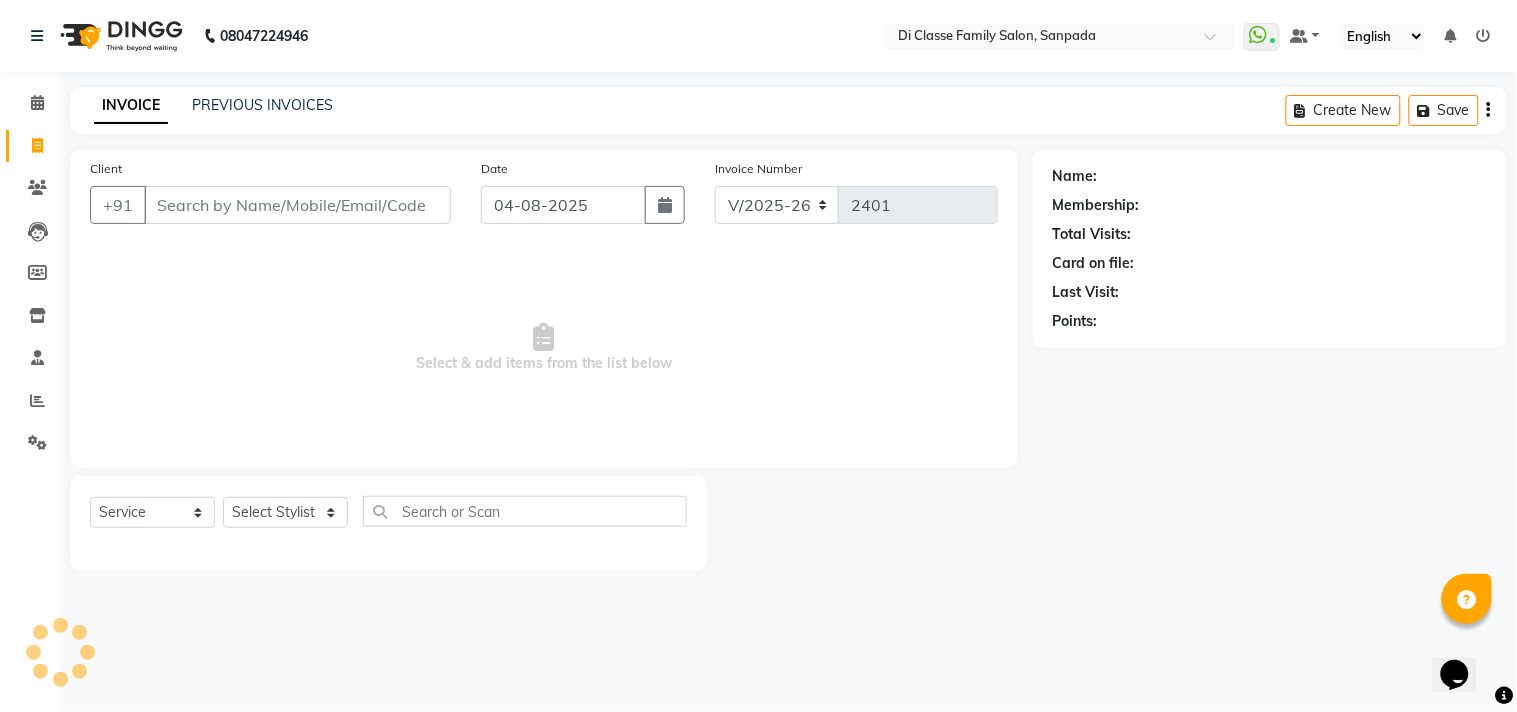 click on "Client" at bounding box center (297, 205) 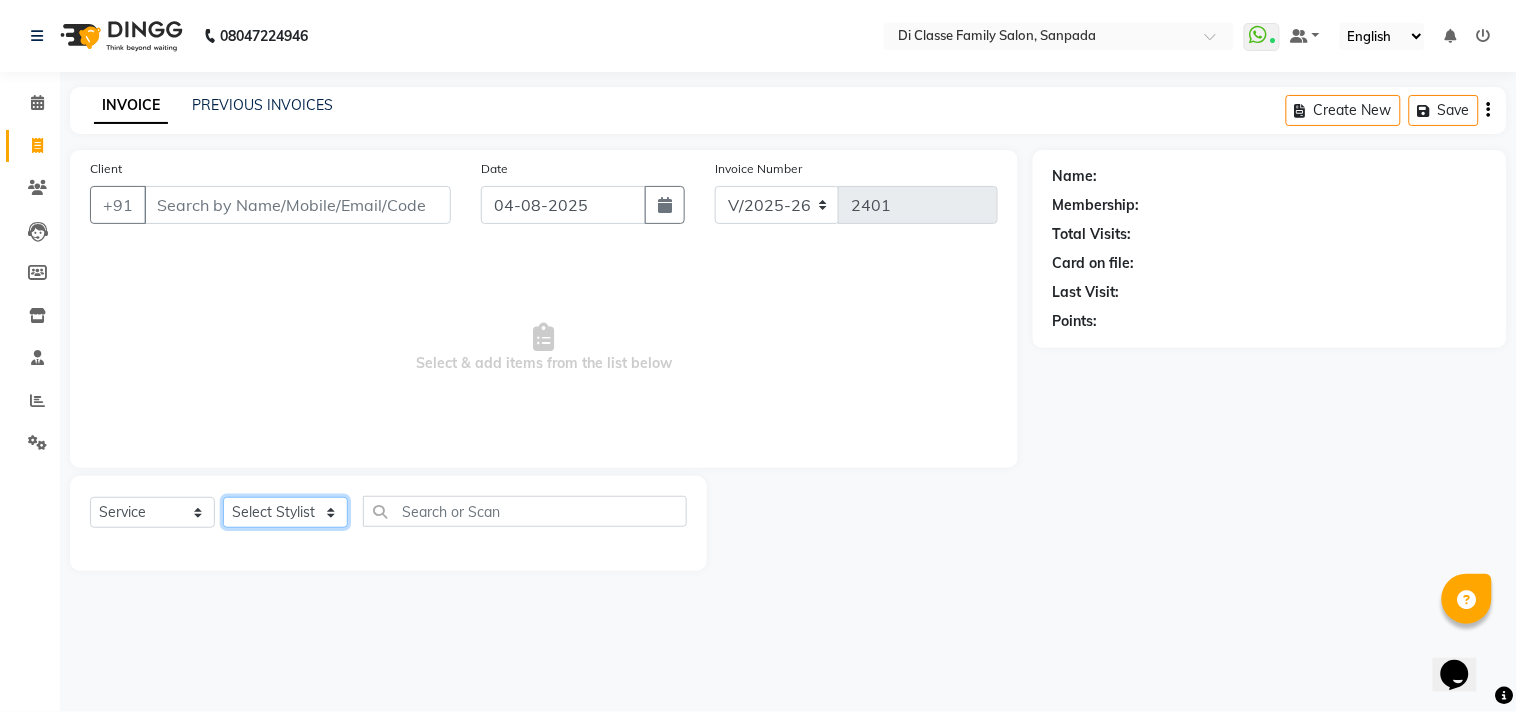 click on "Select Stylist aniket  Anu  AYAZ KADRI  Front Desk Javed kapil KOMAL  Payal  Pooja Jadhav Rahul Datkhile RESHMA SHAIKH rutik shinde SACHIN SAKPAL SADDAM SAHAJAN SAKSHI CHAVAN Sameer  sampada Sanjana  SANU SHUBHAM PEDNEKAR Sikandar Ansari Vijay kharat" 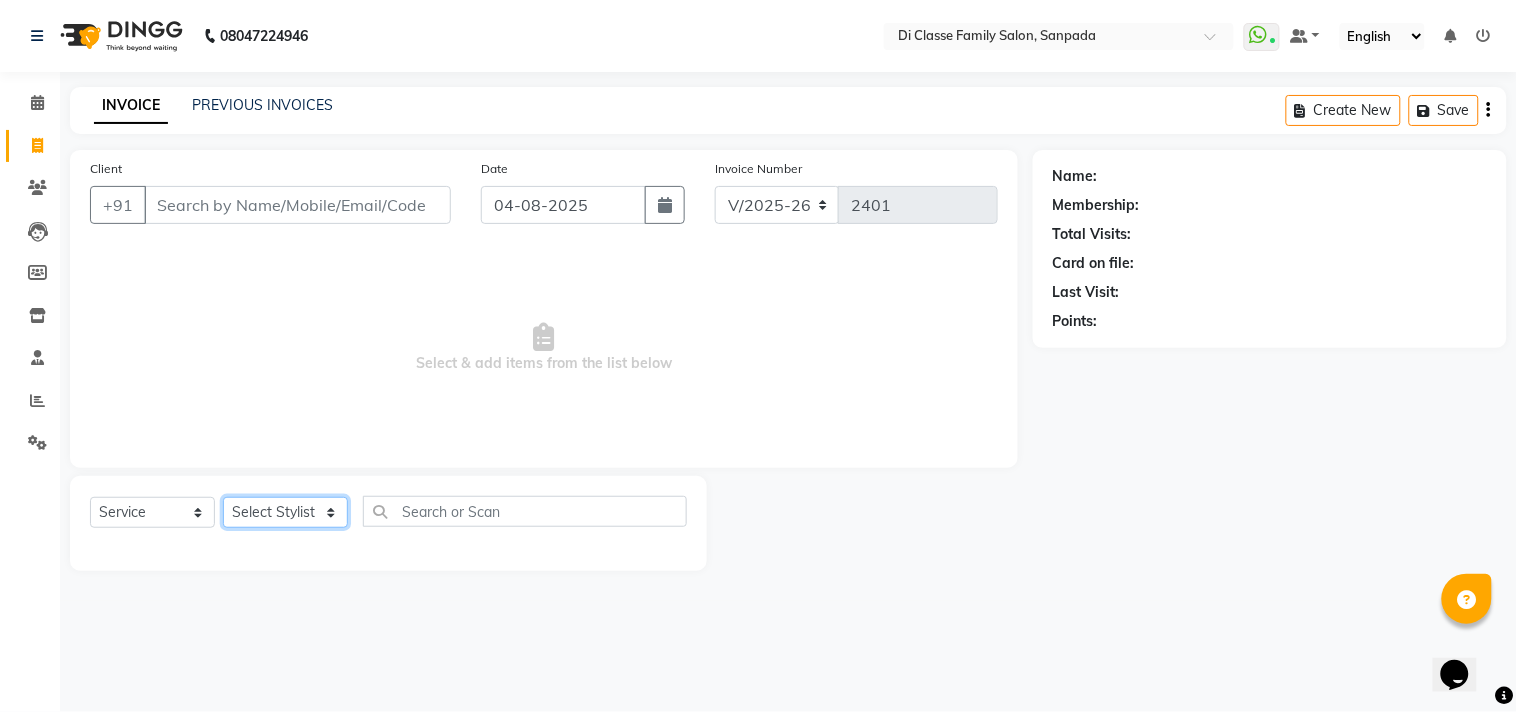 select on "79582" 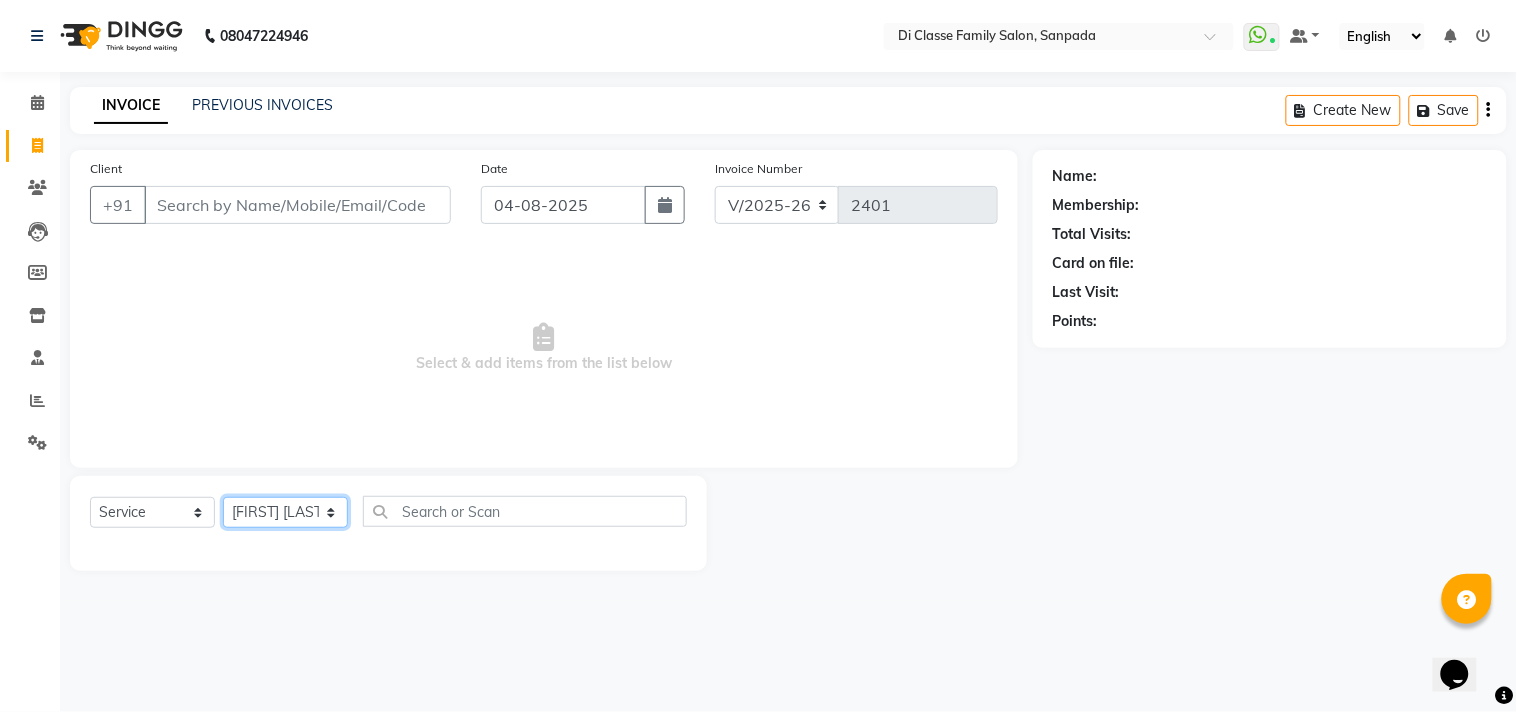 click on "Select Stylist aniket  Anu  AYAZ KADRI  Front Desk Javed kapil KOMAL  Payal  Pooja Jadhav Rahul Datkhile RESHMA SHAIKH rutik shinde SACHIN SAKPAL SADDAM SAHAJAN SAKSHI CHAVAN Sameer  sampada Sanjana  SANU SHUBHAM PEDNEKAR Sikandar Ansari Vijay kharat" 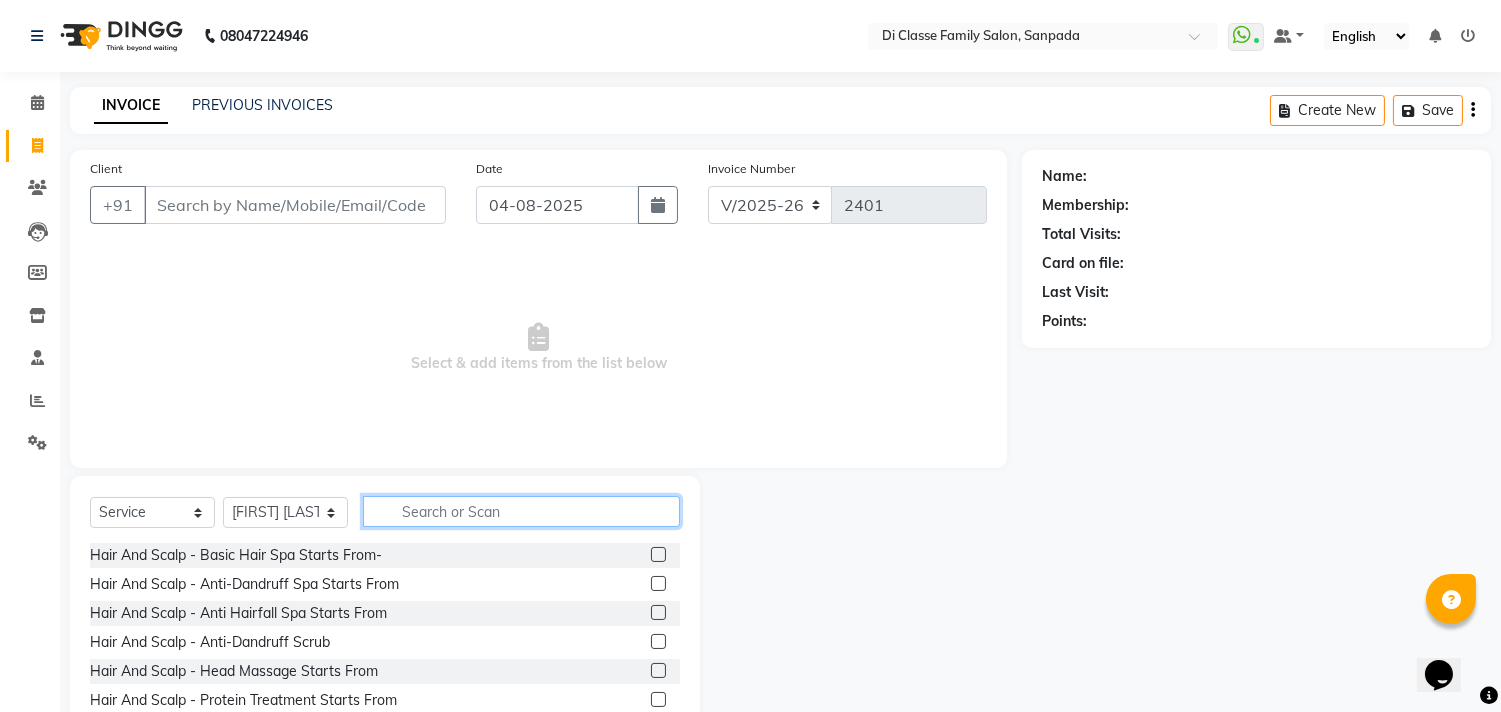 click 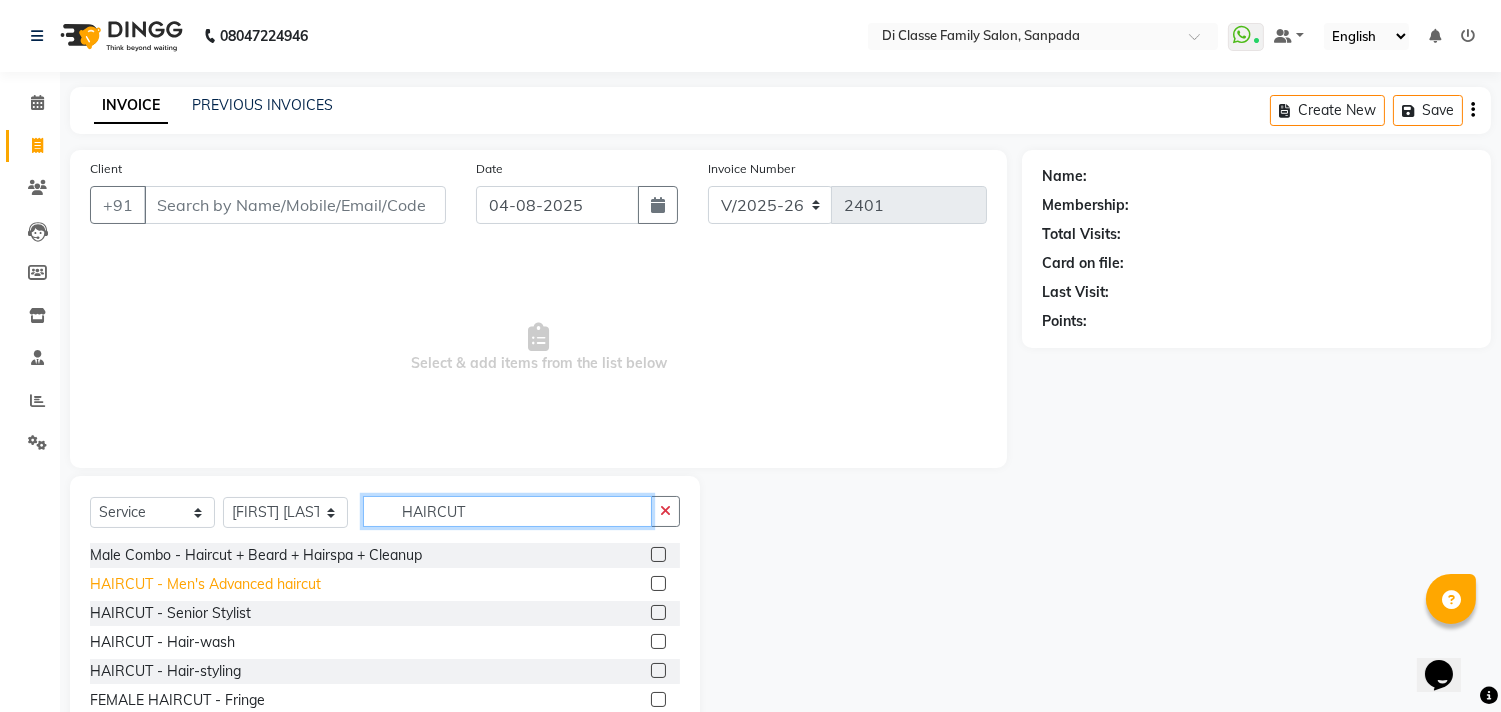 type on "HAIRCUT" 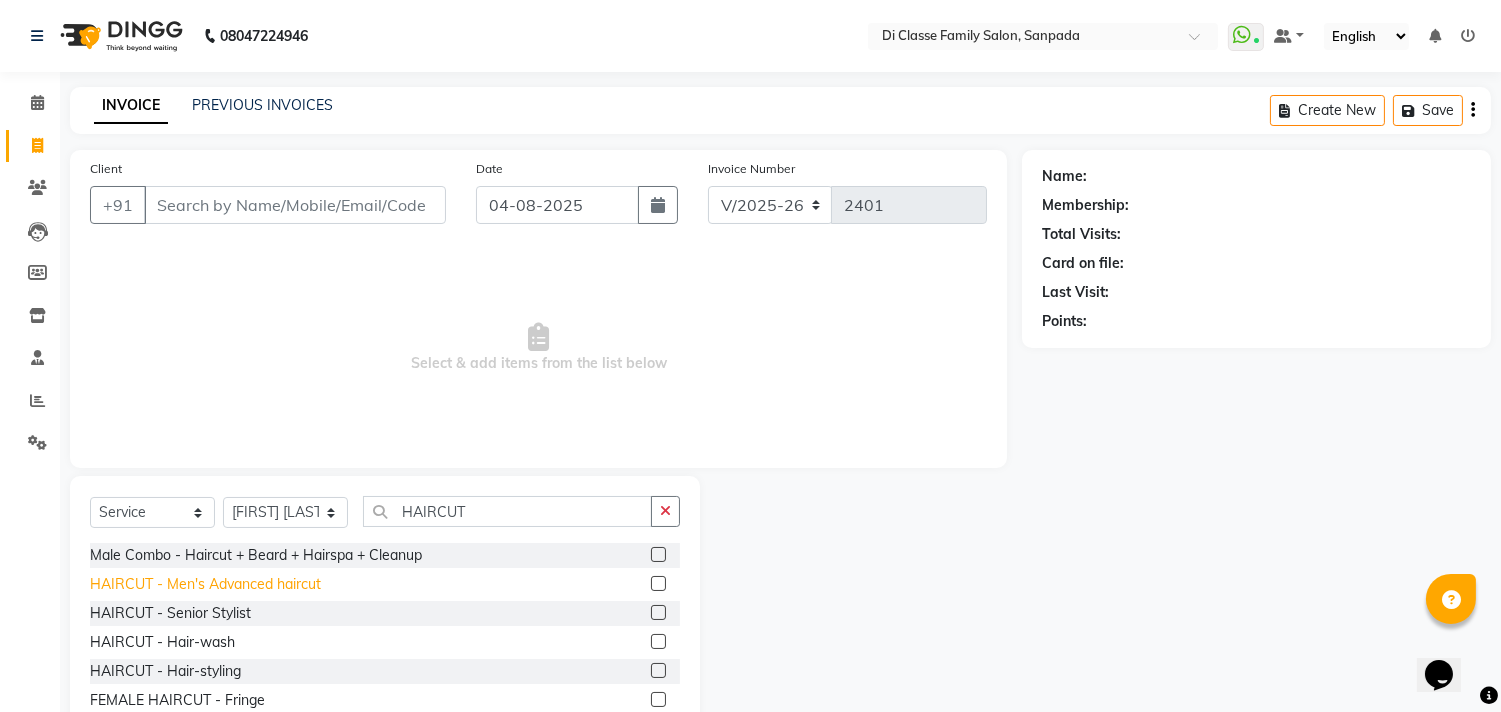 click on "HAIRCUT - Men's Advanced haircut" 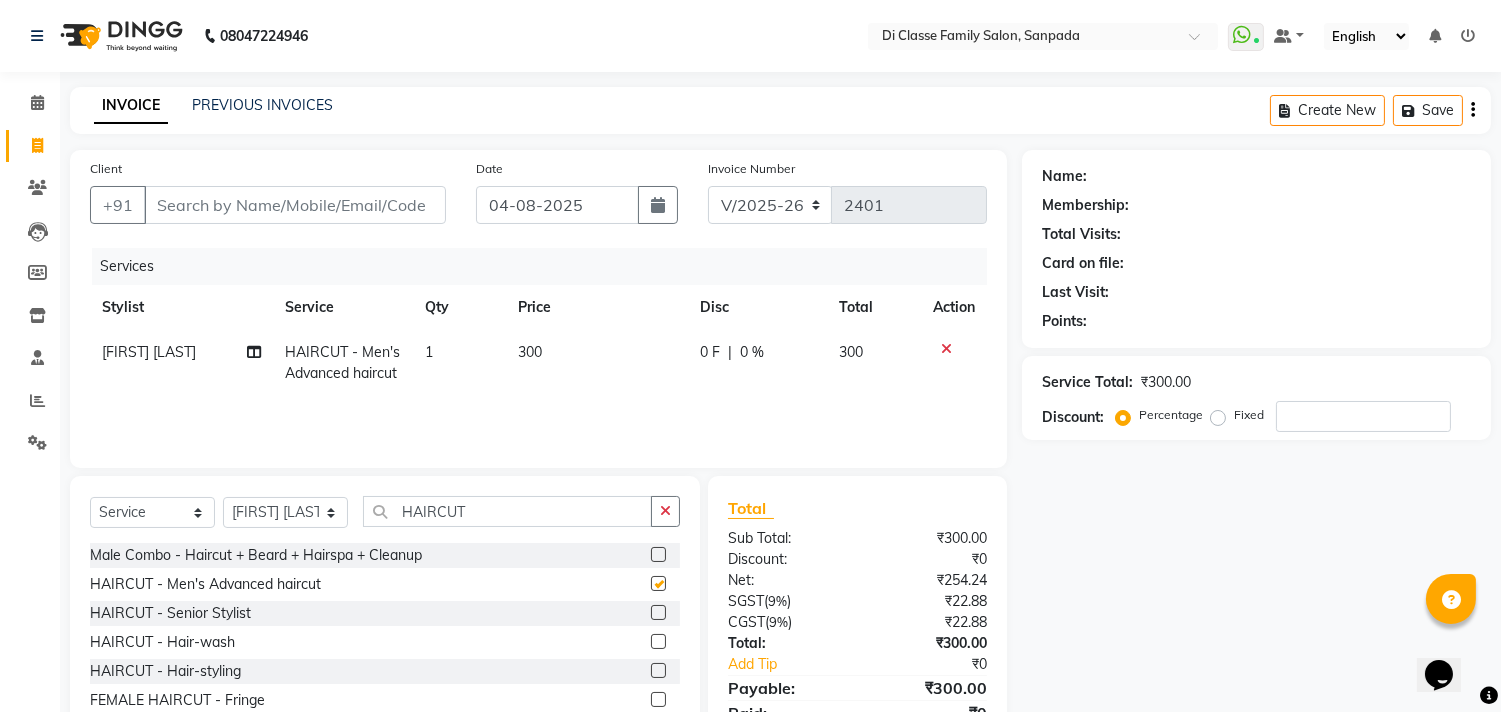 checkbox on "false" 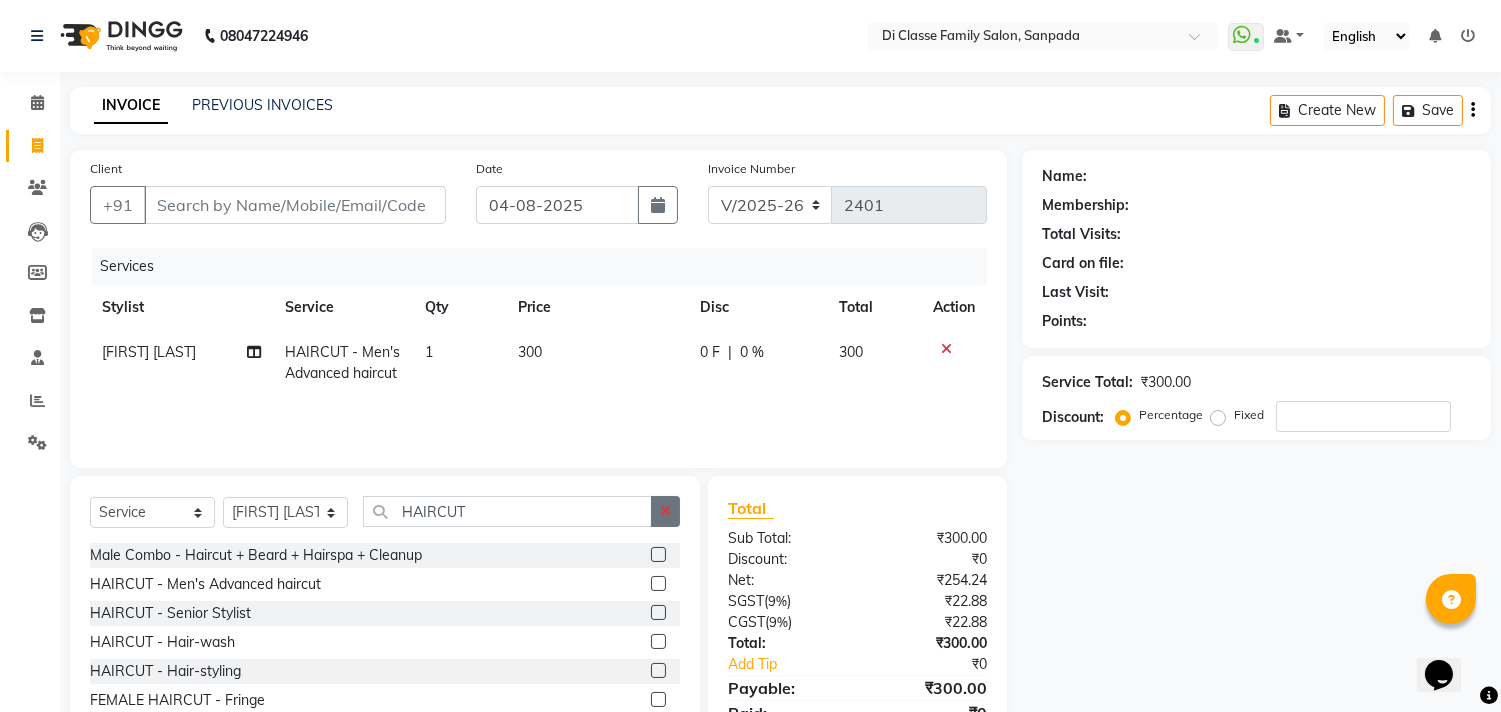 click 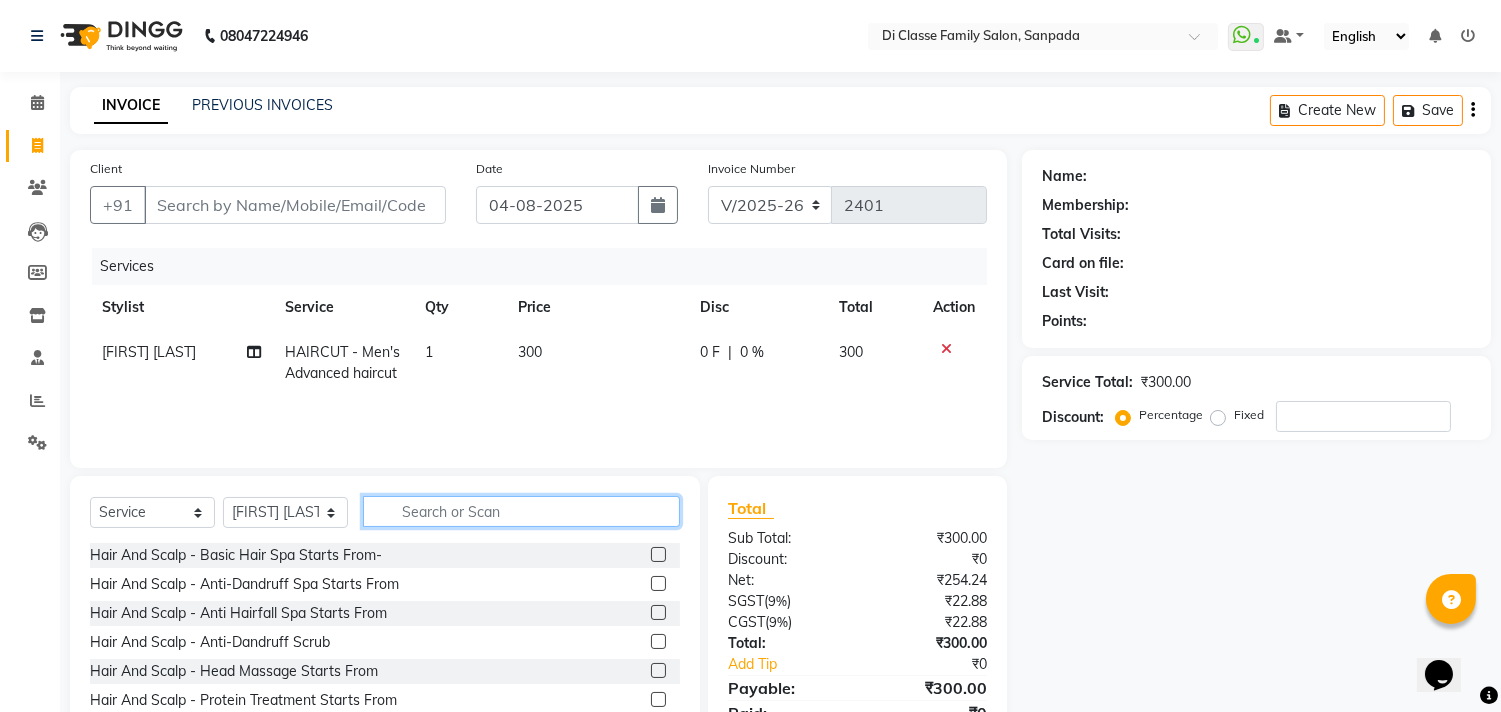 click 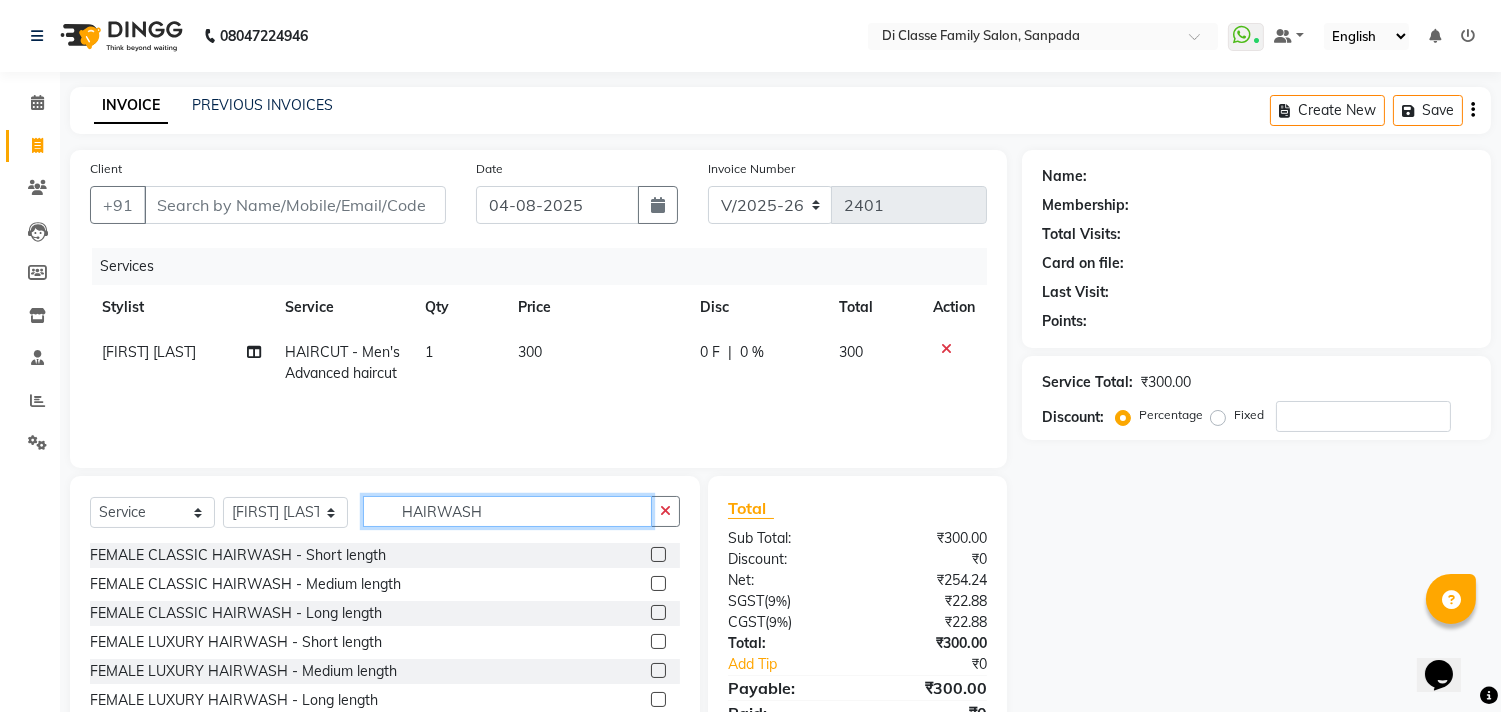 scroll, scrollTop: 3, scrollLeft: 0, axis: vertical 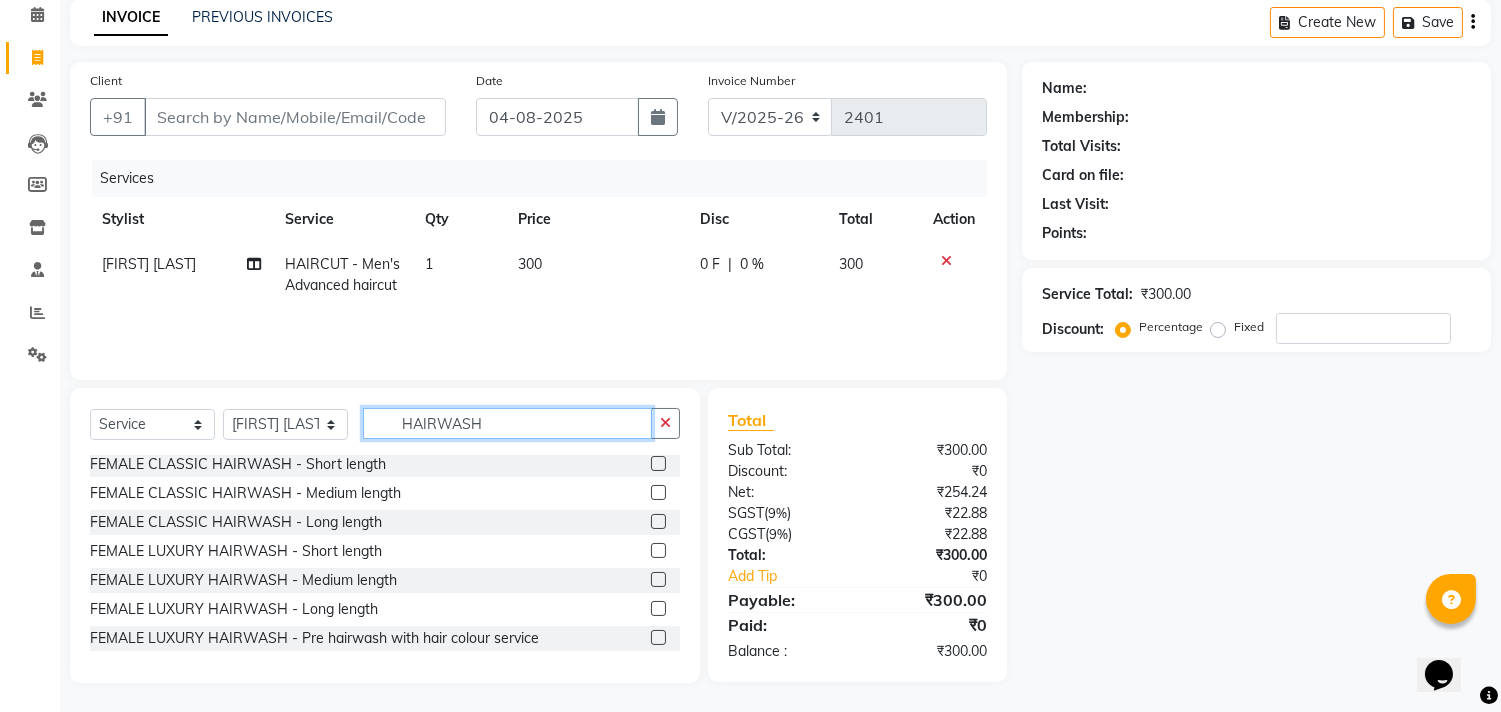 click on "HAIRWASH" 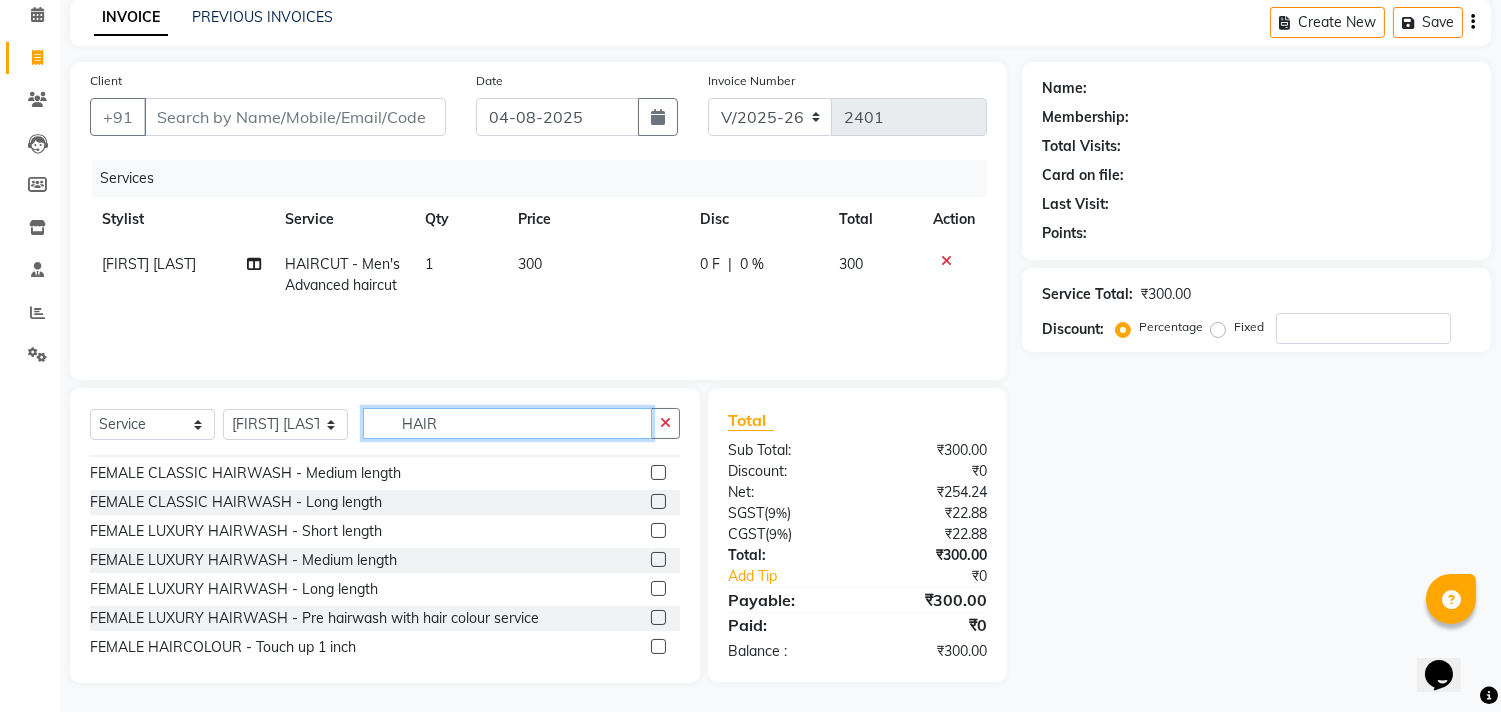 scroll, scrollTop: 1265, scrollLeft: 0, axis: vertical 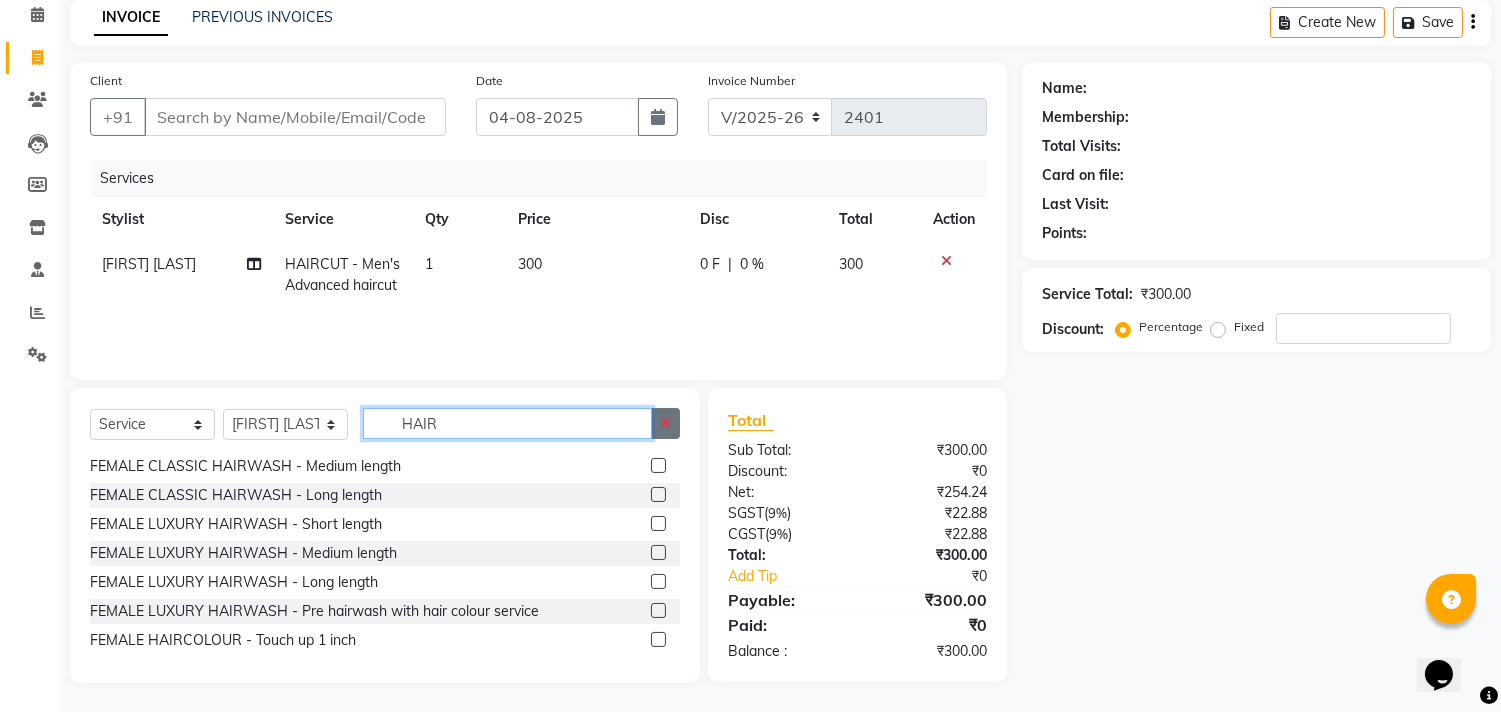 type on "HAIR" 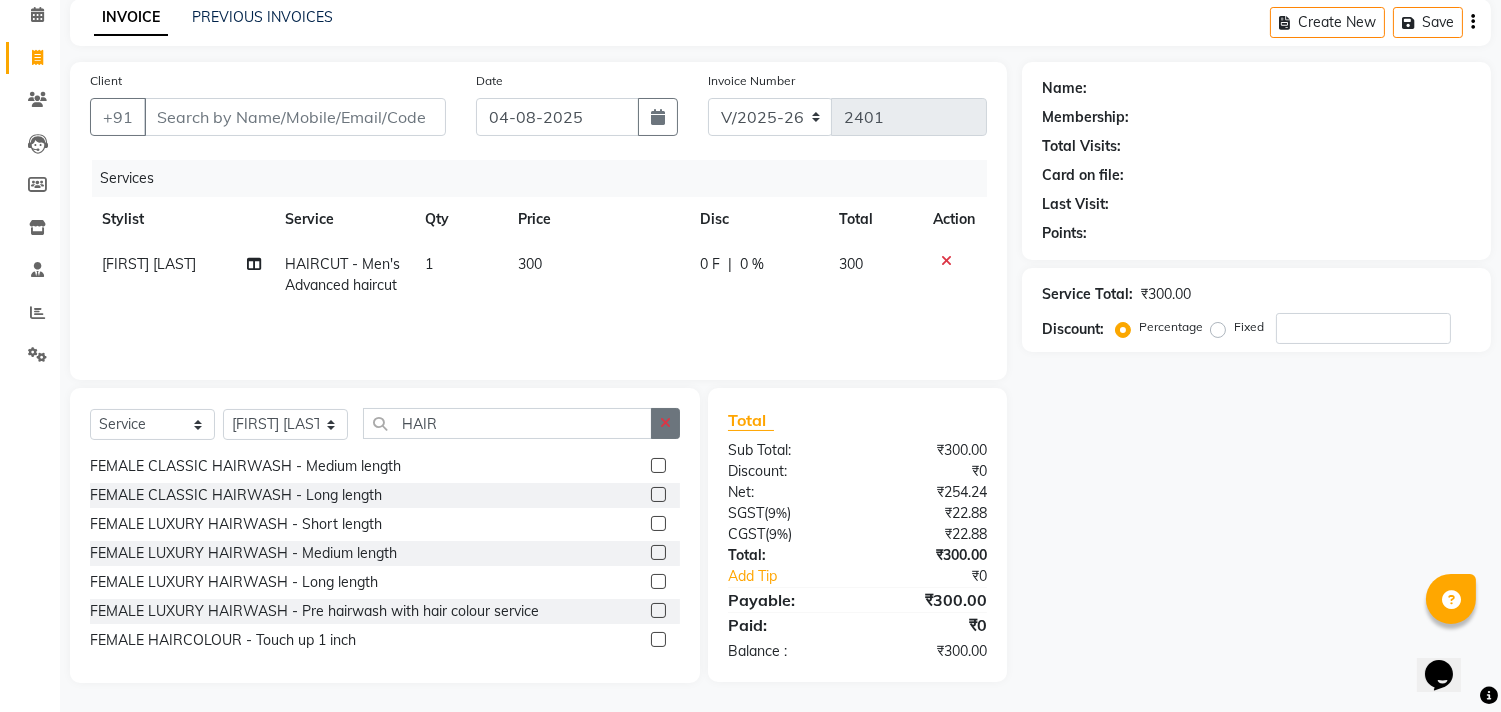 click 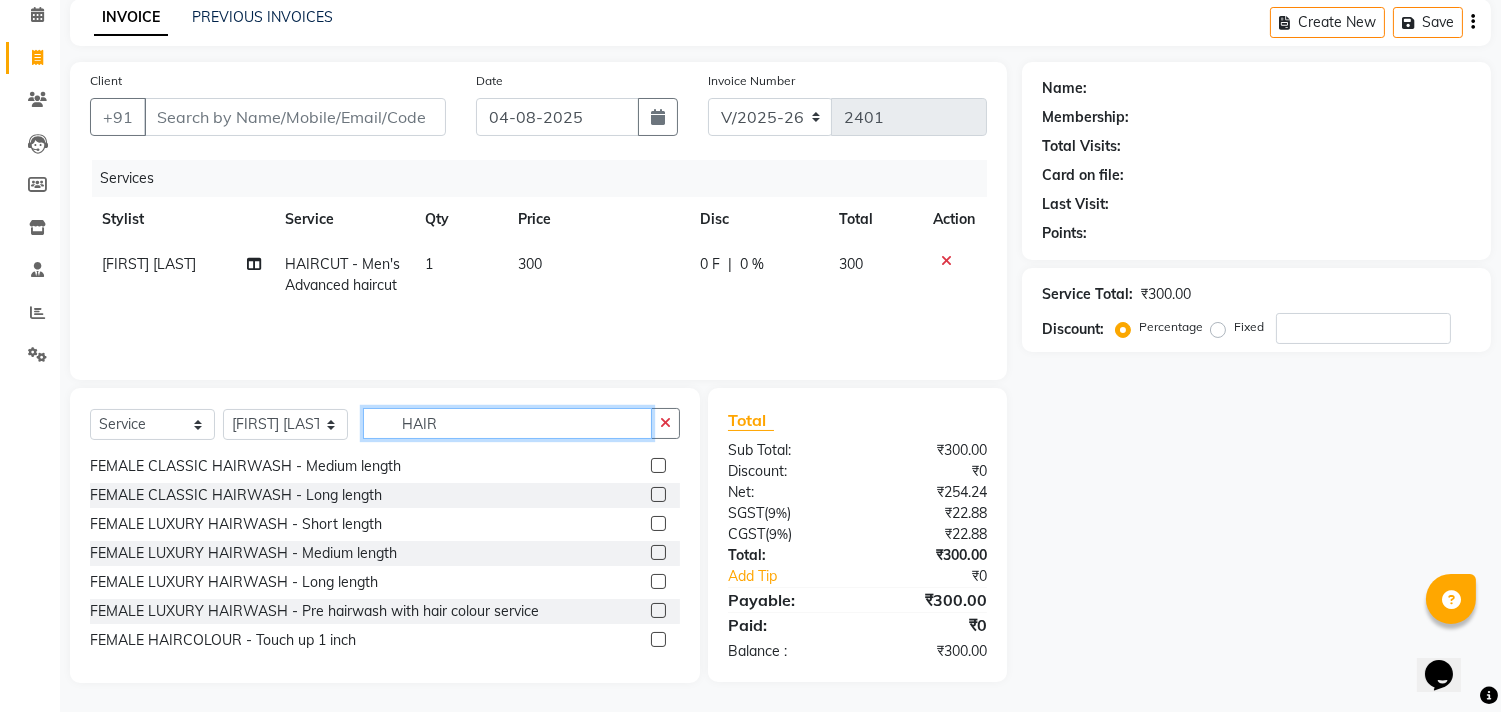 type 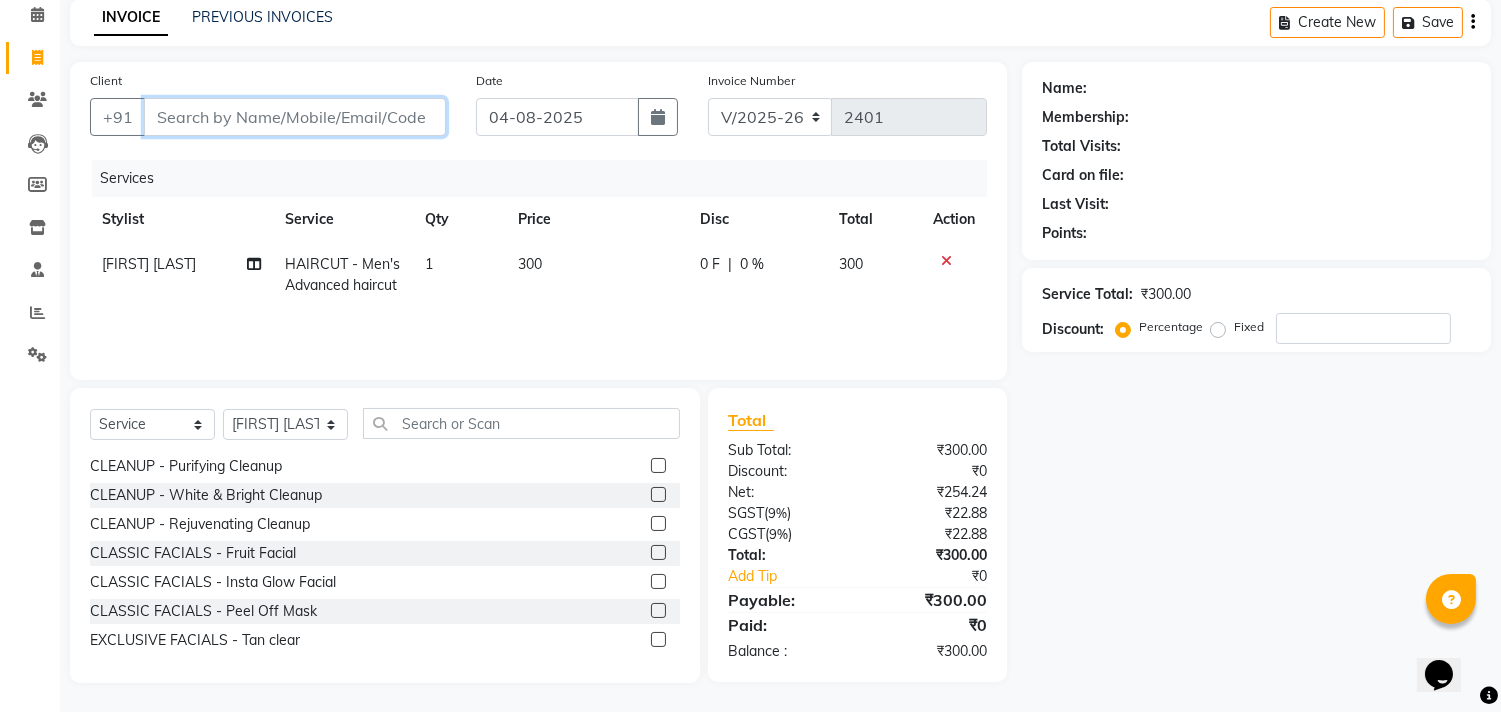 click on "Client" at bounding box center (295, 117) 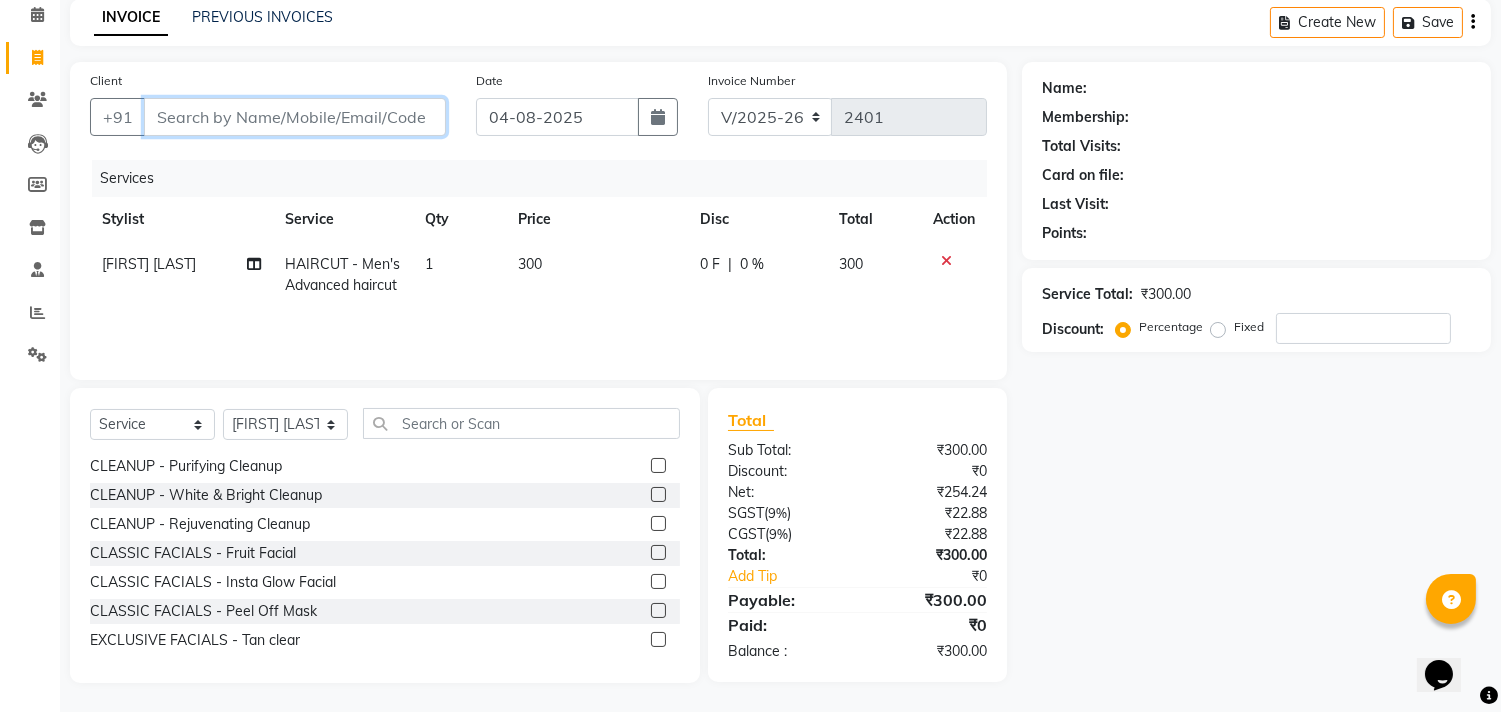 type on "7" 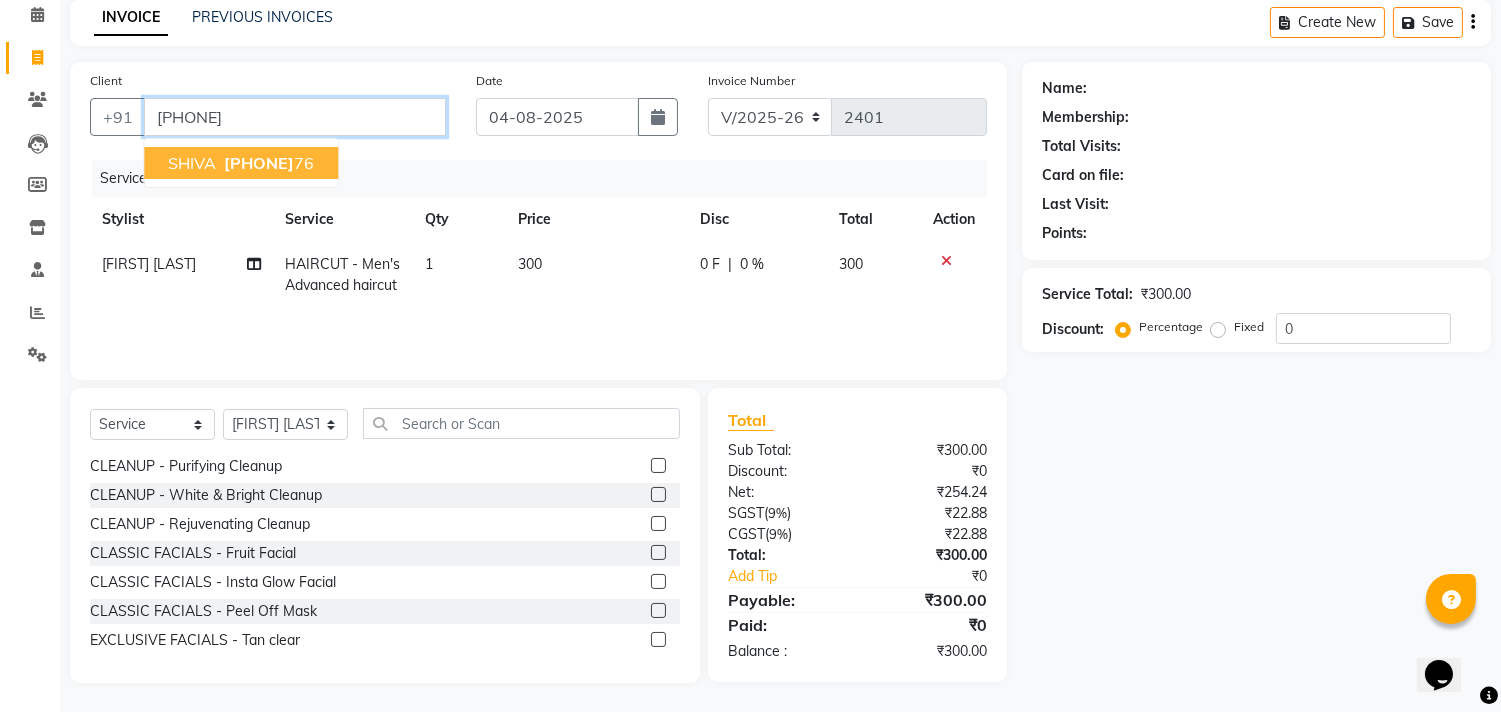 type on "[PHONE]" 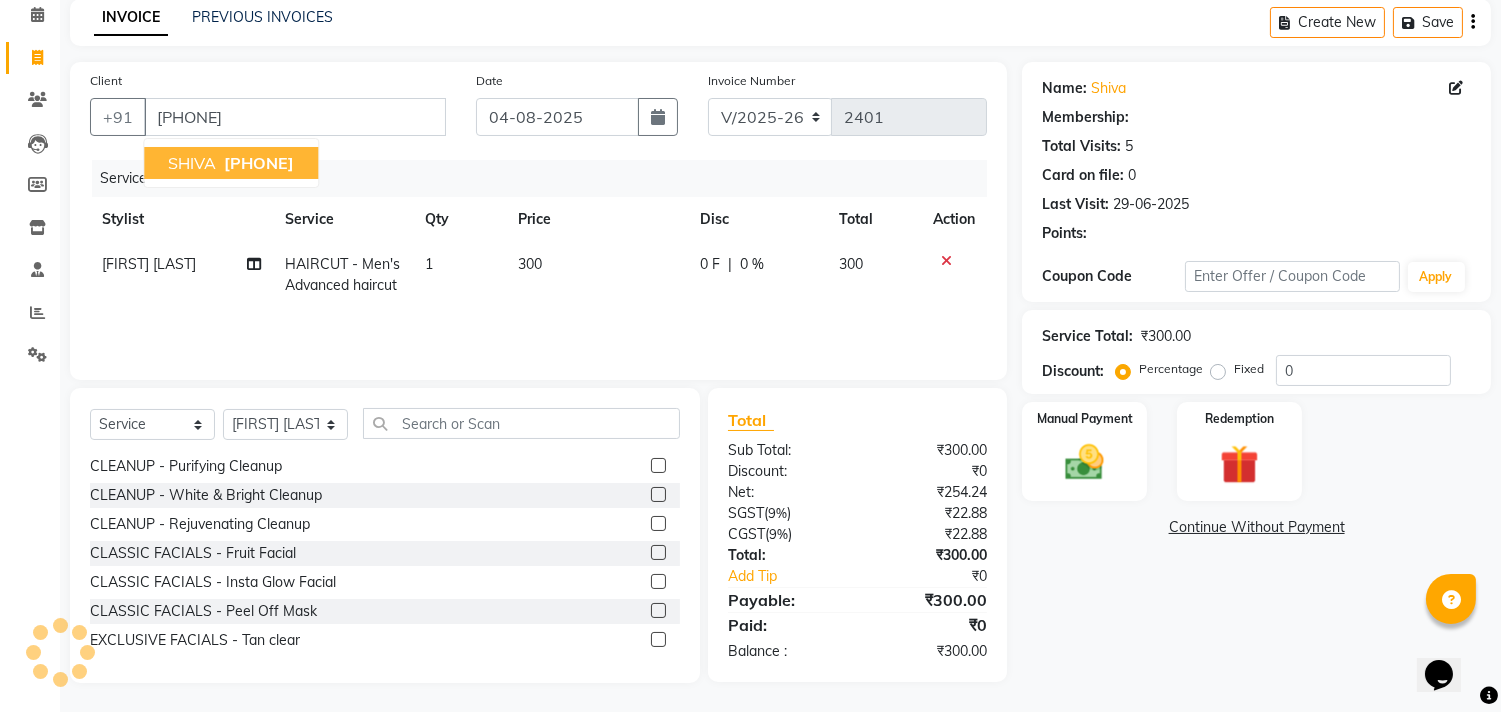 select on "1: Object" 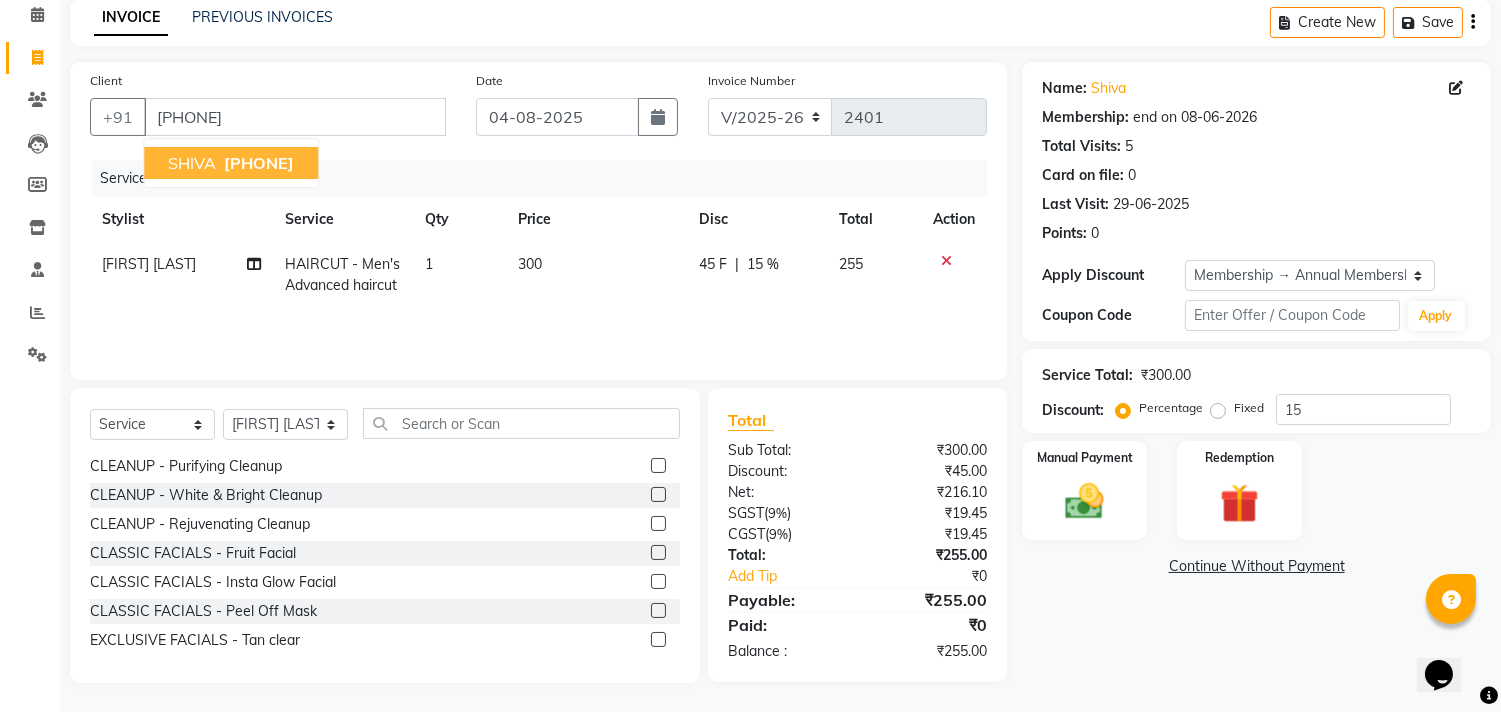 click on "[FIRST]   [PHONE]" at bounding box center [231, 163] 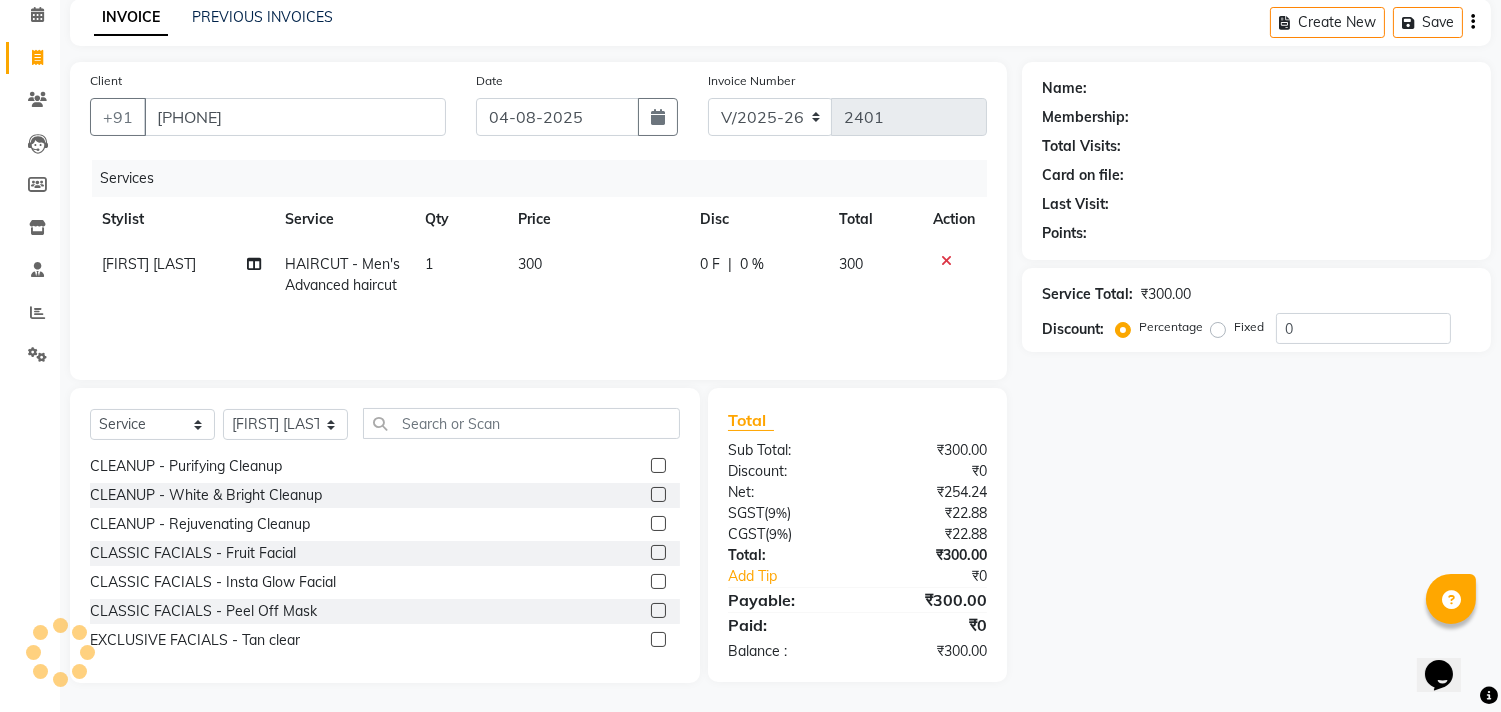 type on "15" 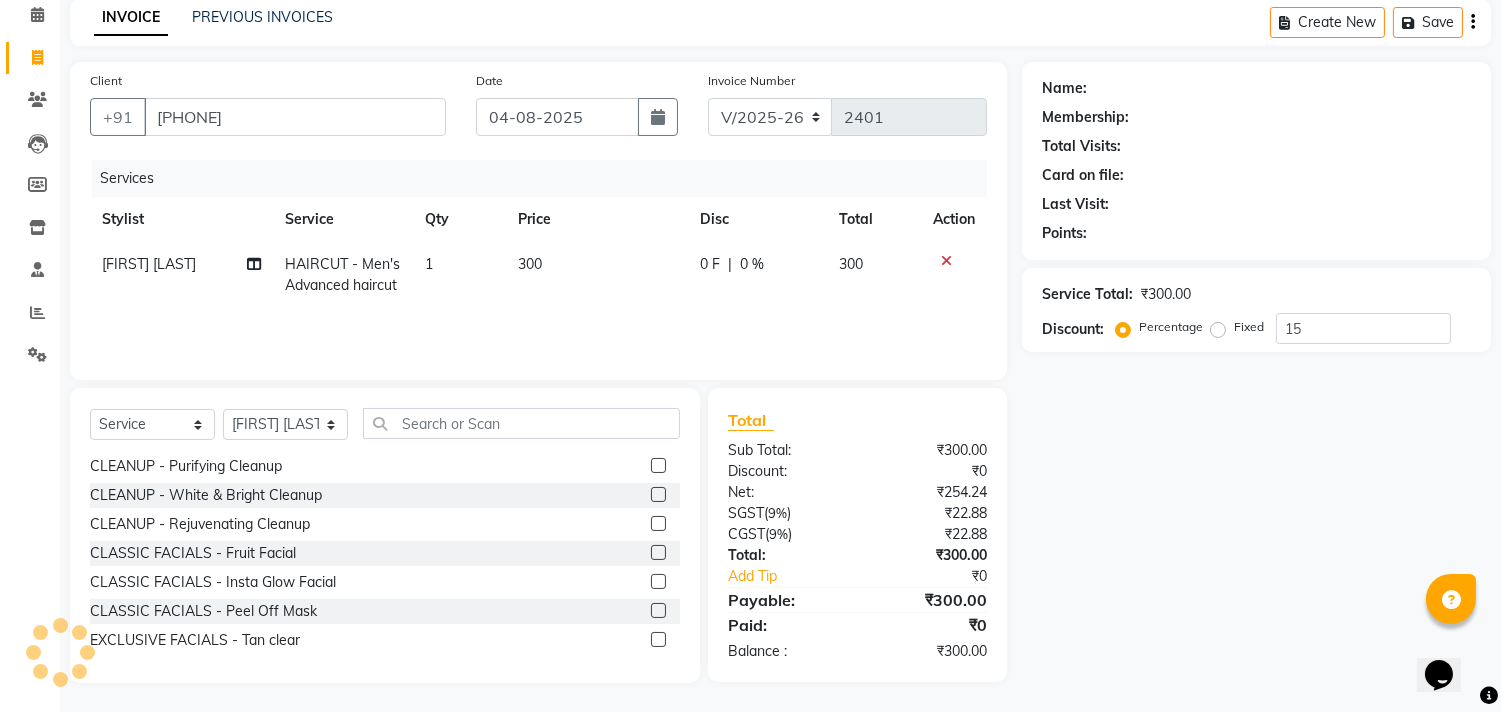 select on "1: Object" 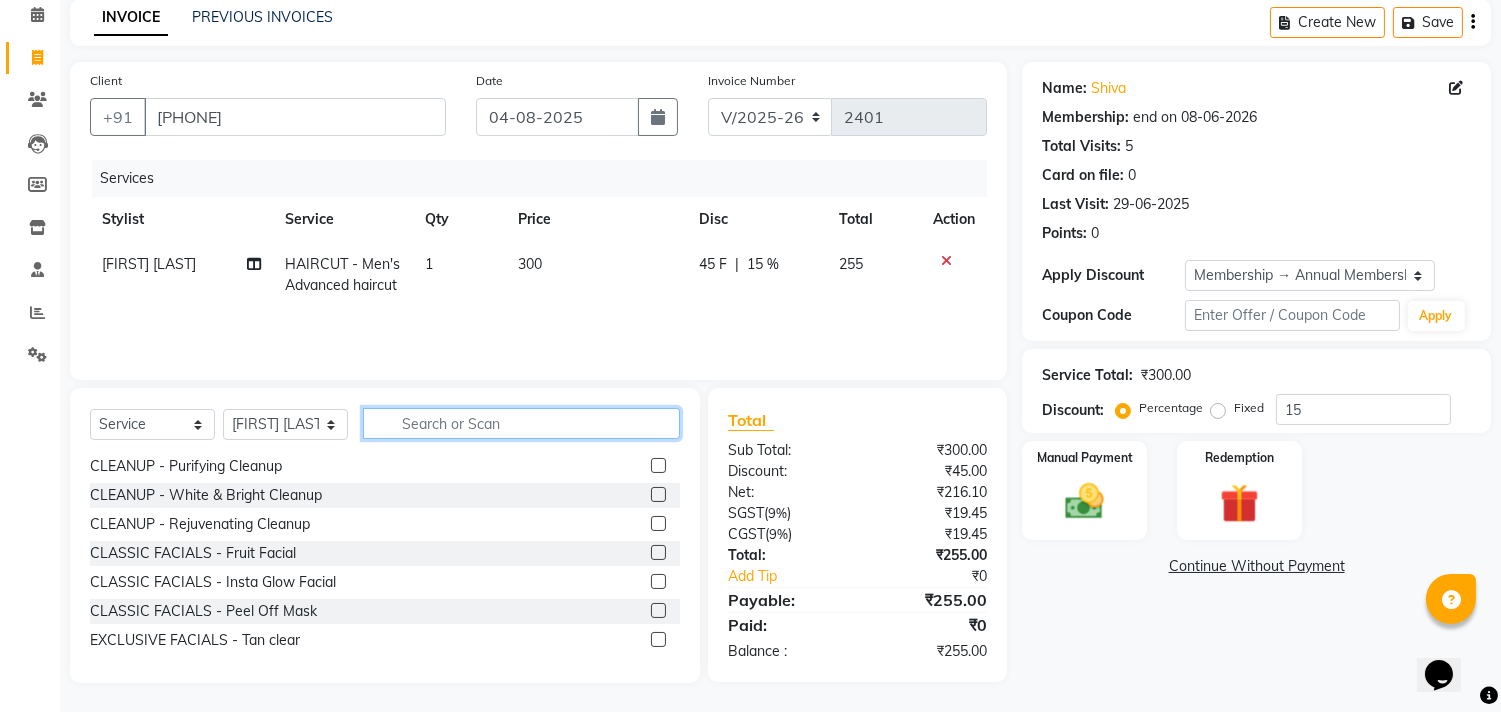 click 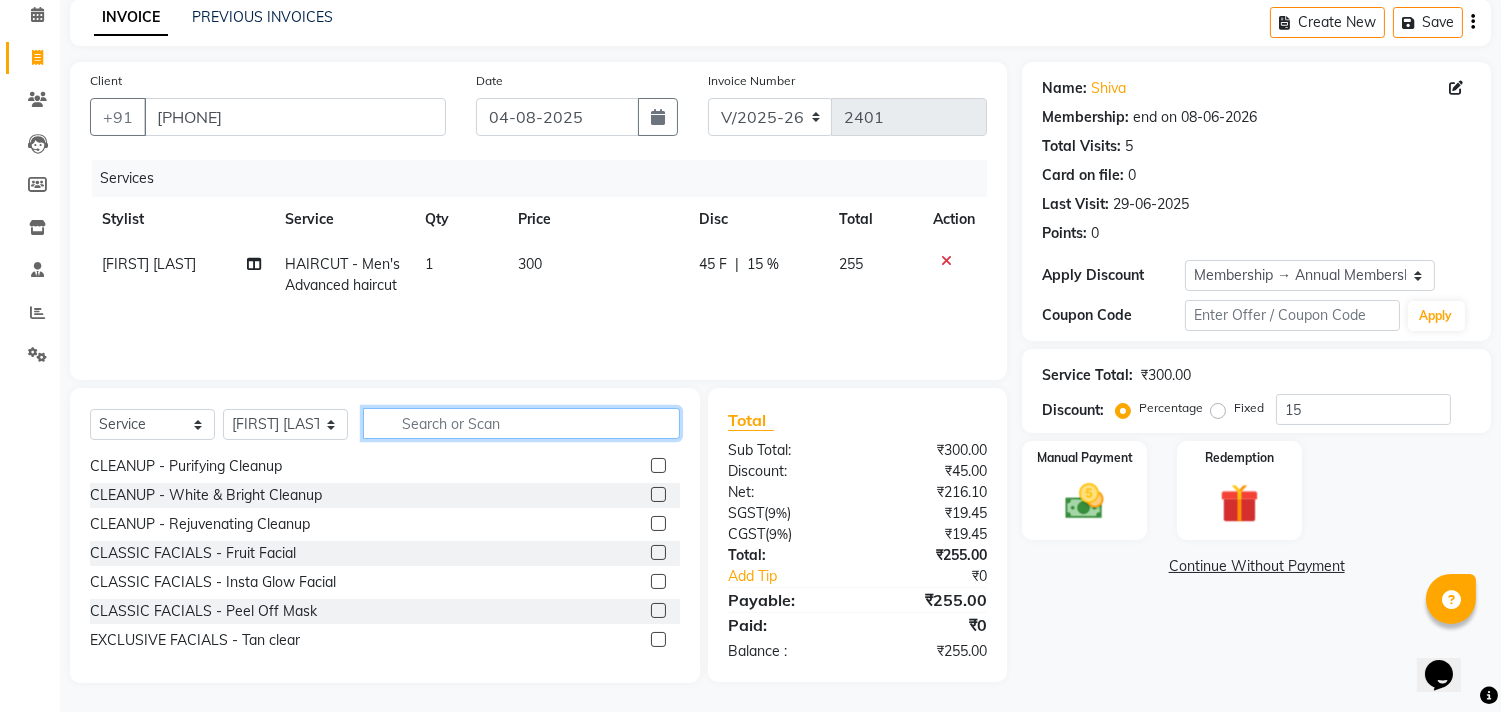 type on "H" 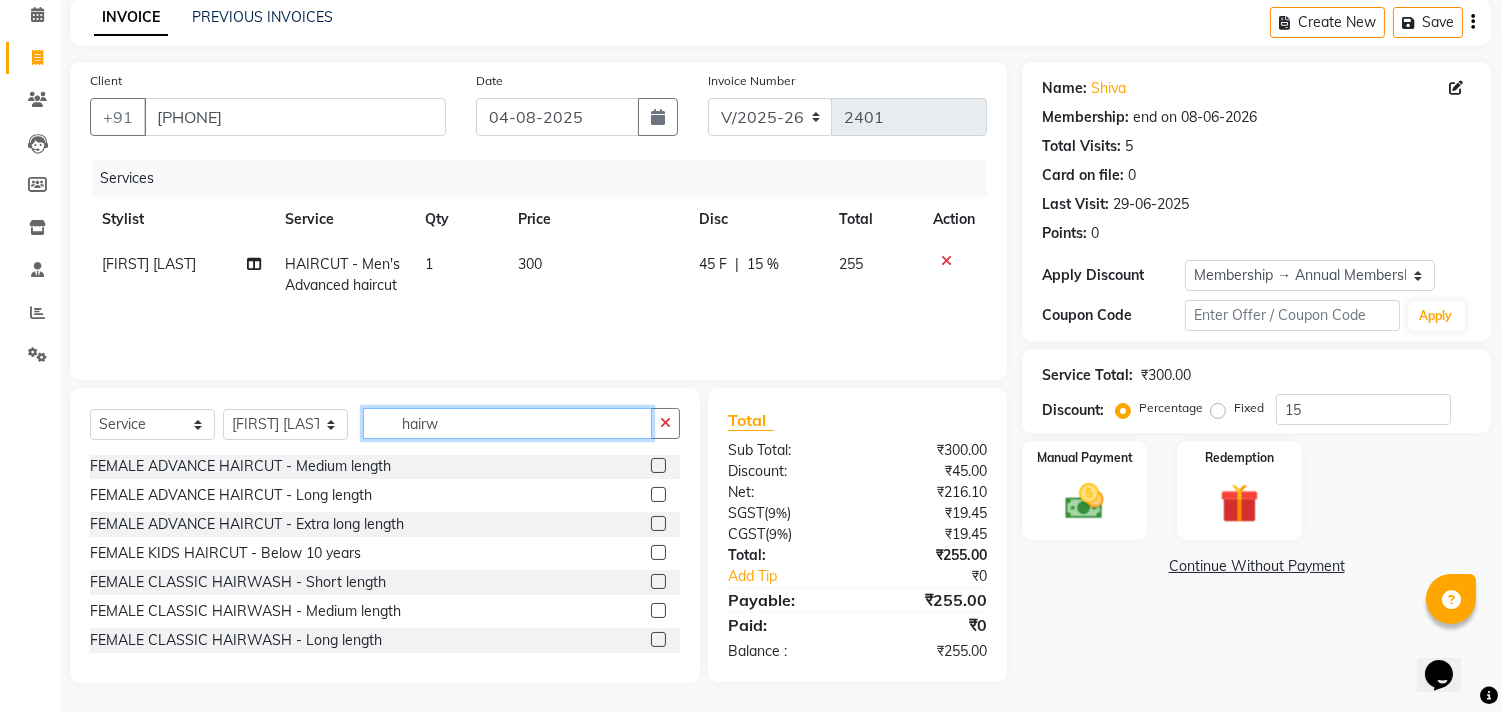 scroll, scrollTop: 0, scrollLeft: 0, axis: both 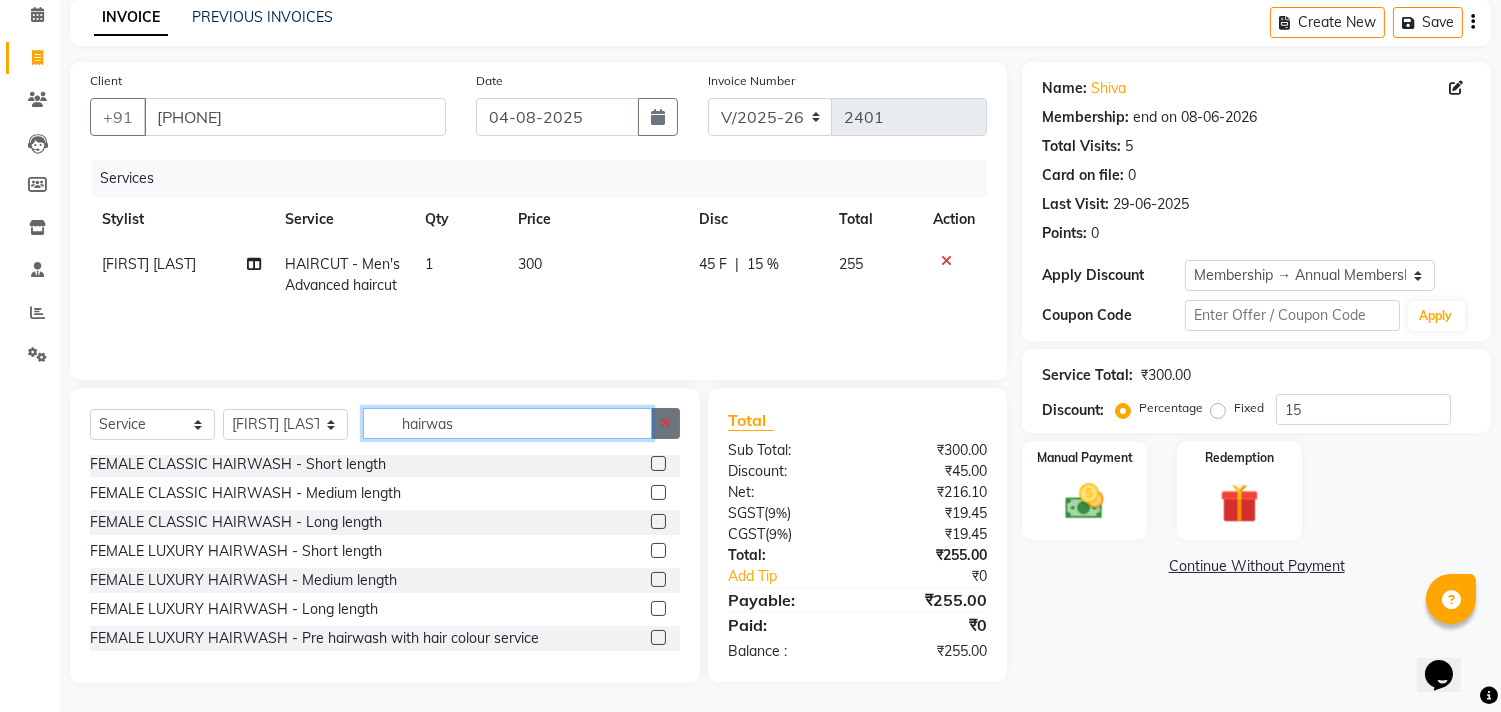 type on "hairwas" 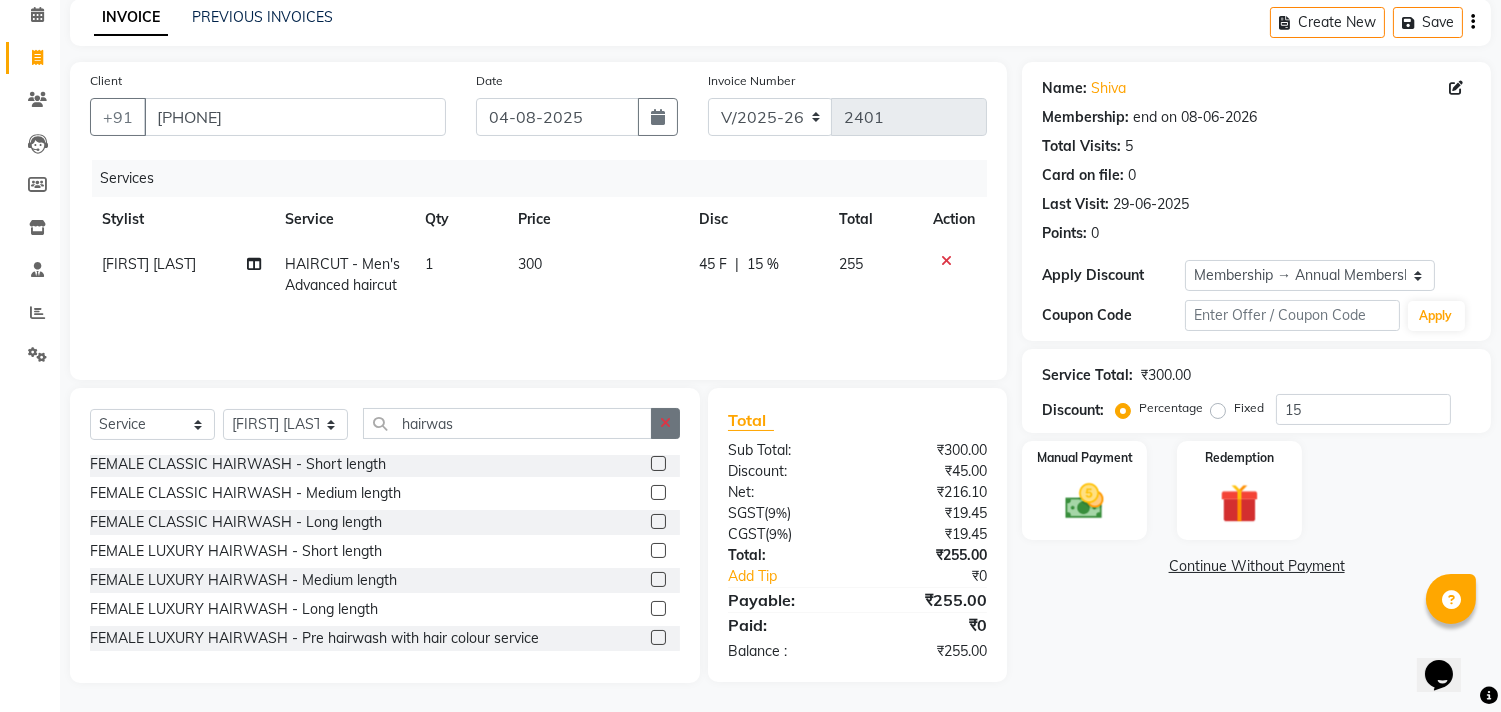 click 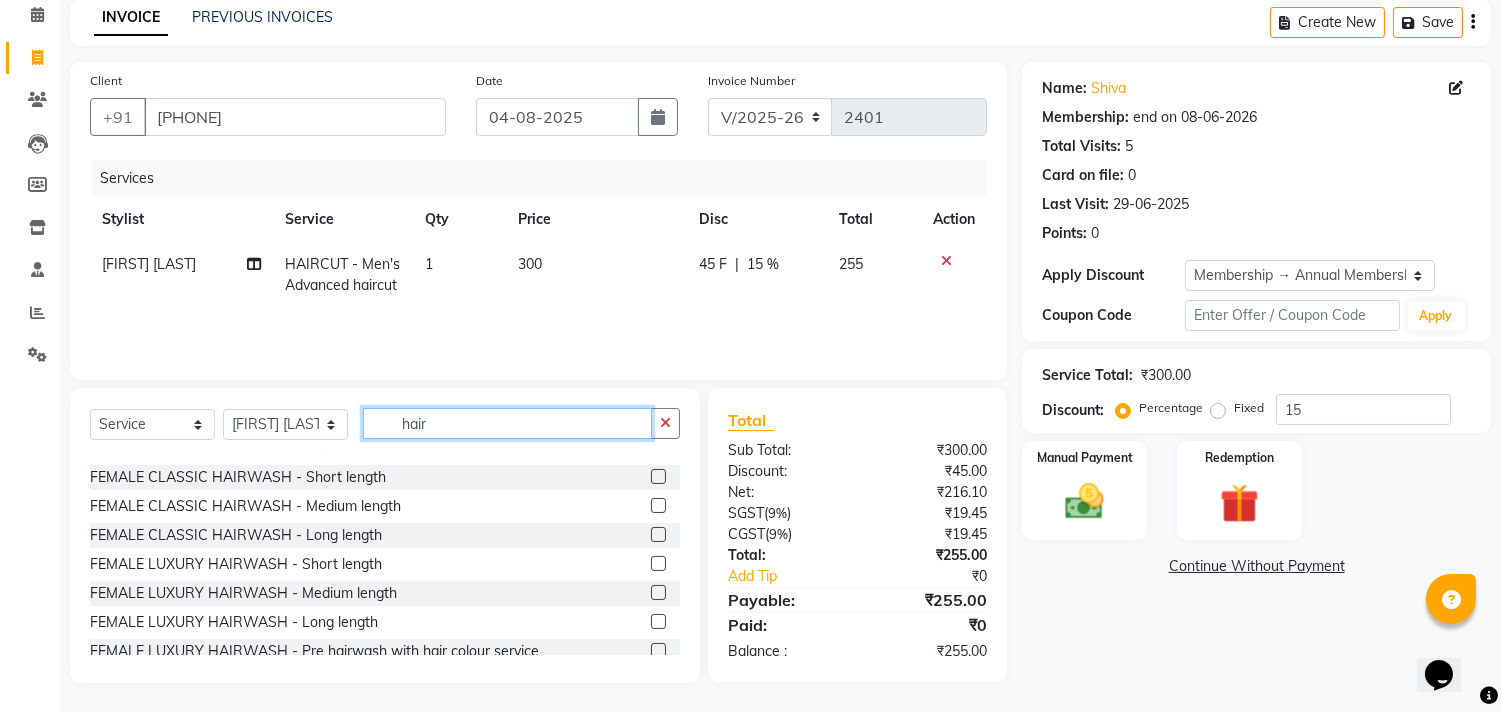 scroll, scrollTop: 1265, scrollLeft: 0, axis: vertical 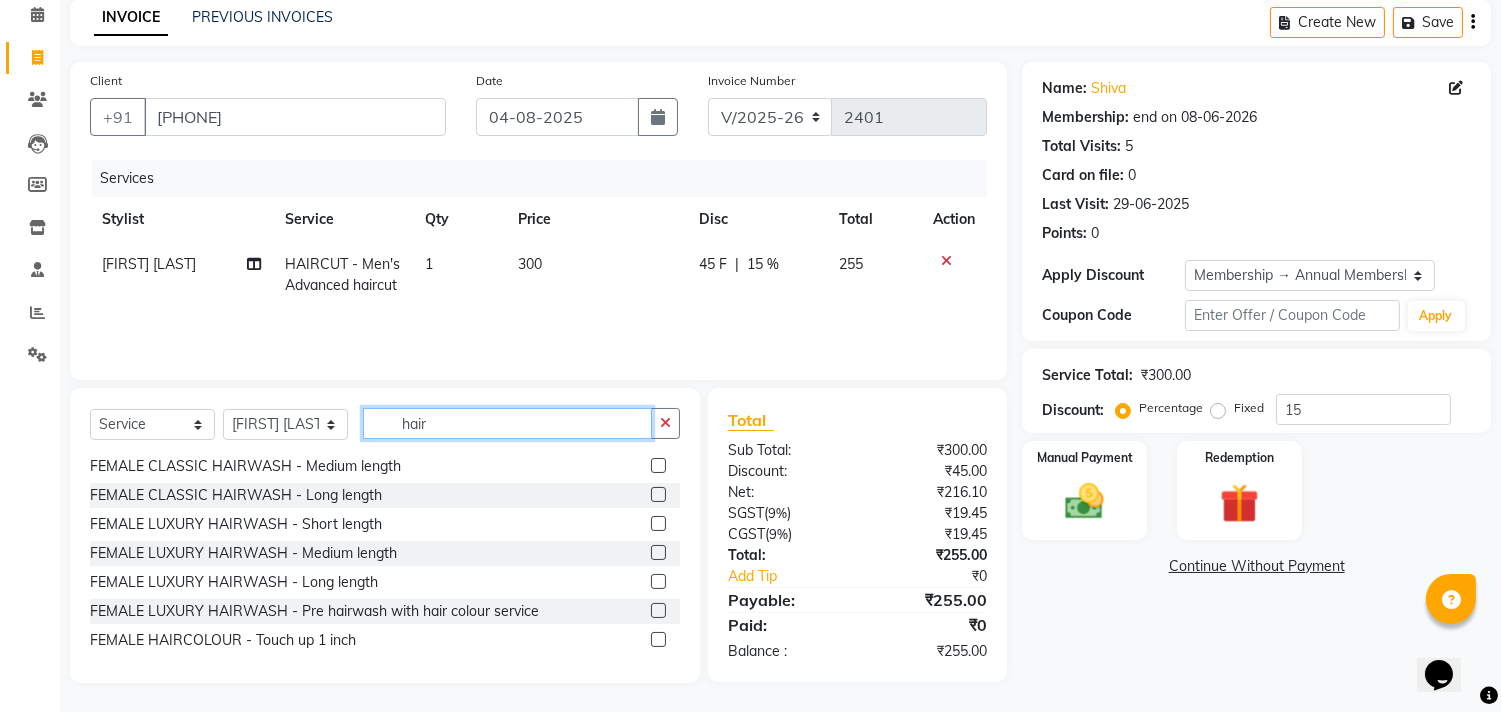 click on "hair" 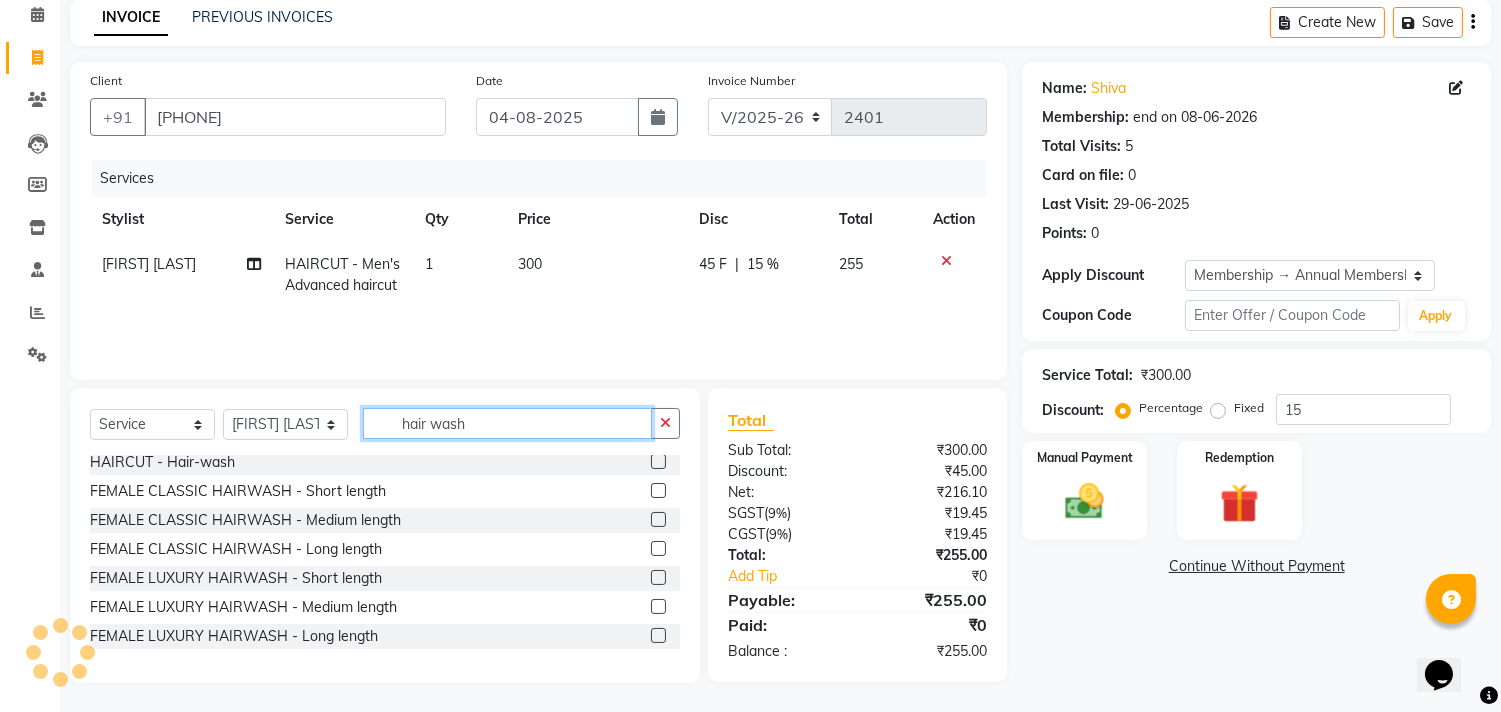 scroll, scrollTop: 0, scrollLeft: 0, axis: both 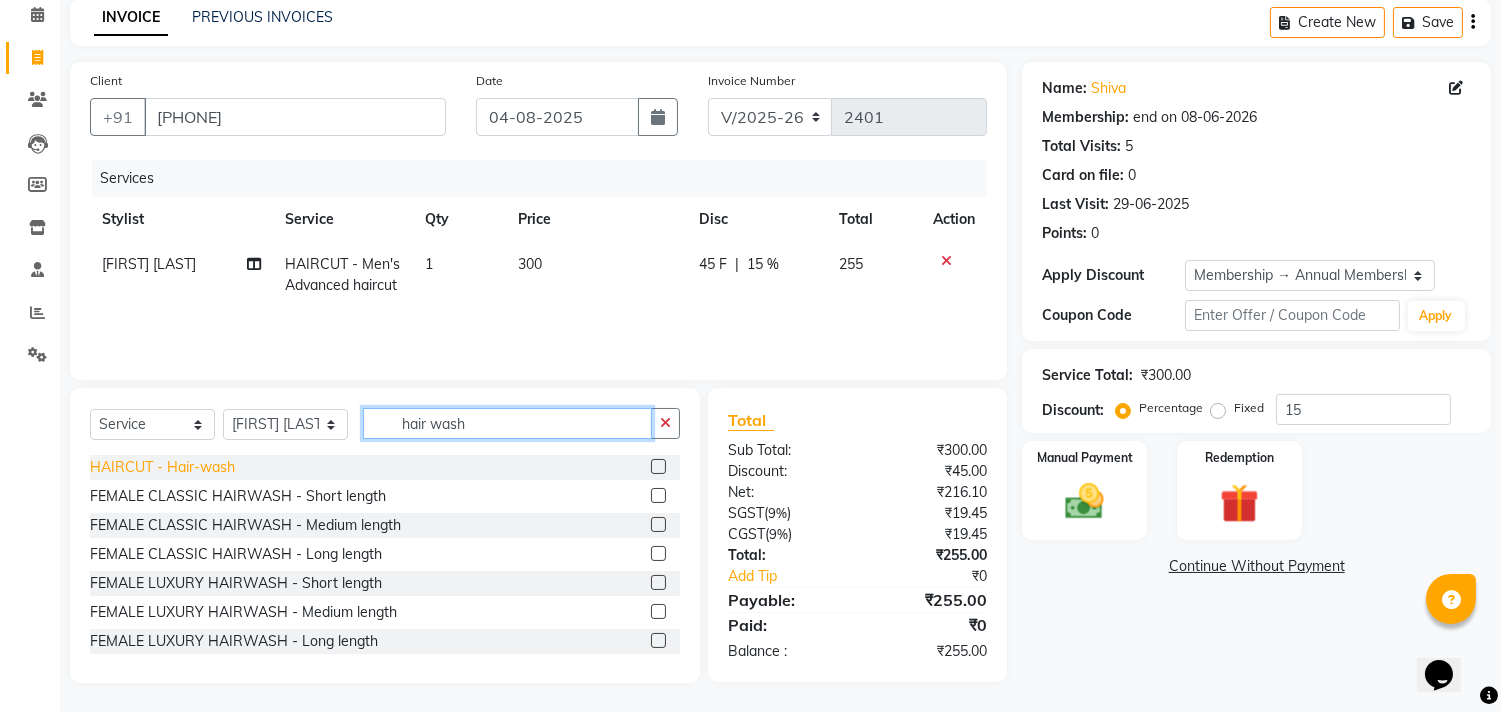 type on "hair wash" 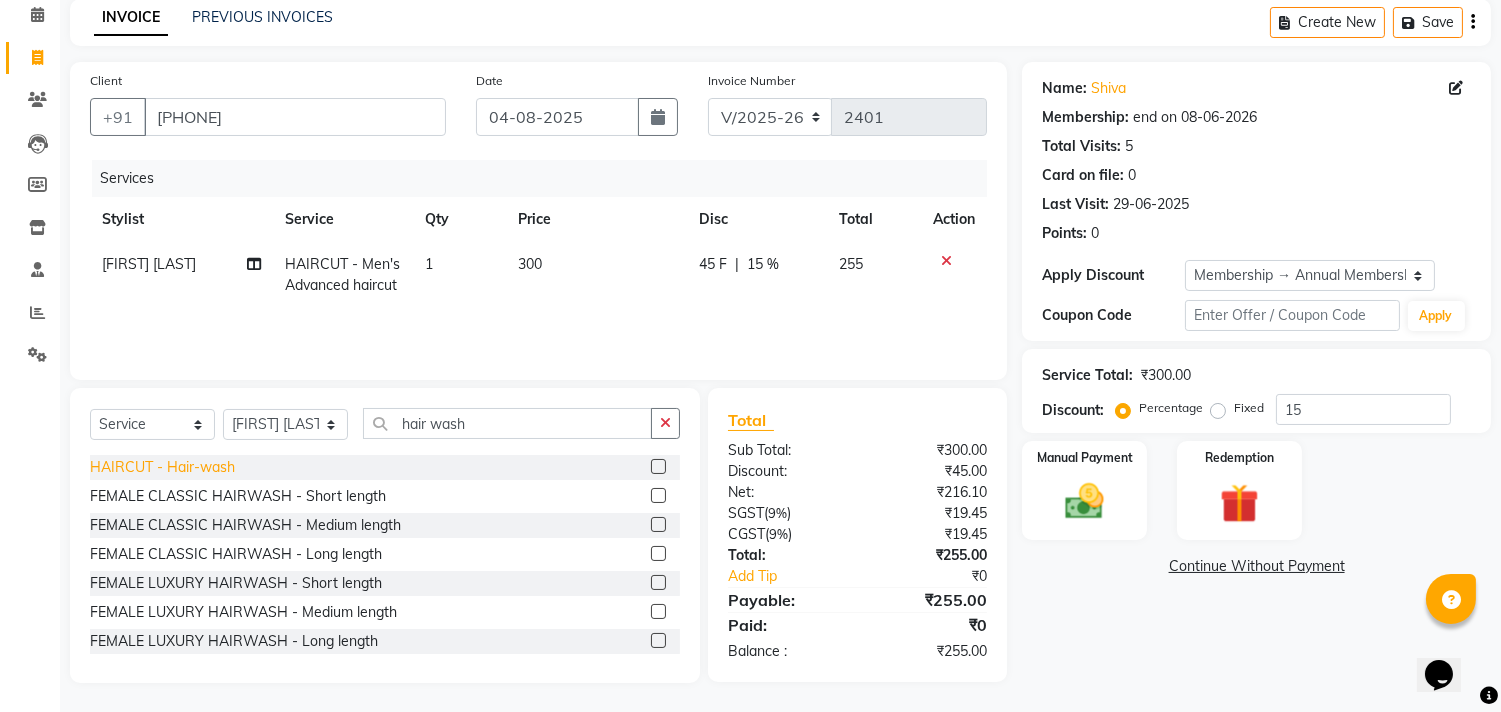 click on "HAIRCUT - Hair-wash" 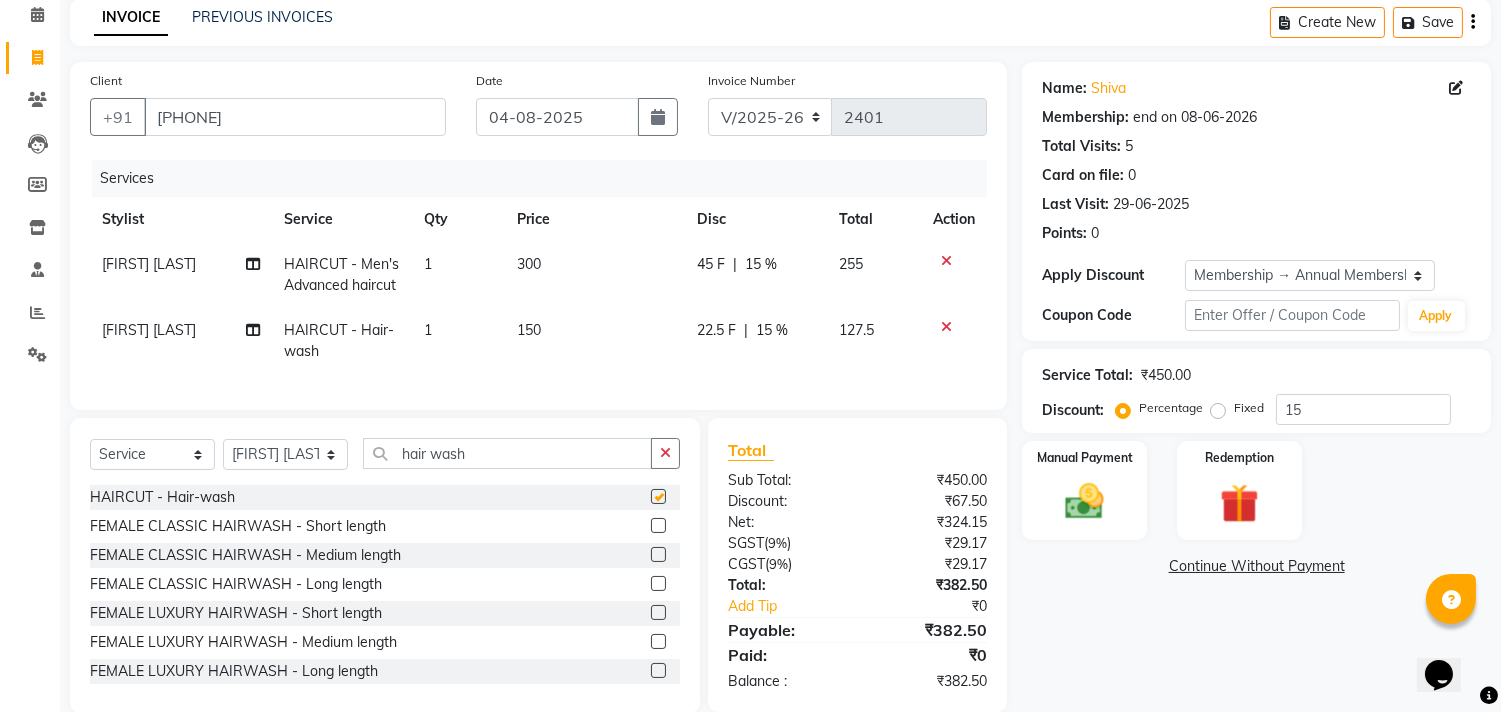 checkbox on "false" 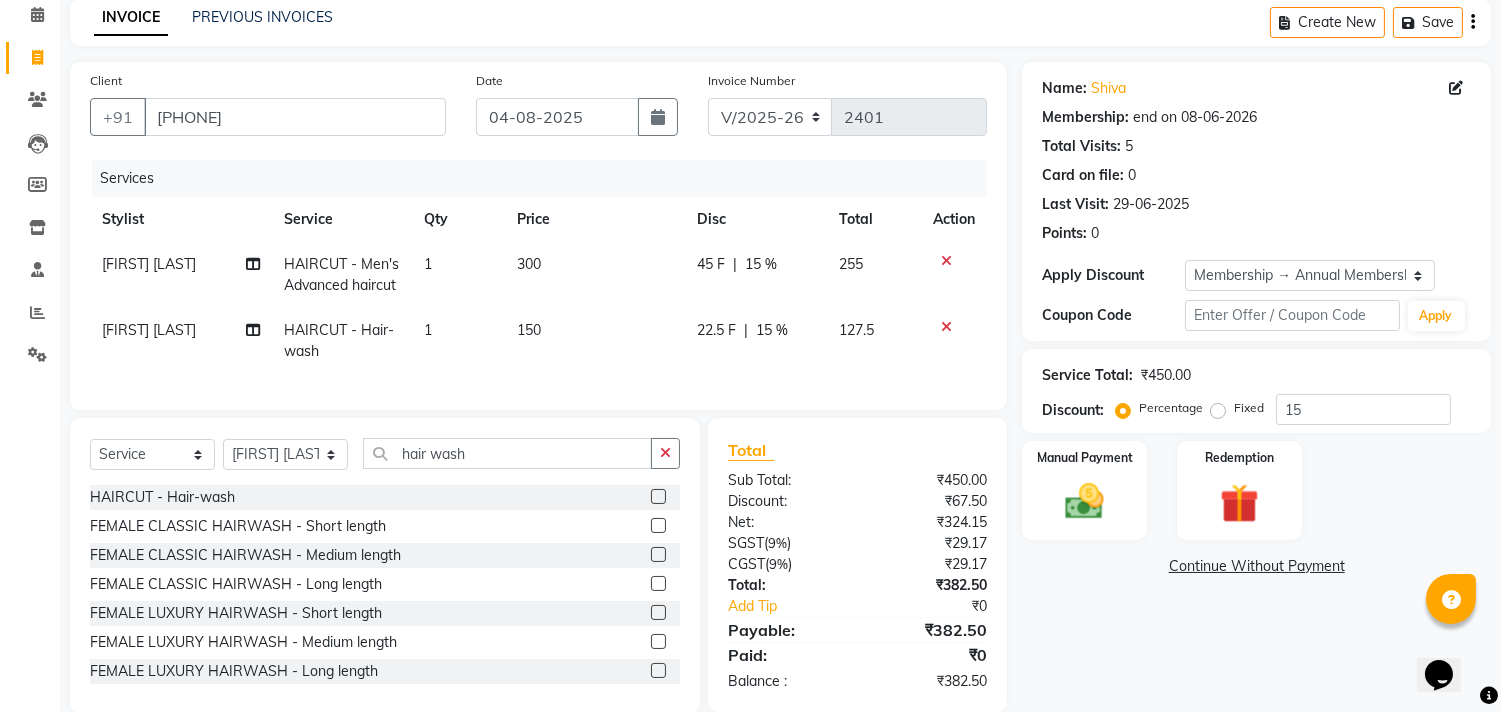 click on "22.5 F" 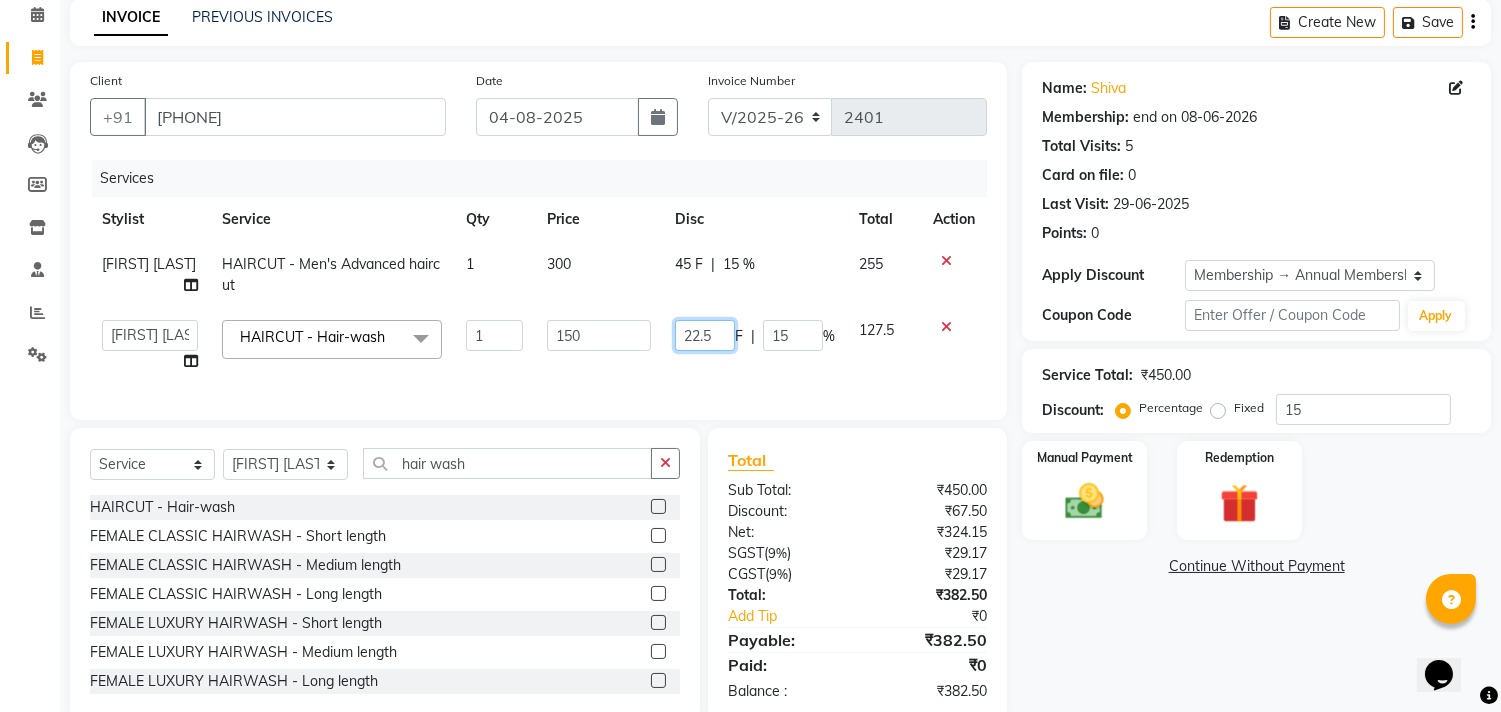 click on "22.5" 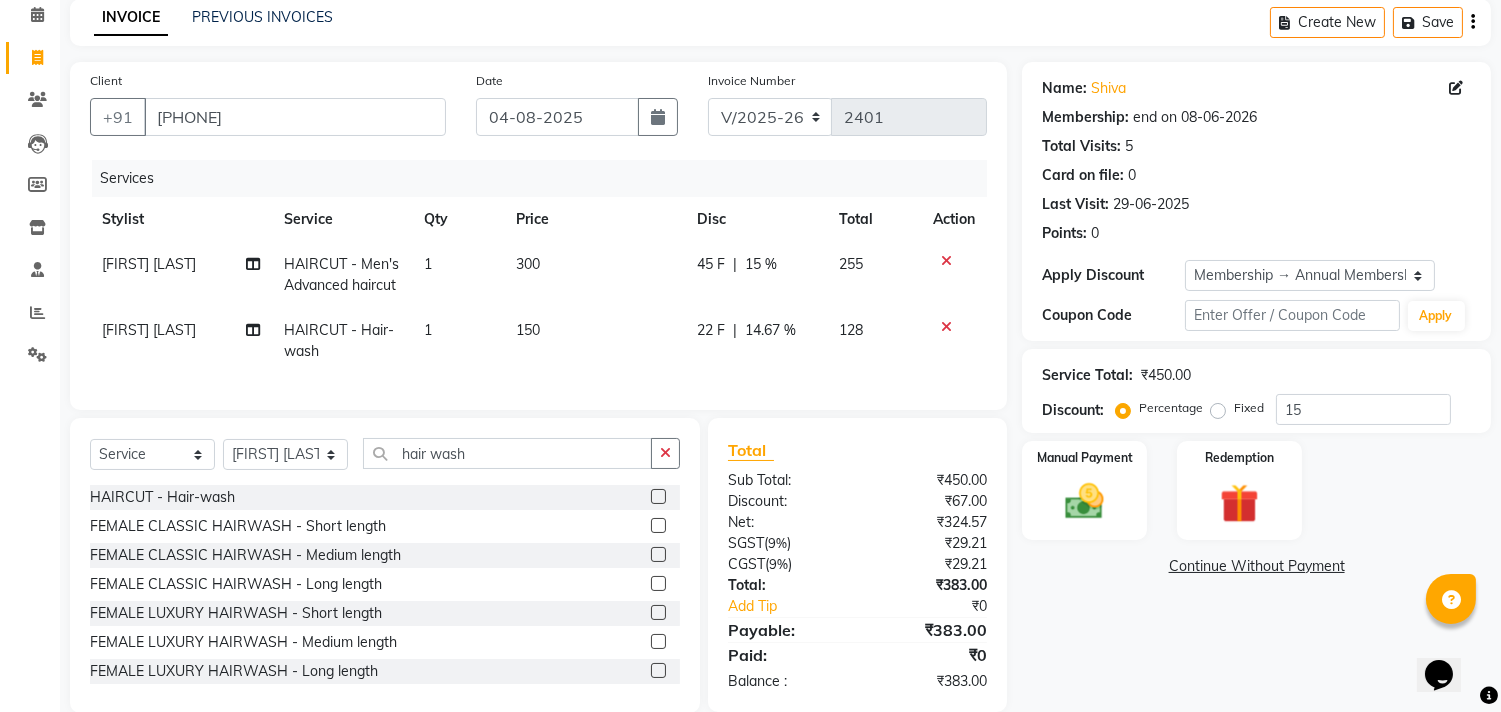 click on "128" 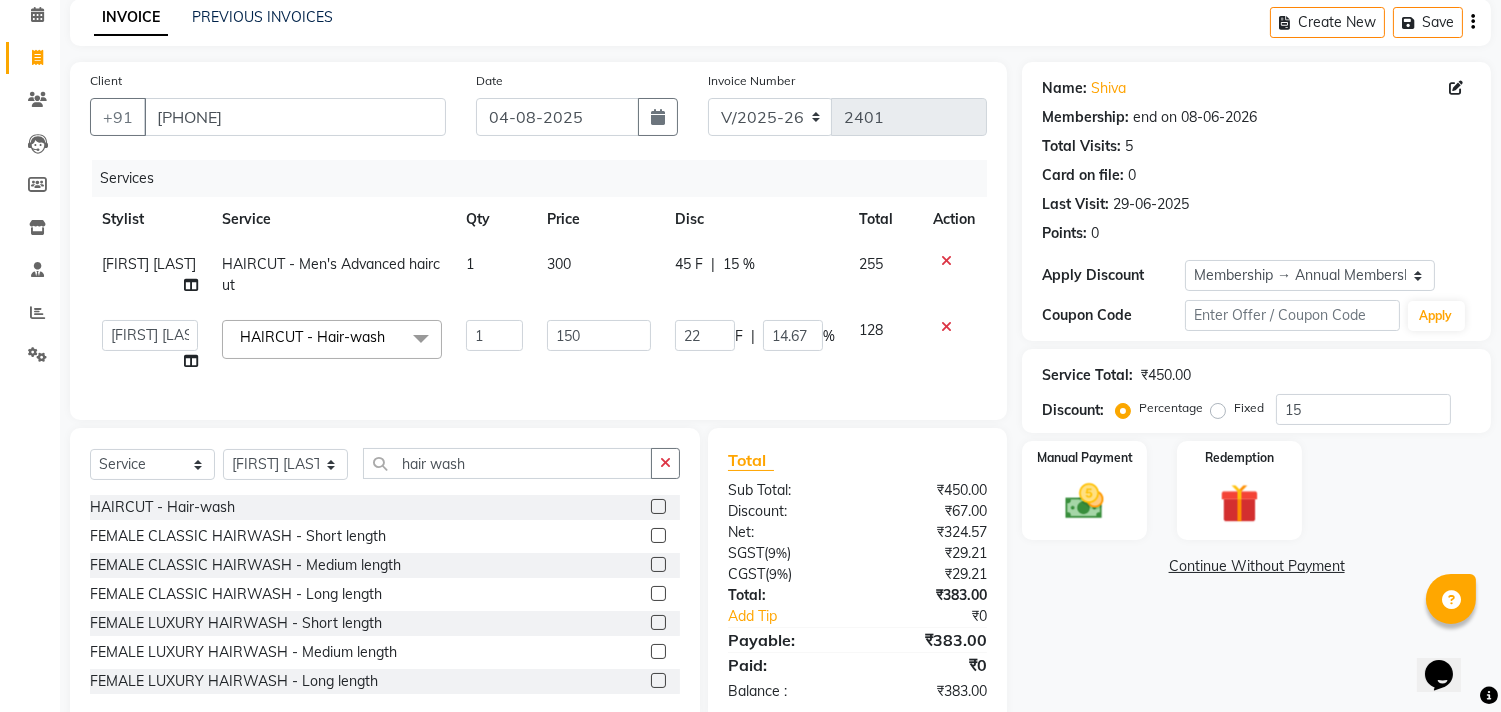 scroll, scrollTop: 145, scrollLeft: 0, axis: vertical 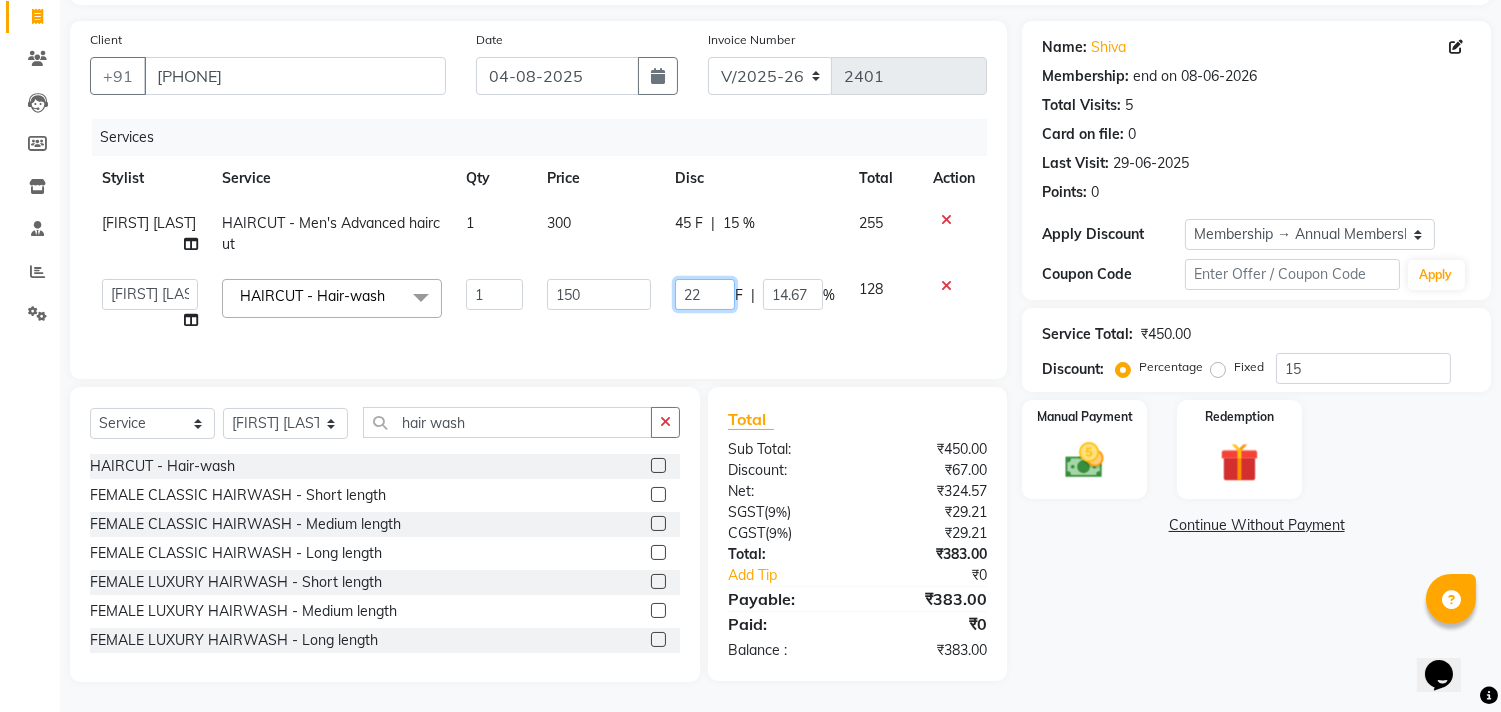 click on "22" 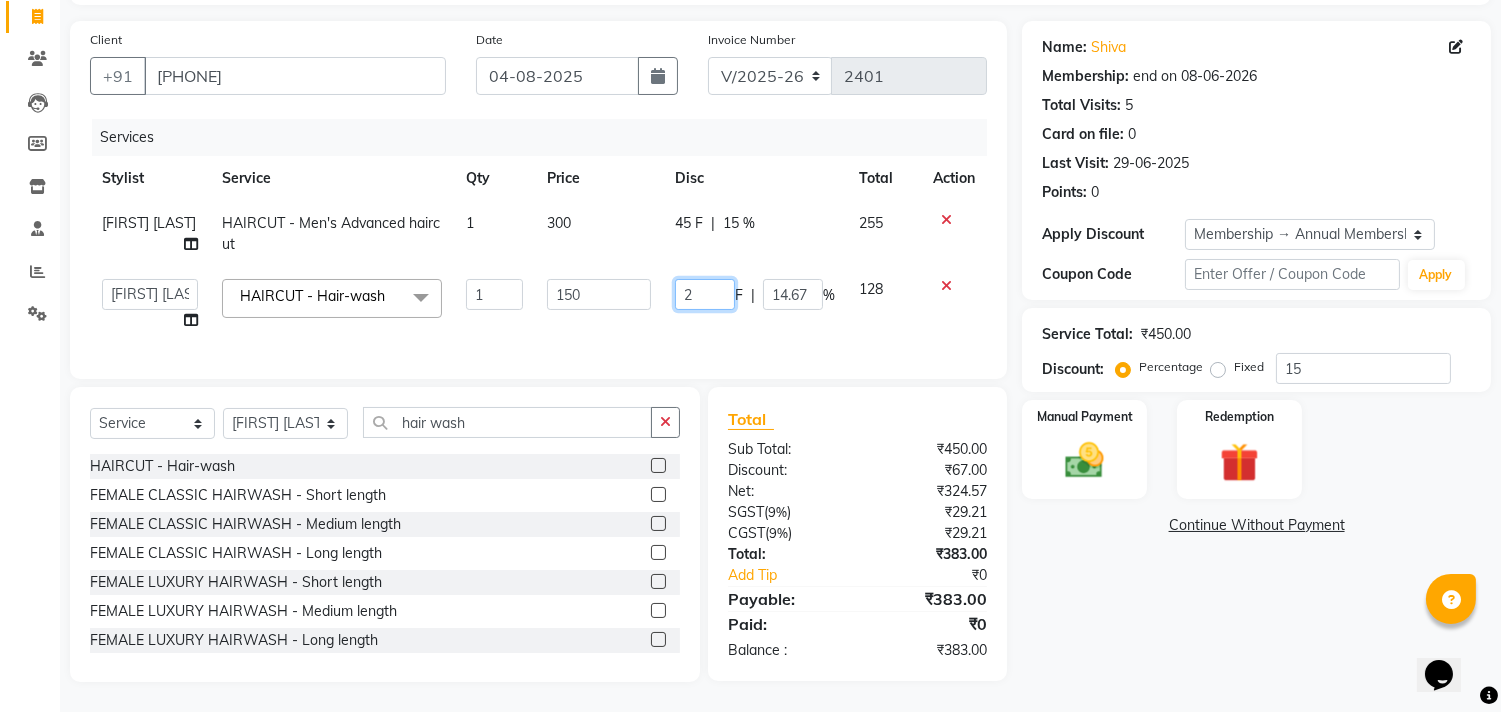 type on "23" 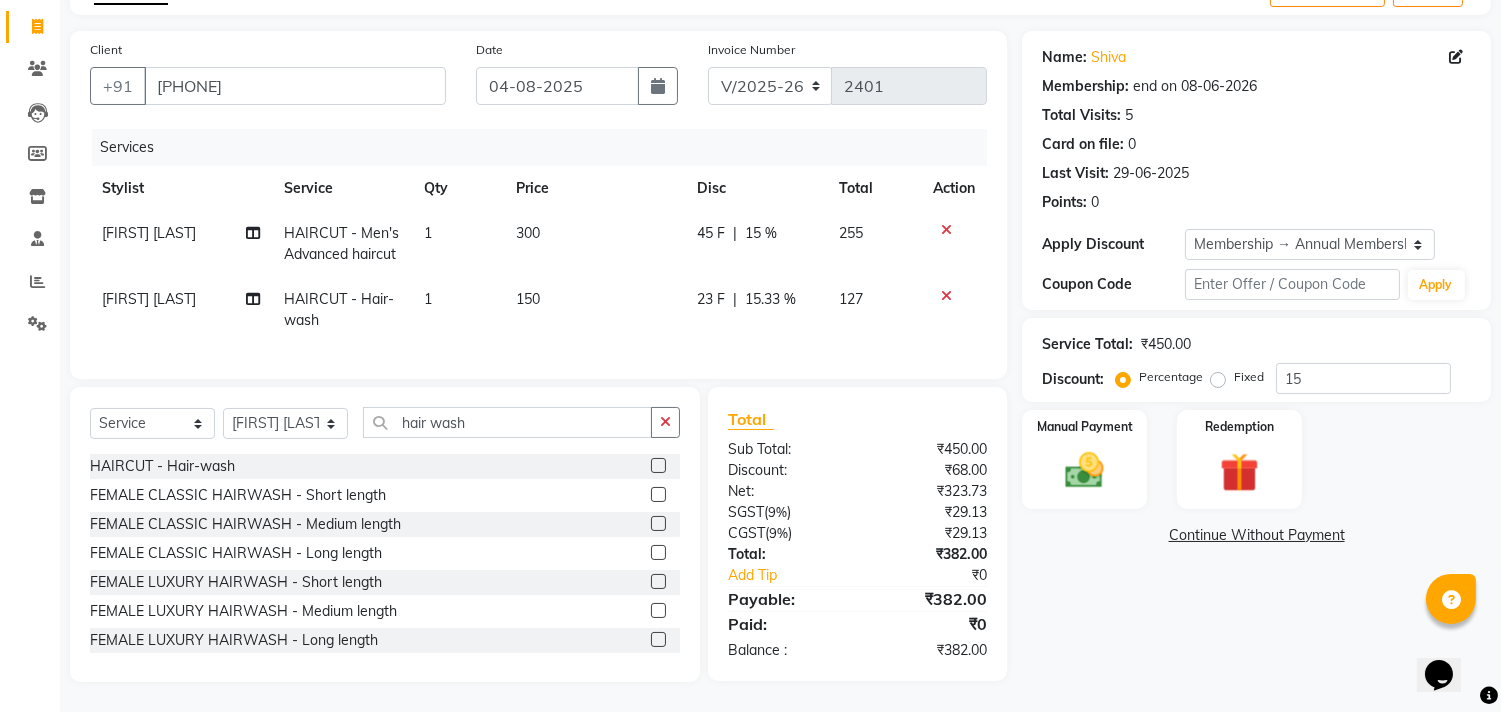 drag, startPoint x: 765, startPoint y: 310, endPoint x: 828, endPoint y: 382, distance: 95.67131 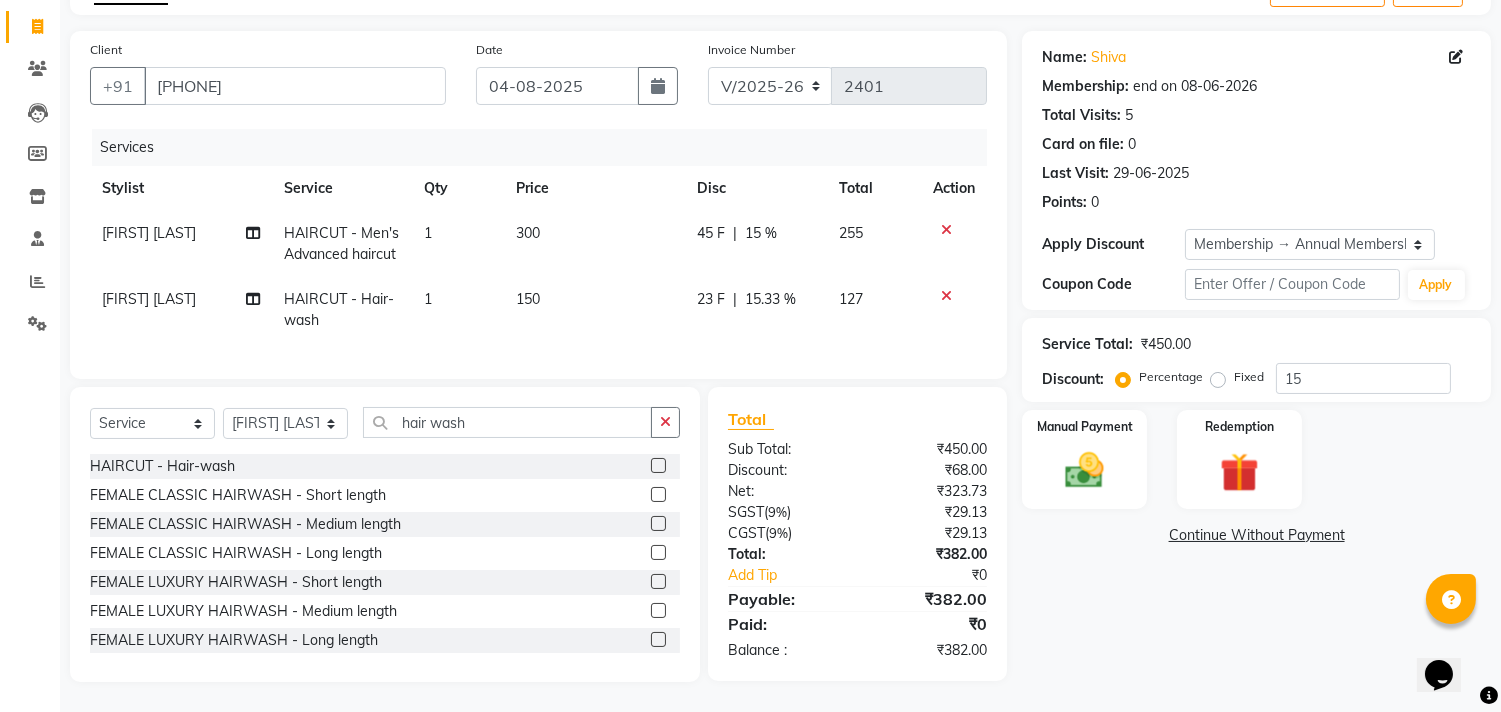 scroll, scrollTop: 145, scrollLeft: 0, axis: vertical 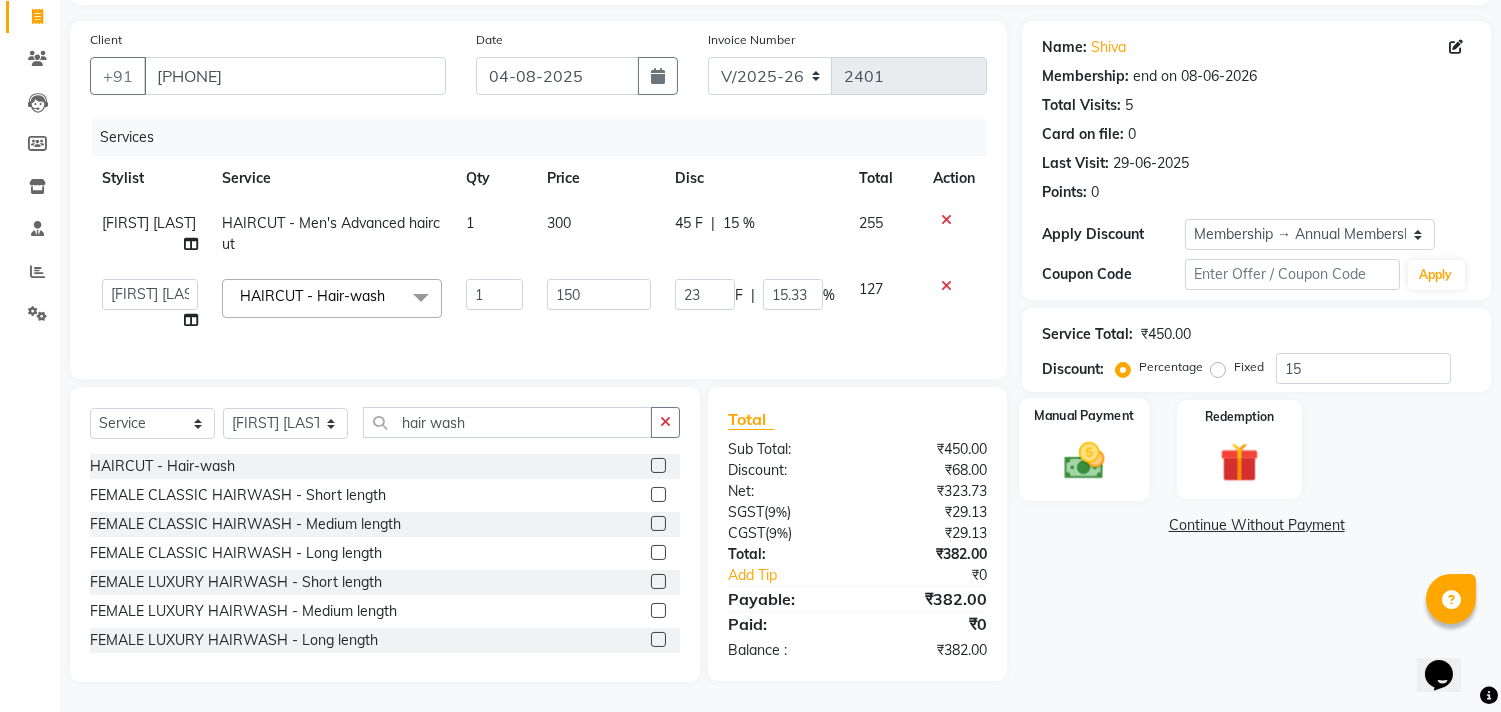 click 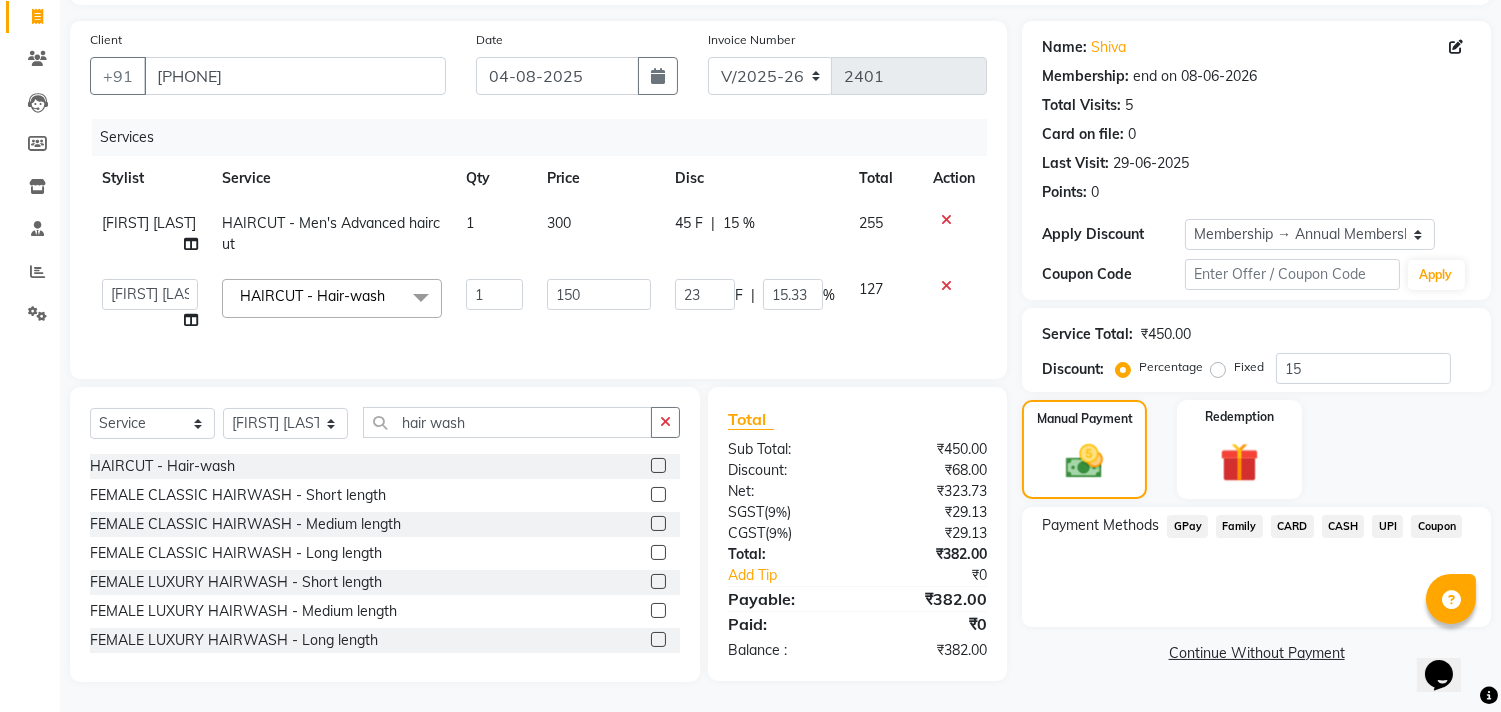 click on "UPI" 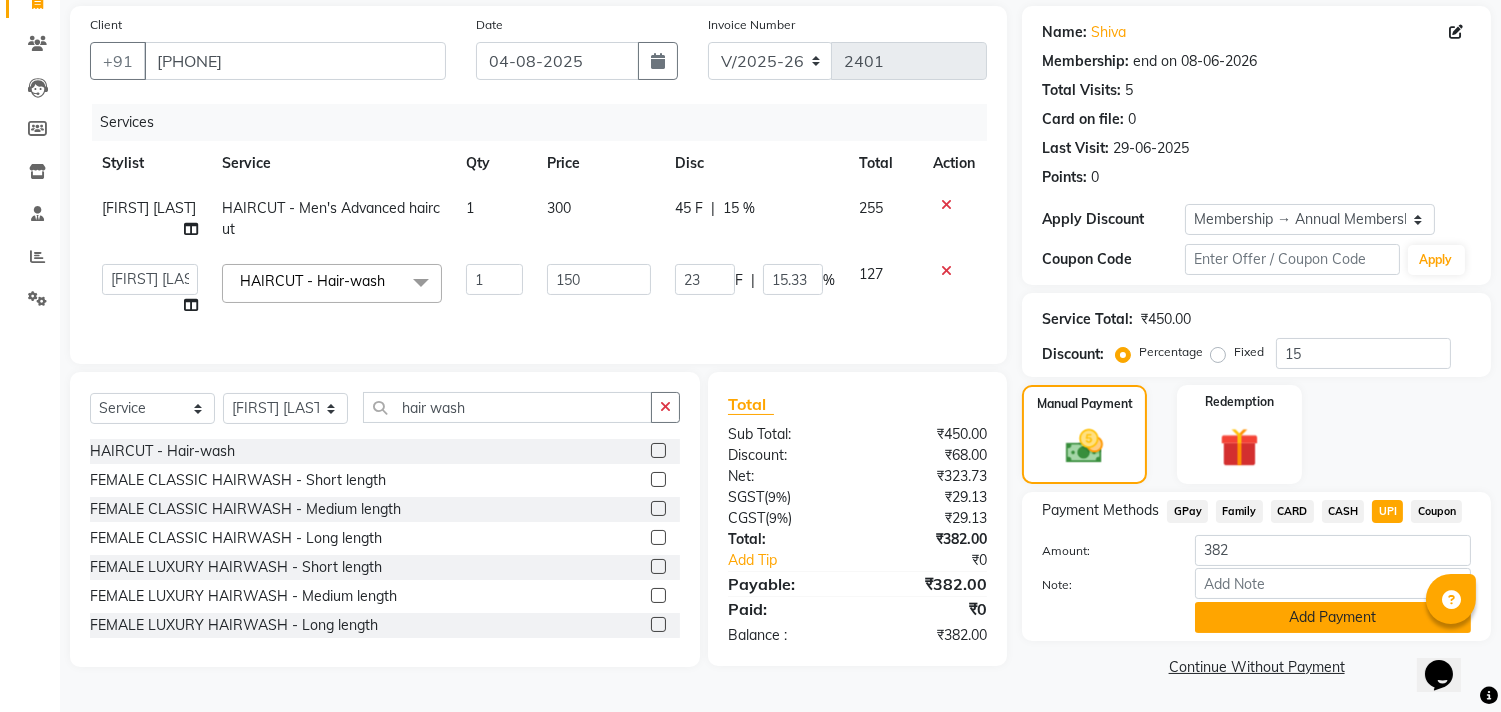 click on "Add Payment" 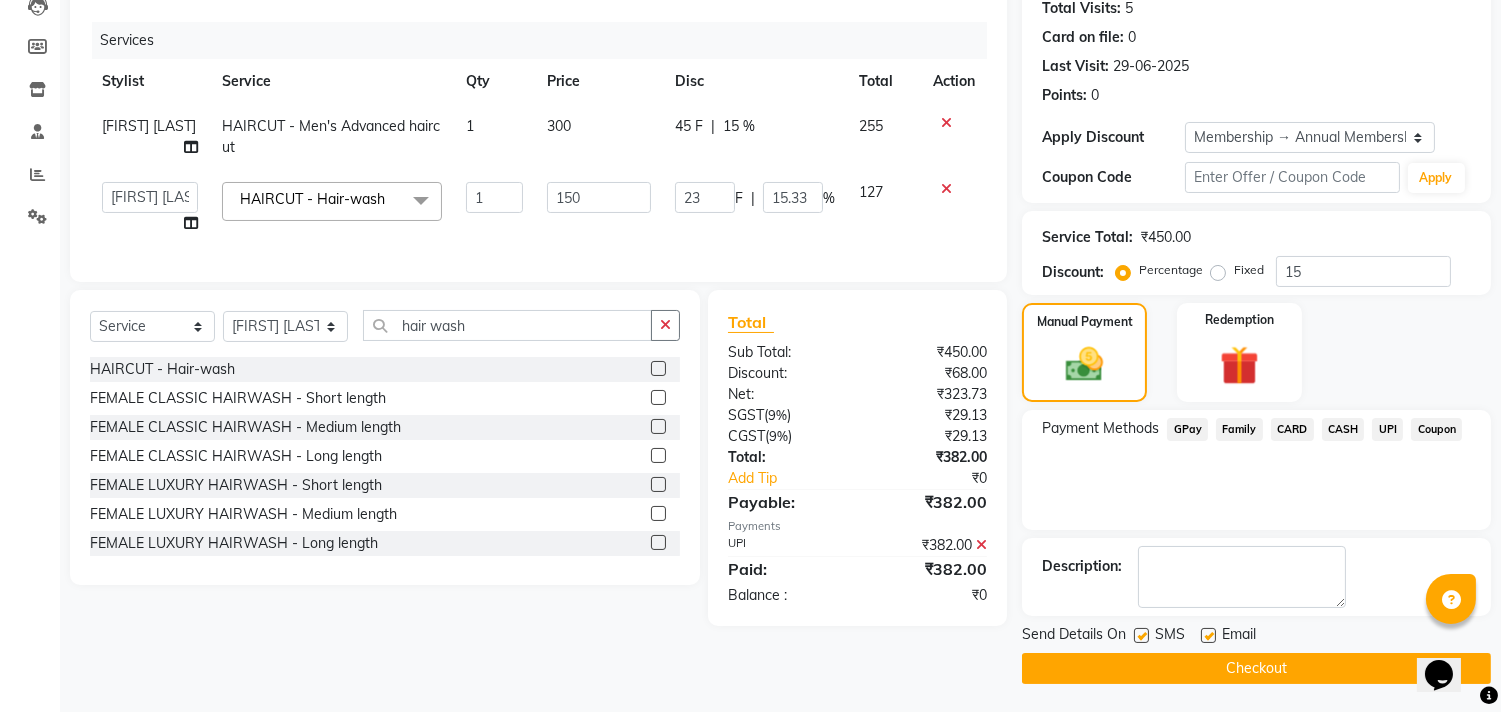 scroll, scrollTop: 227, scrollLeft: 0, axis: vertical 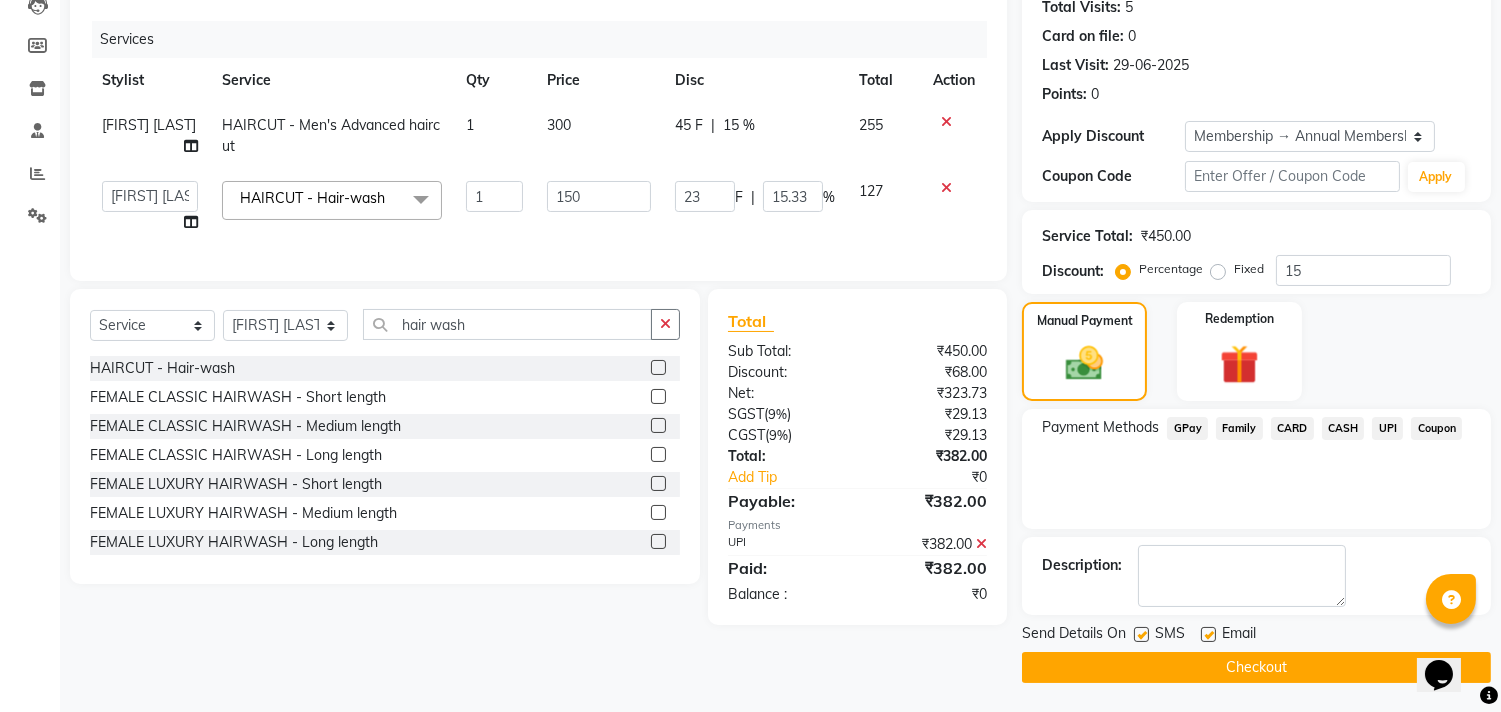 click on "Checkout" 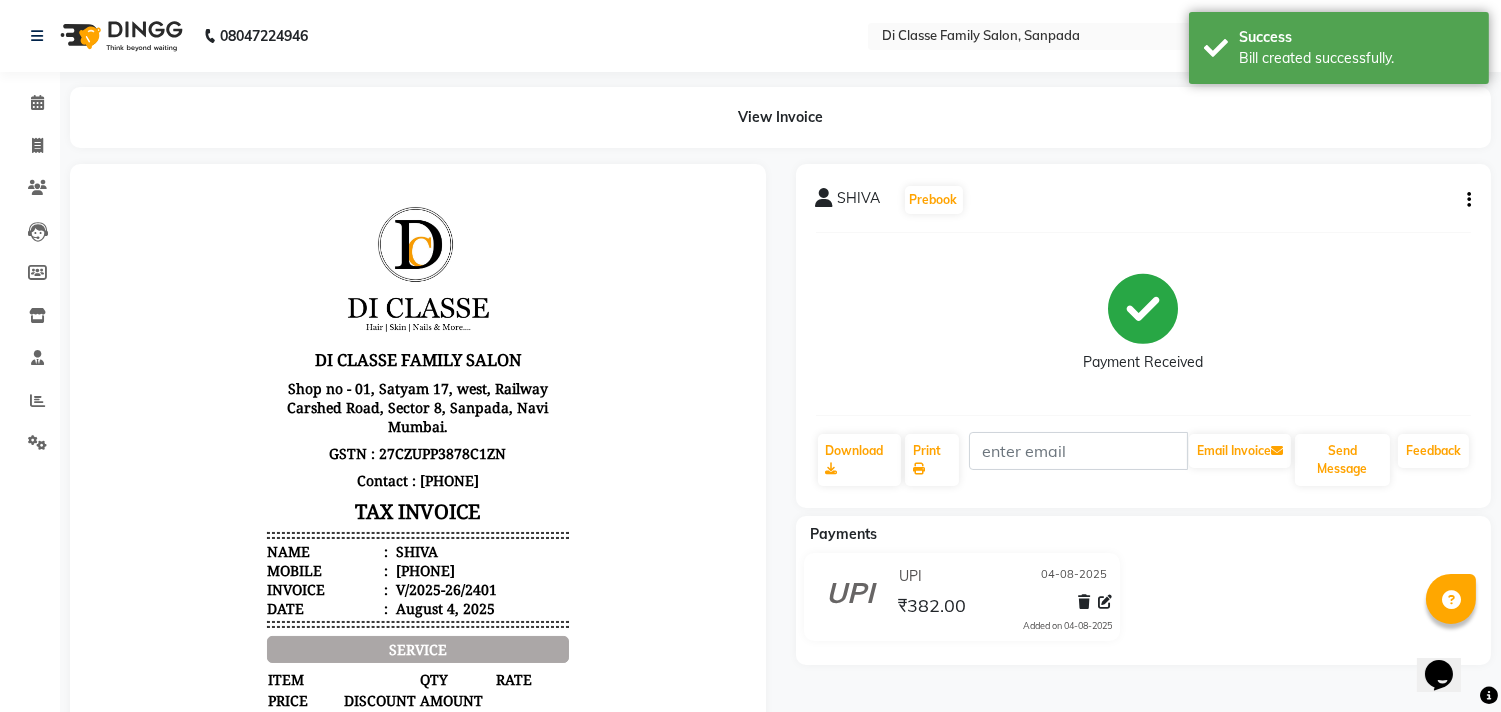 scroll, scrollTop: 0, scrollLeft: 0, axis: both 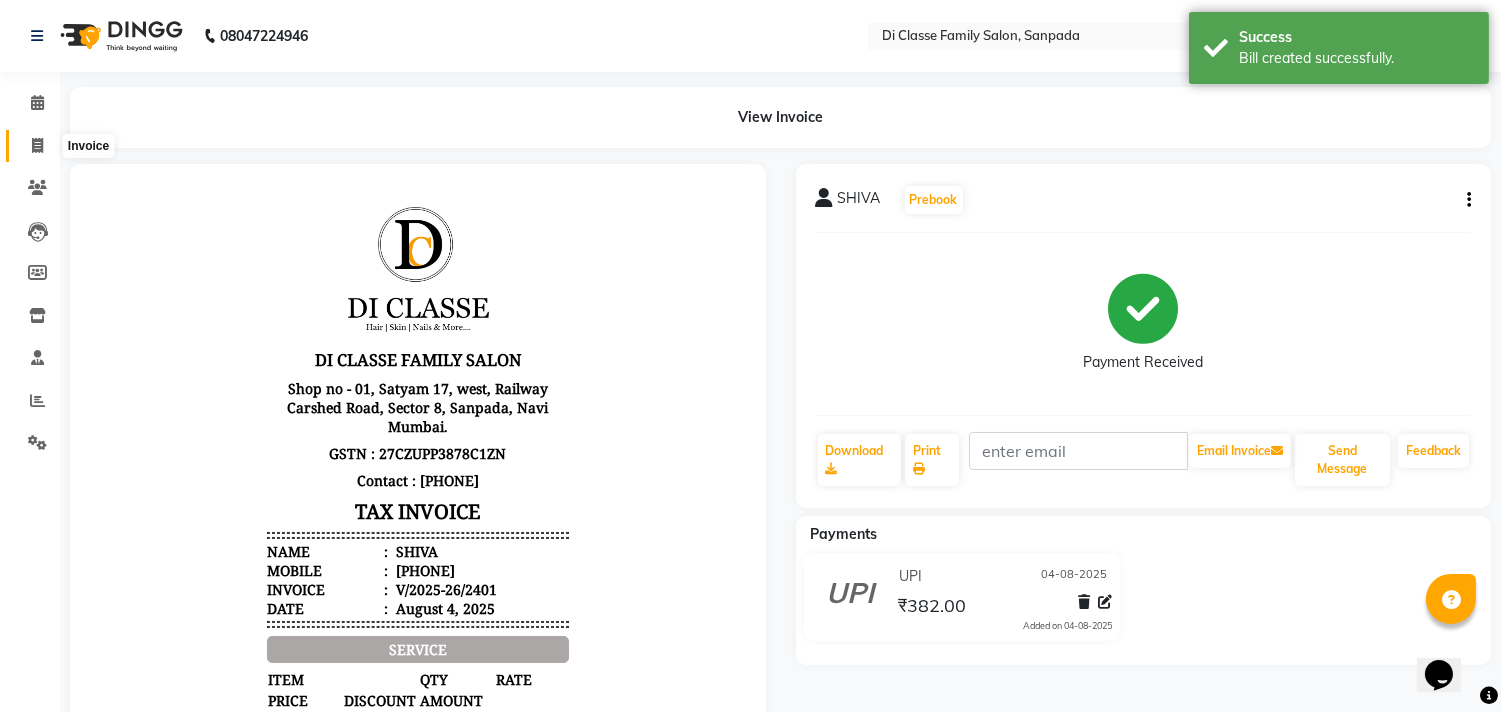 click 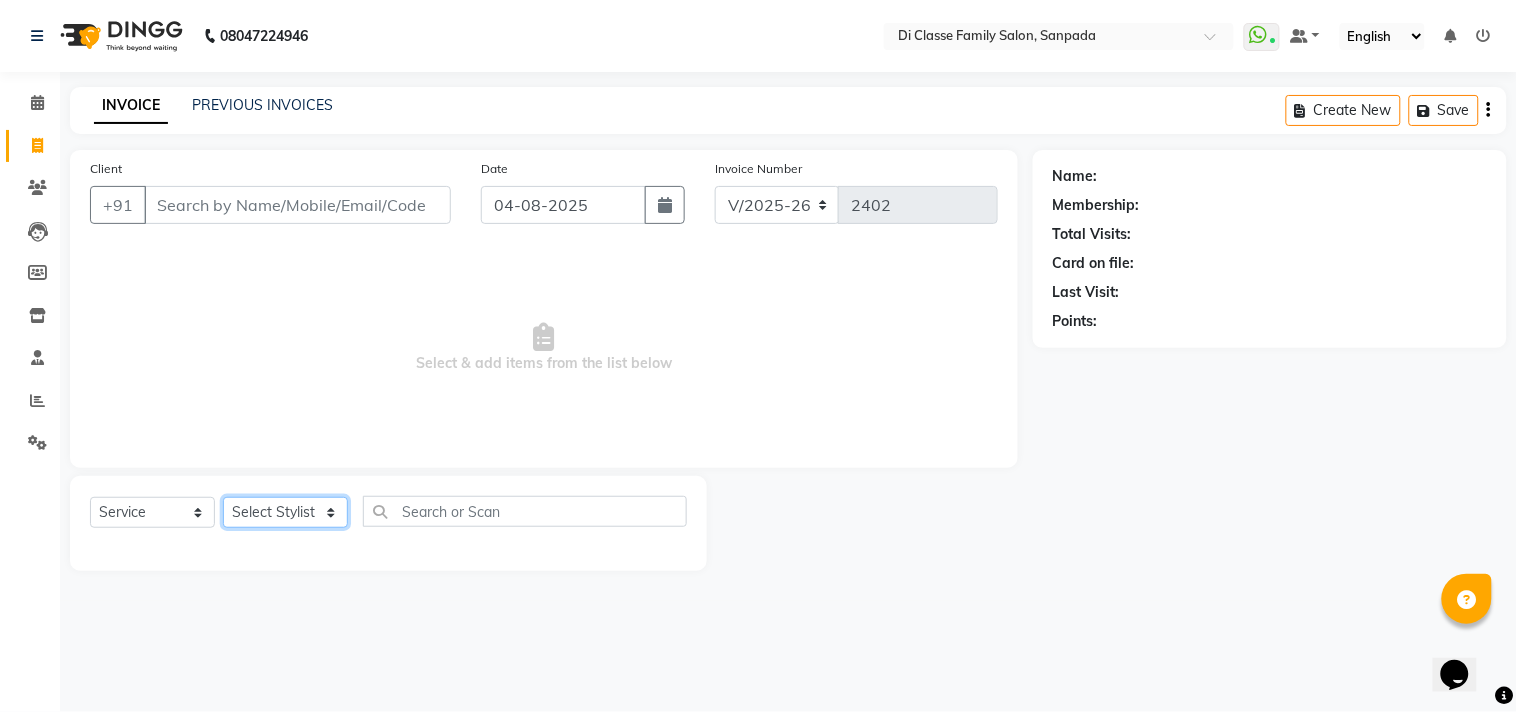 click on "Select Stylist aniket  Anu  AYAZ KADRI  Front Desk Javed kapil KOMAL  Payal  Pooja Jadhav Rahul Datkhile RESHMA SHAIKH rutik shinde SACHIN SAKPAL SADDAM SAHAJAN SAKSHI CHAVAN Sameer  sampada Sanjana  SANU SHUBHAM PEDNEKAR Sikandar Ansari Vijay kharat" 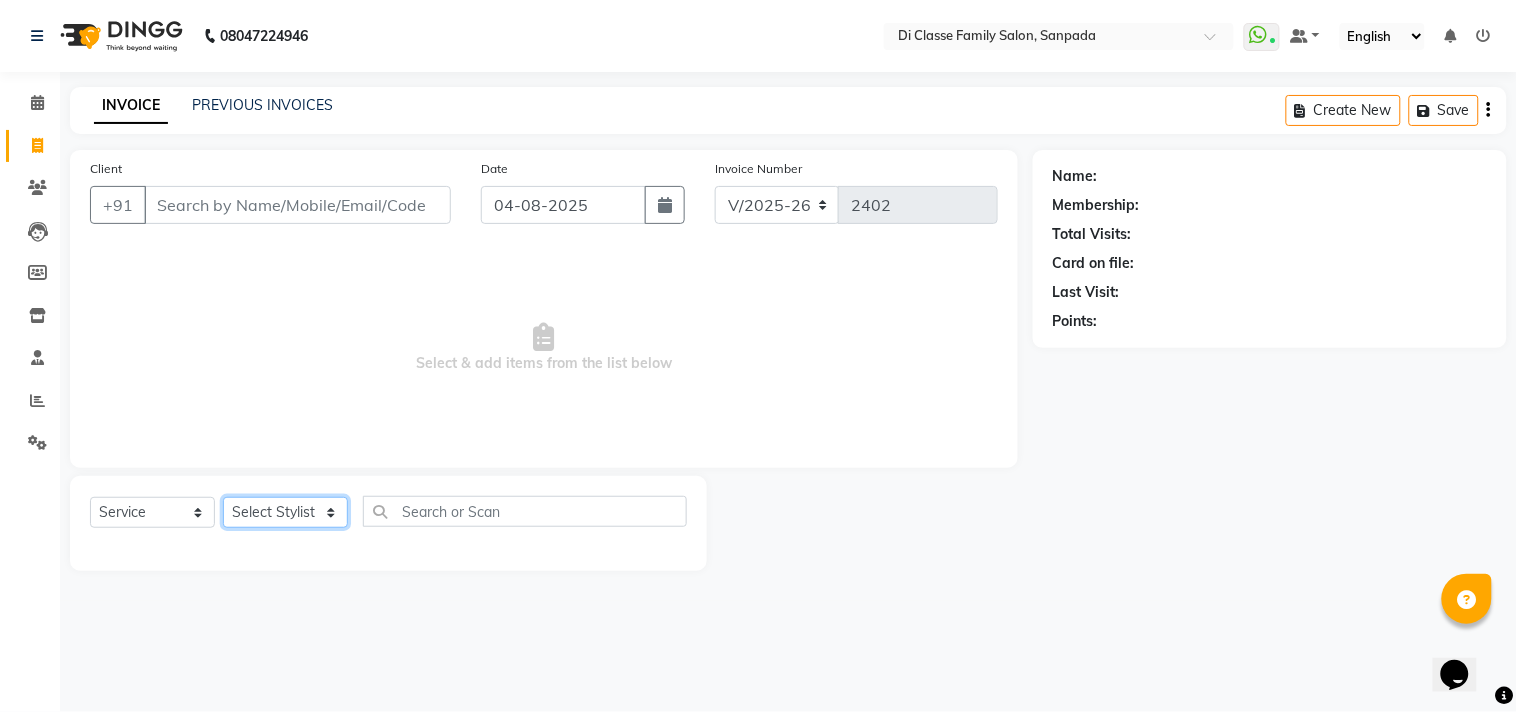 select on "28411" 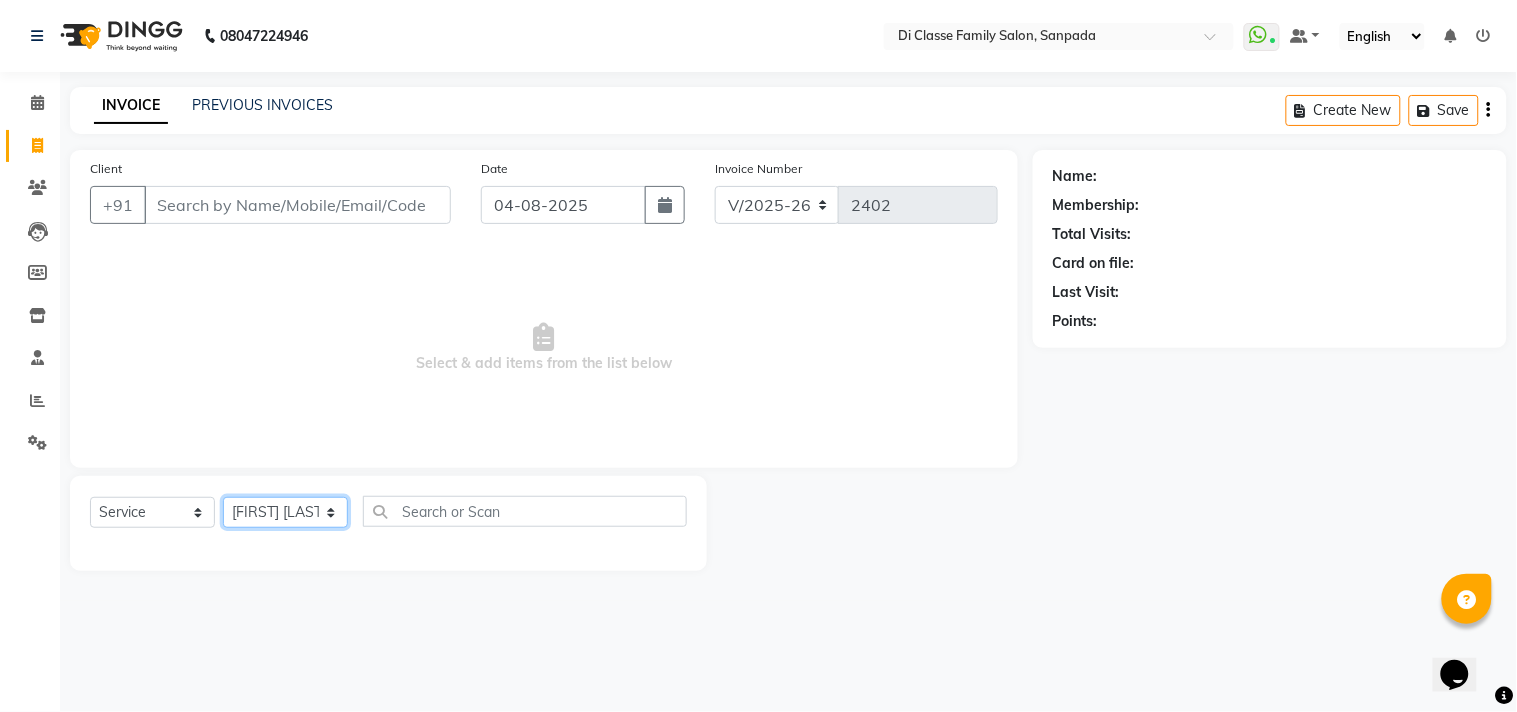 click on "Select Stylist aniket  Anu  AYAZ KADRI  Front Desk Javed kapil KOMAL  Payal  Pooja Jadhav Rahul Datkhile RESHMA SHAIKH rutik shinde SACHIN SAKPAL SADDAM SAHAJAN SAKSHI CHAVAN Sameer  sampada Sanjana  SANU SHUBHAM PEDNEKAR Sikandar Ansari Vijay kharat" 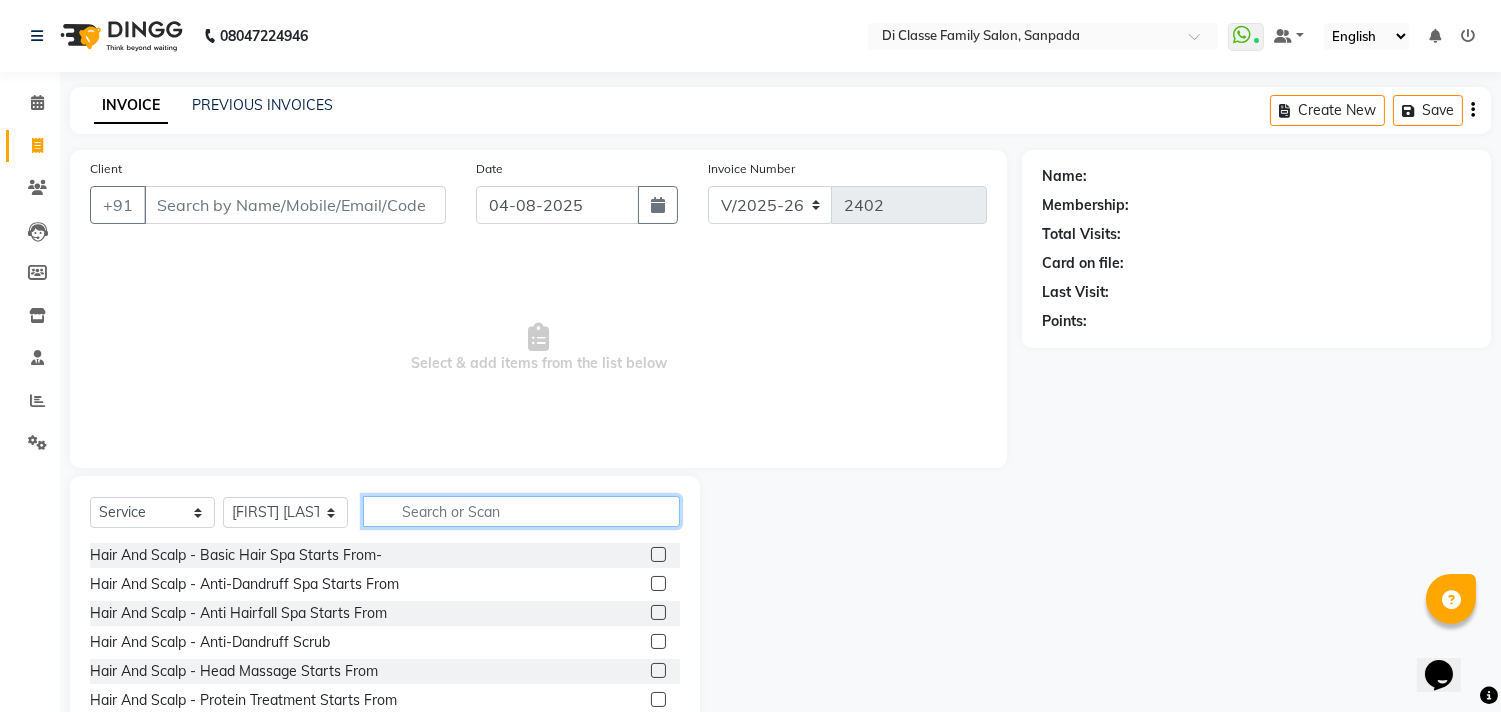 click 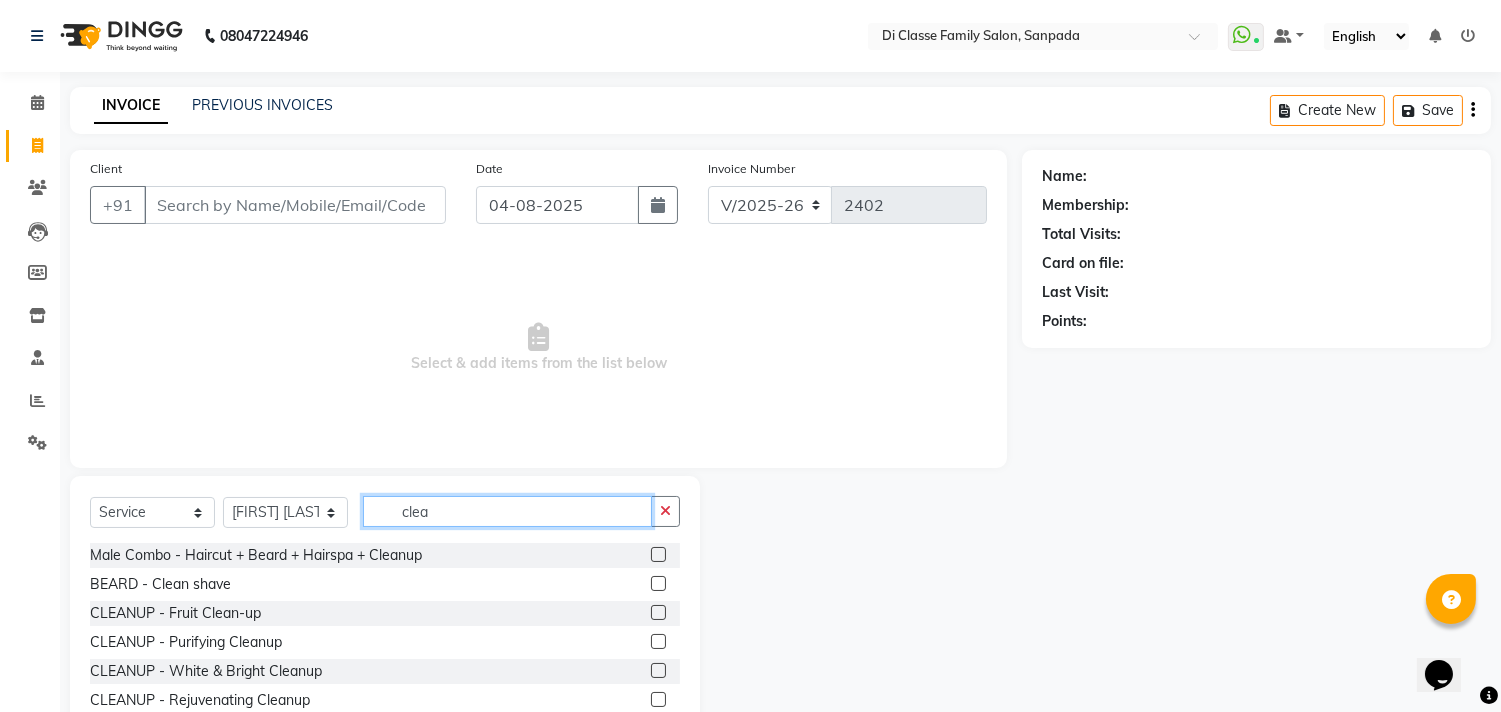 type on "clea" 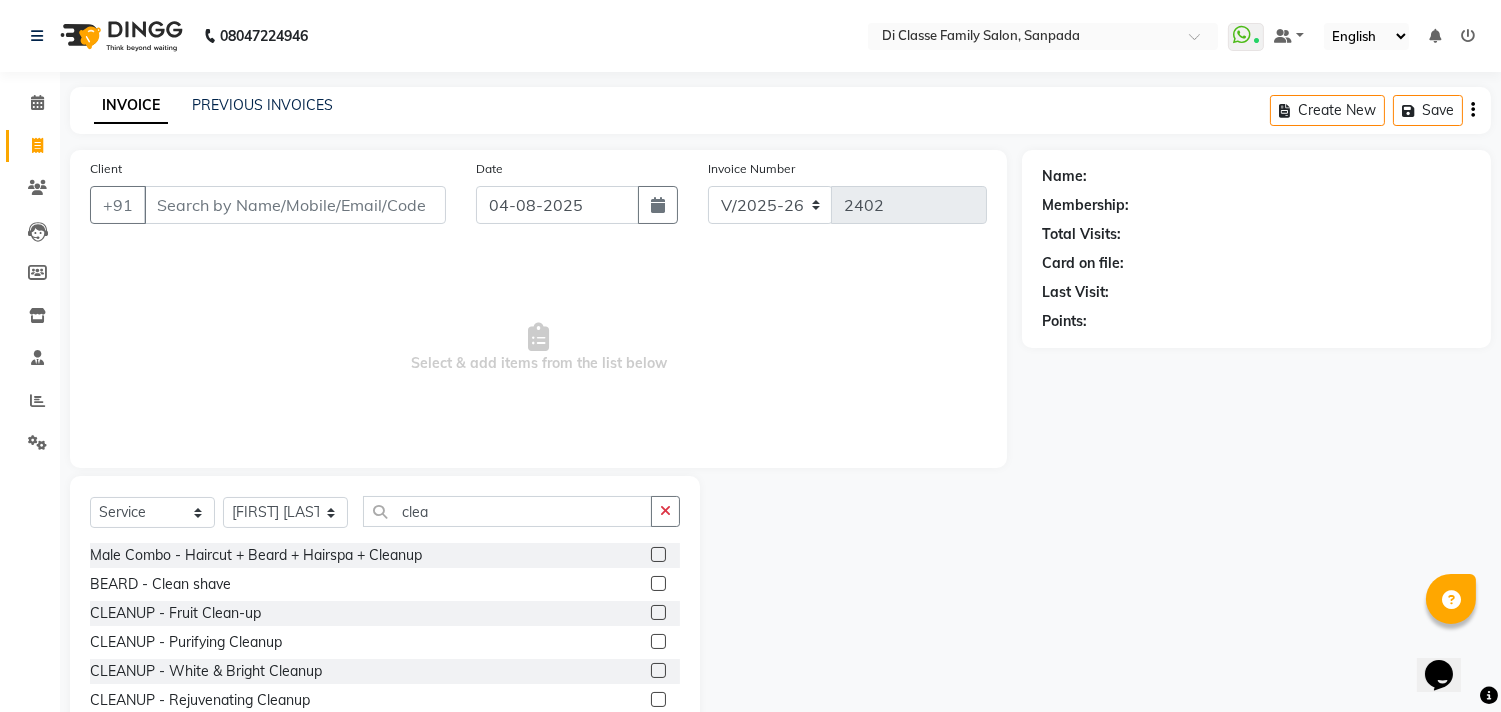 click 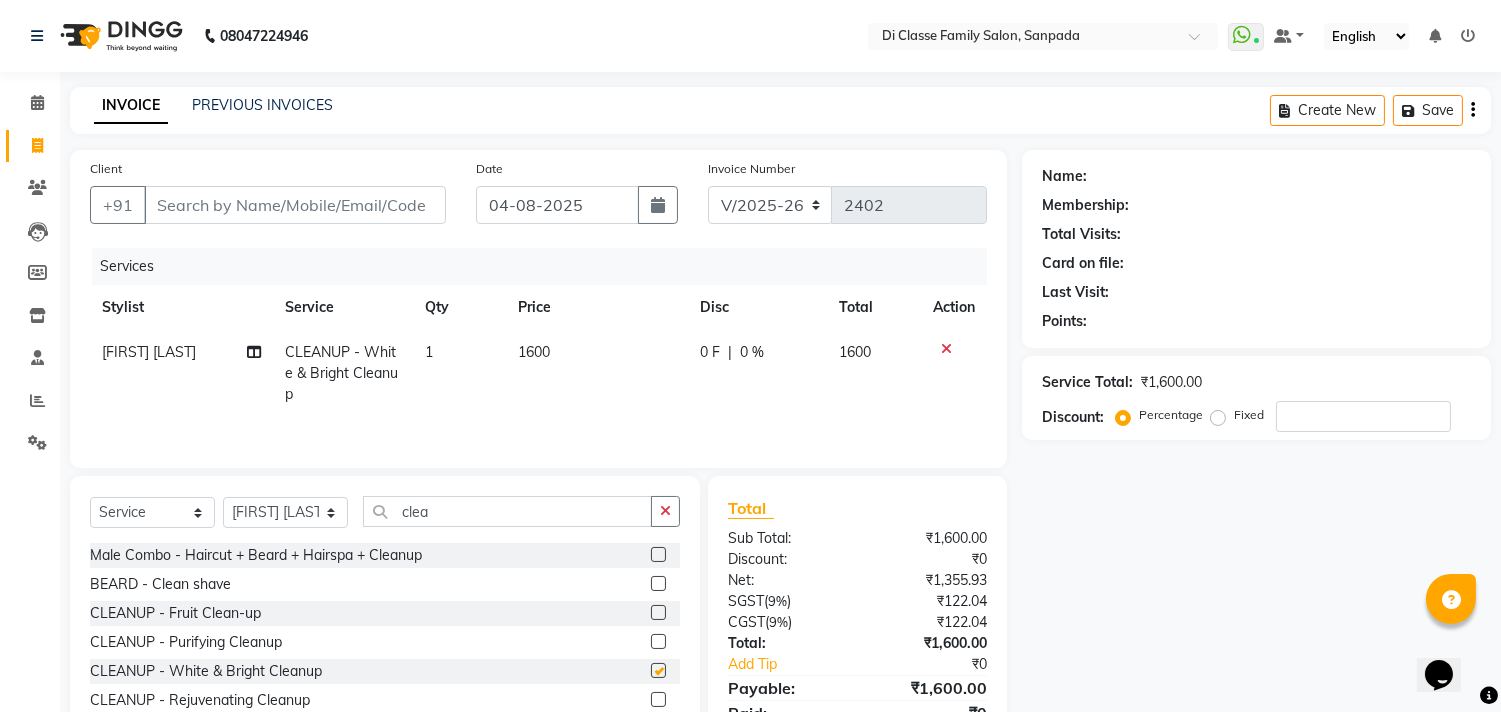 checkbox on "false" 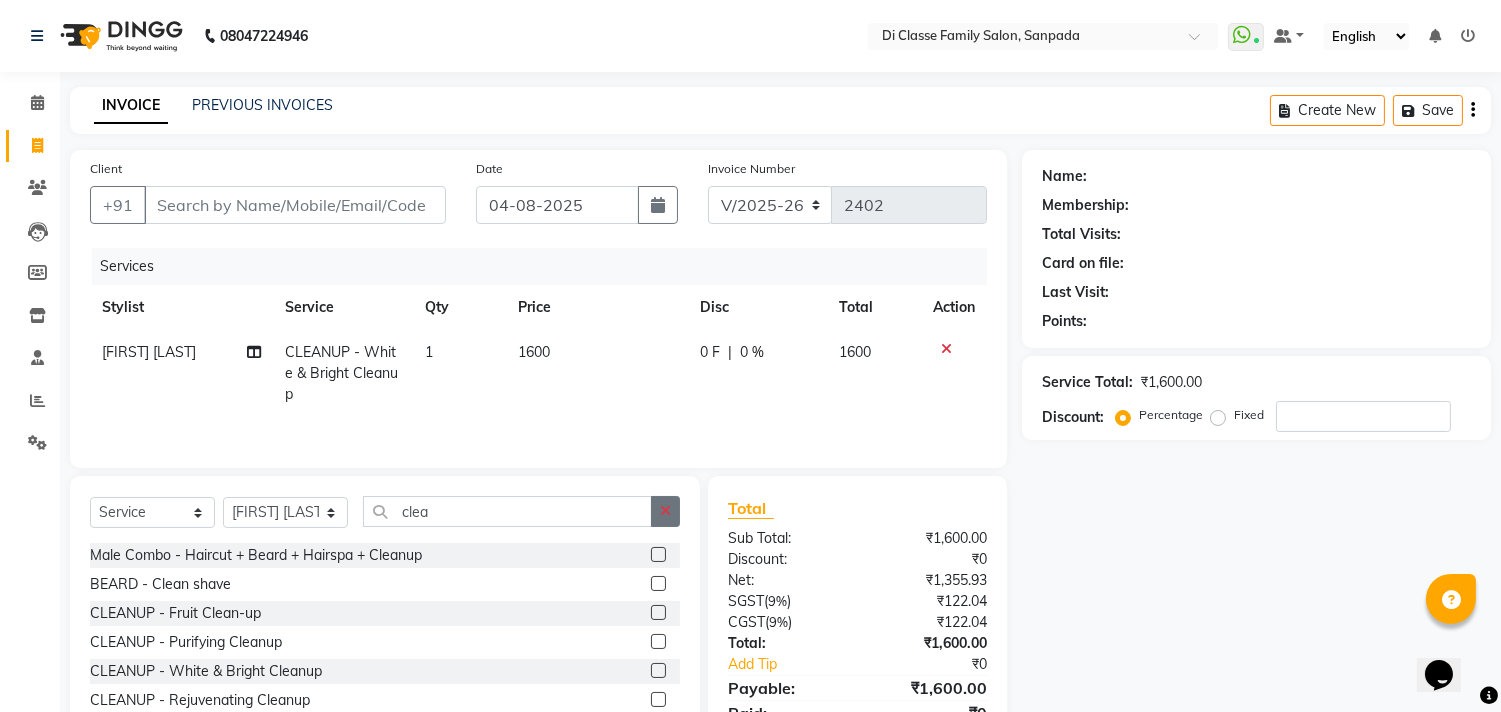 click 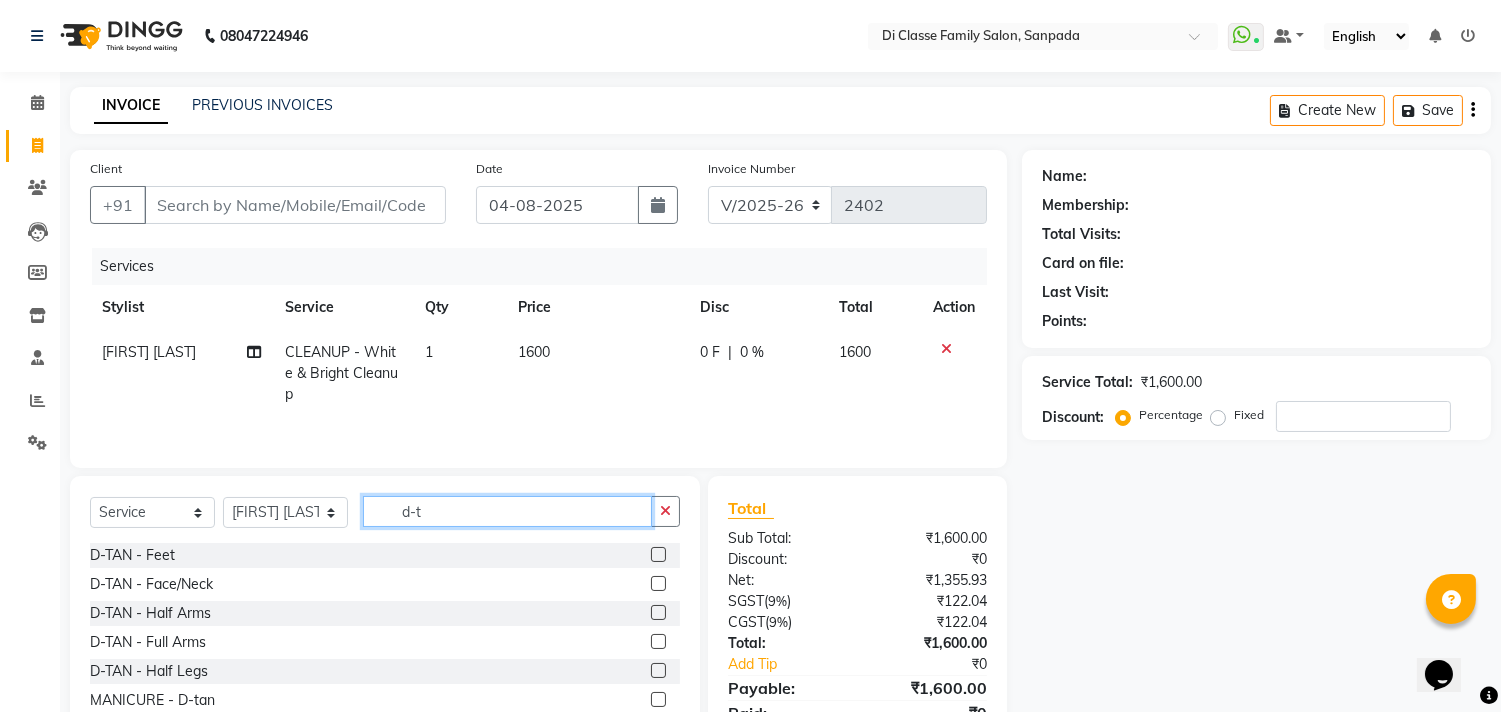 type on "d-t" 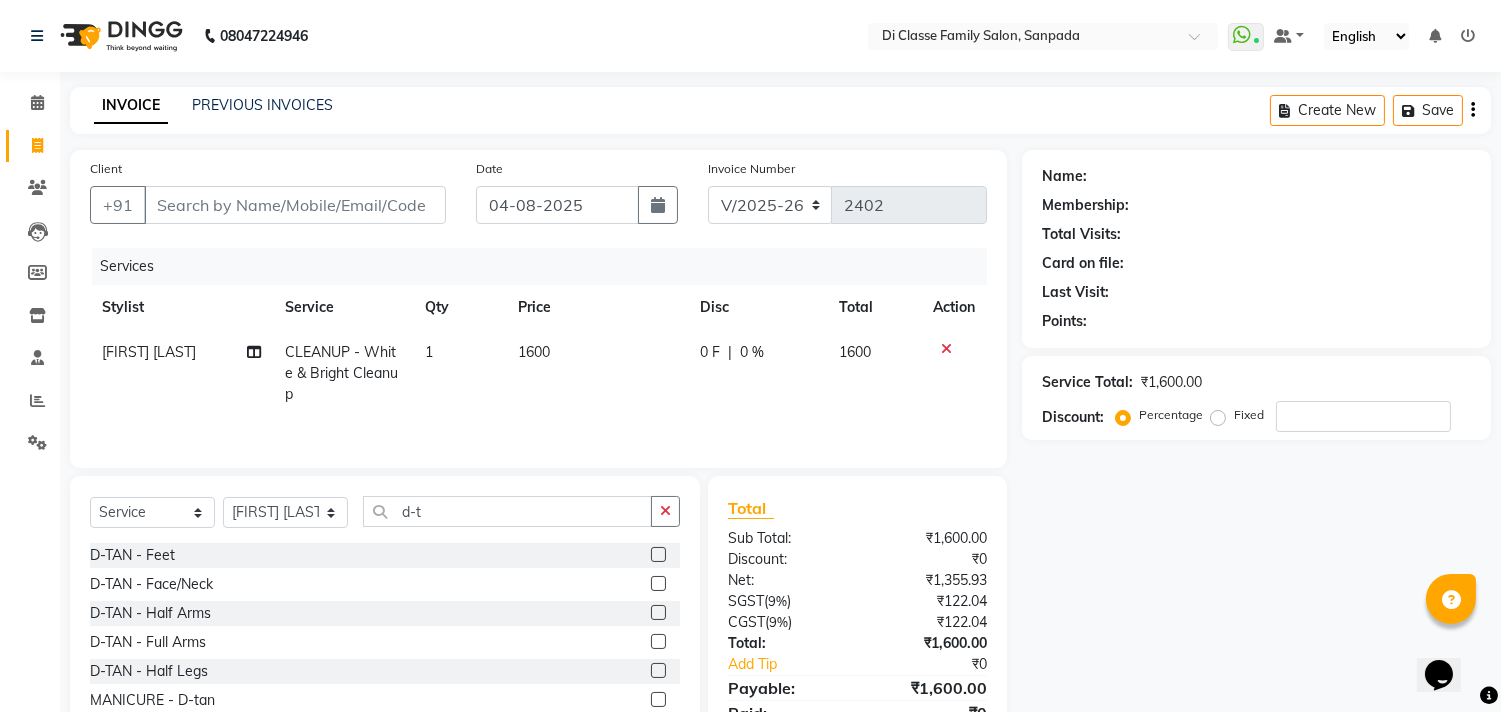 click 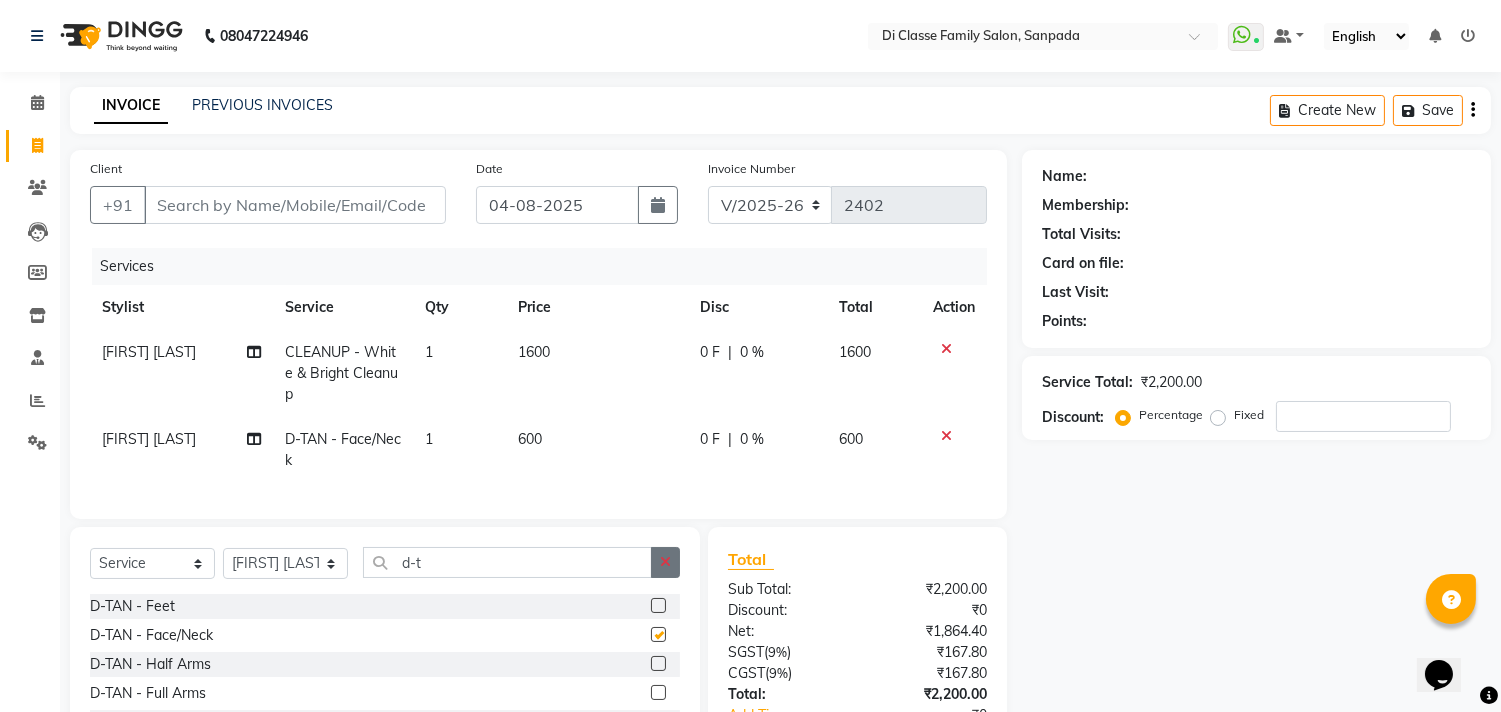 checkbox on "false" 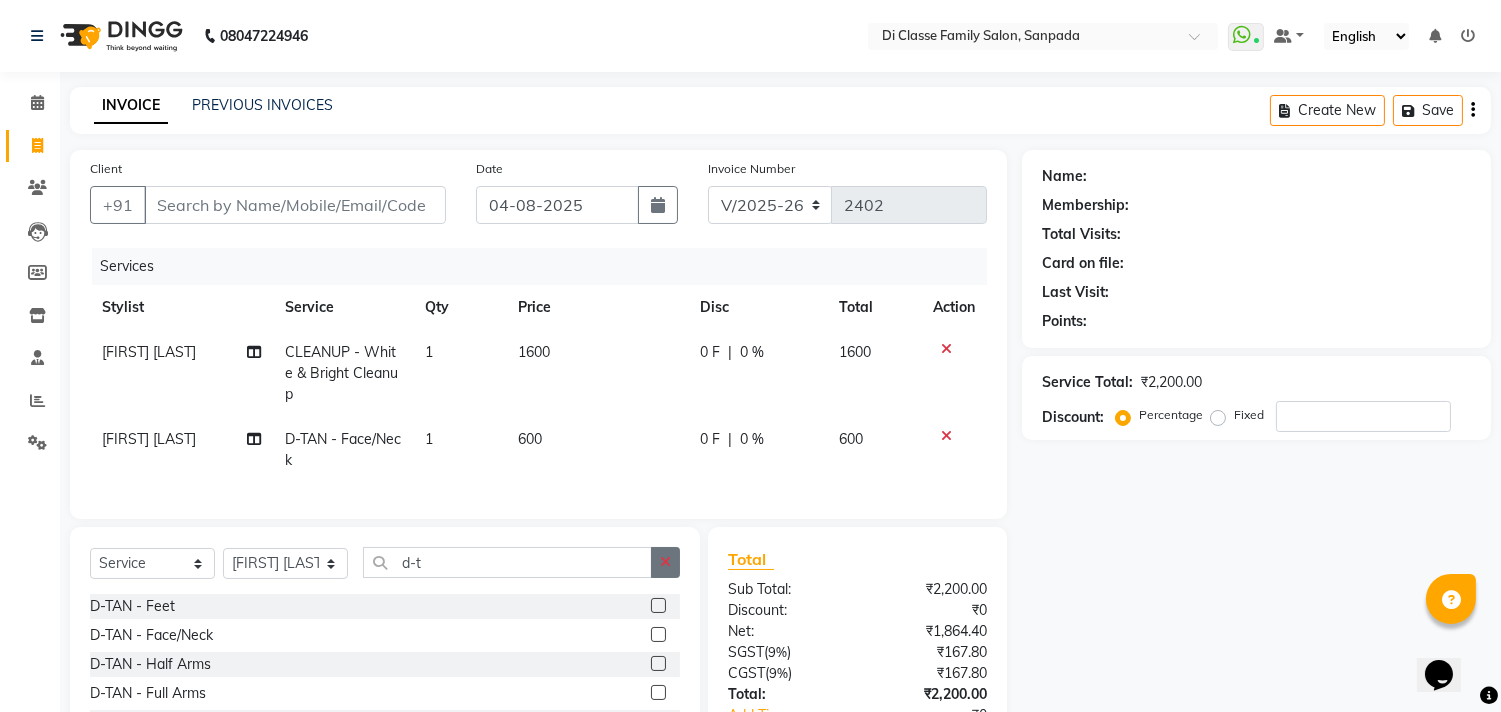 click 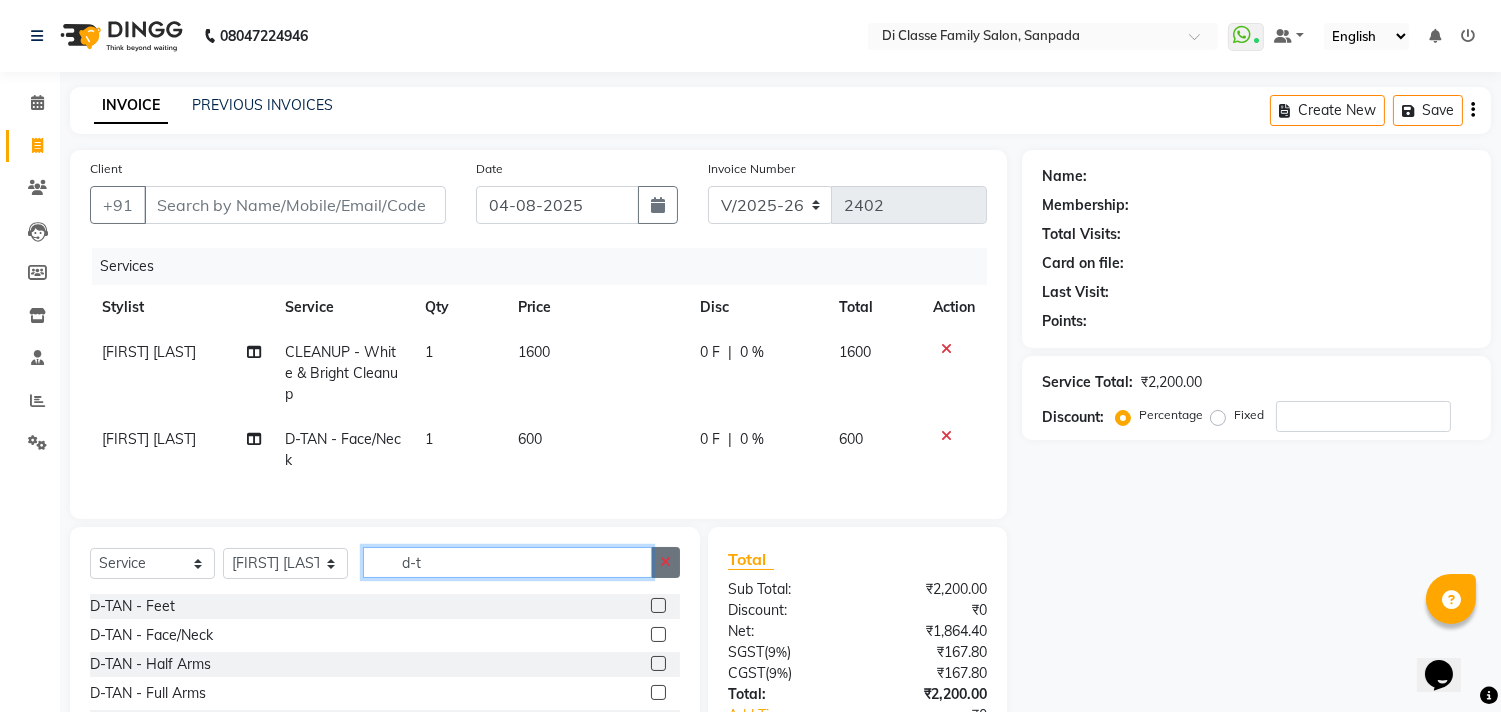 type 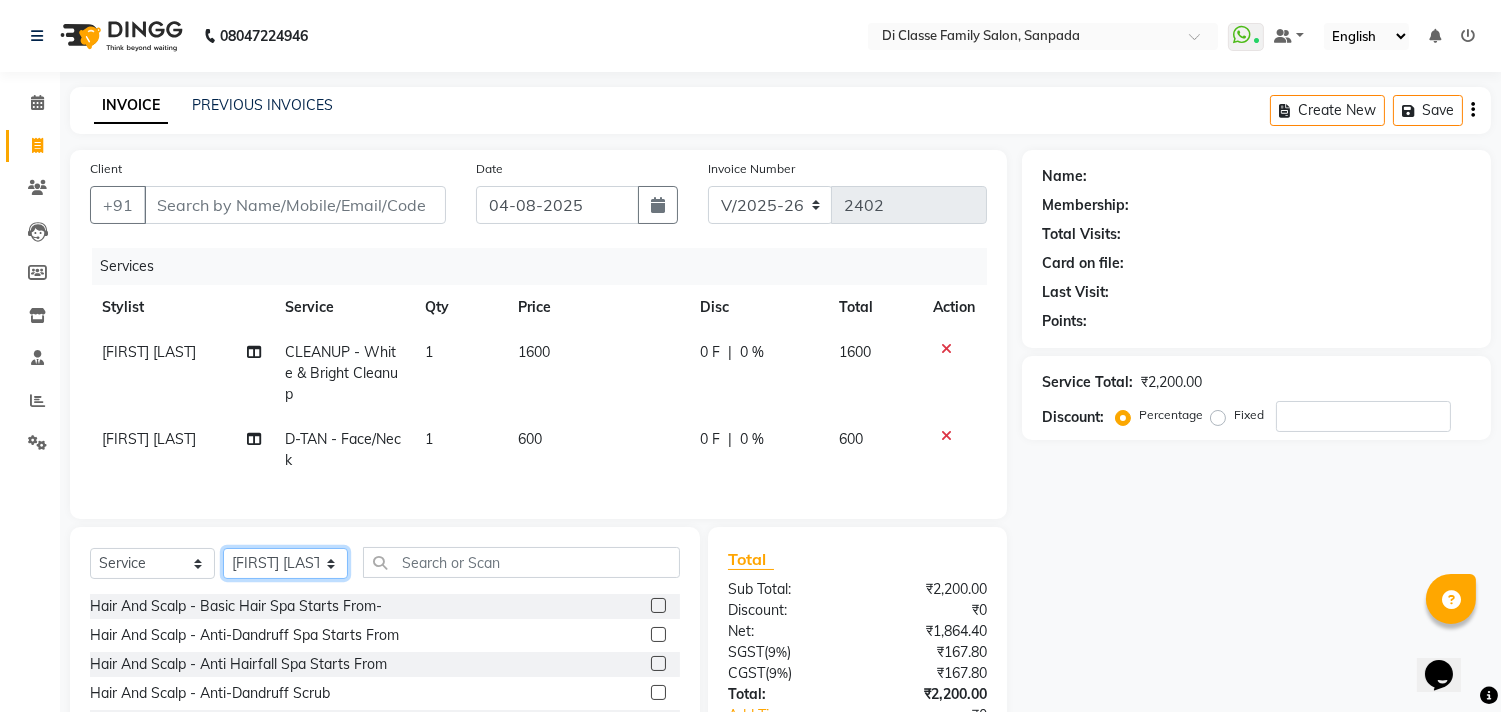 drag, startPoint x: 292, startPoint y: 582, endPoint x: 300, endPoint y: 571, distance: 13.601471 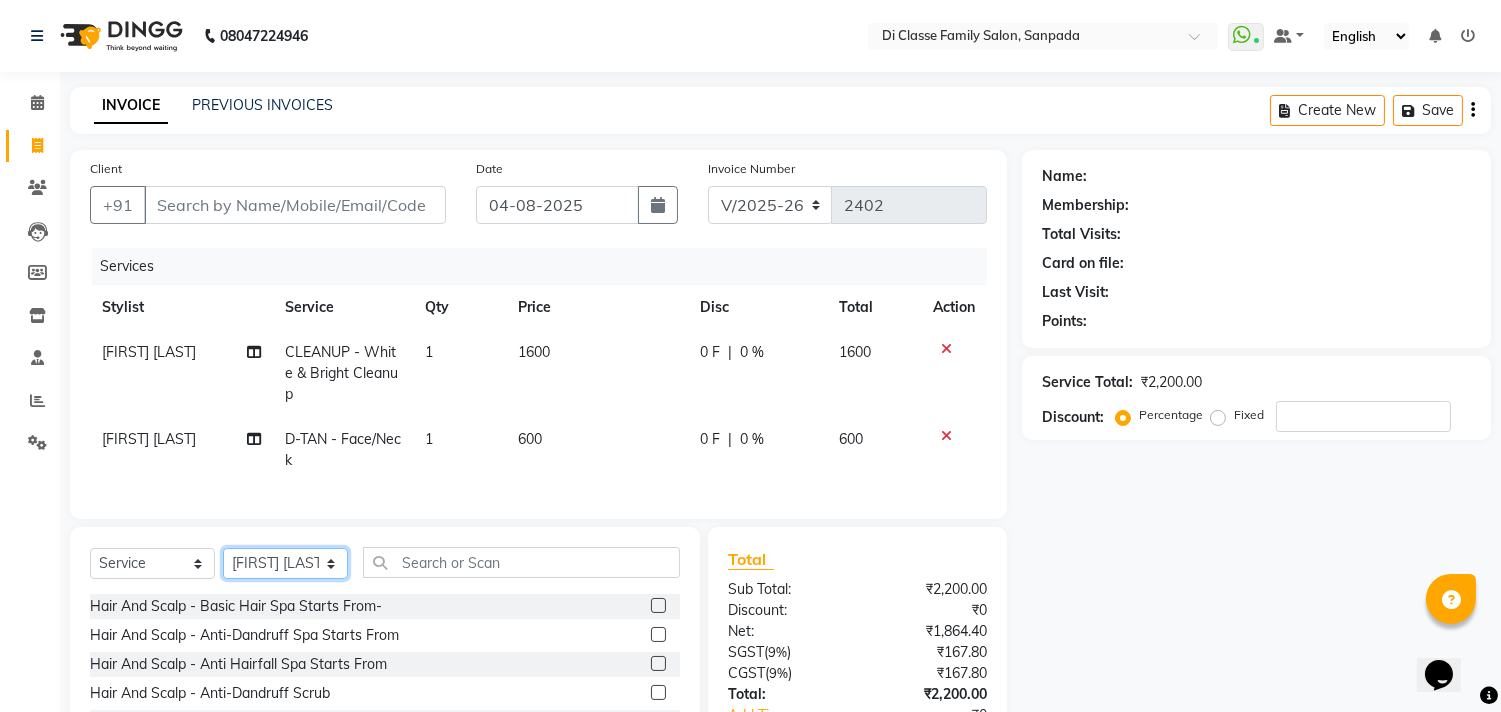 select on "87852" 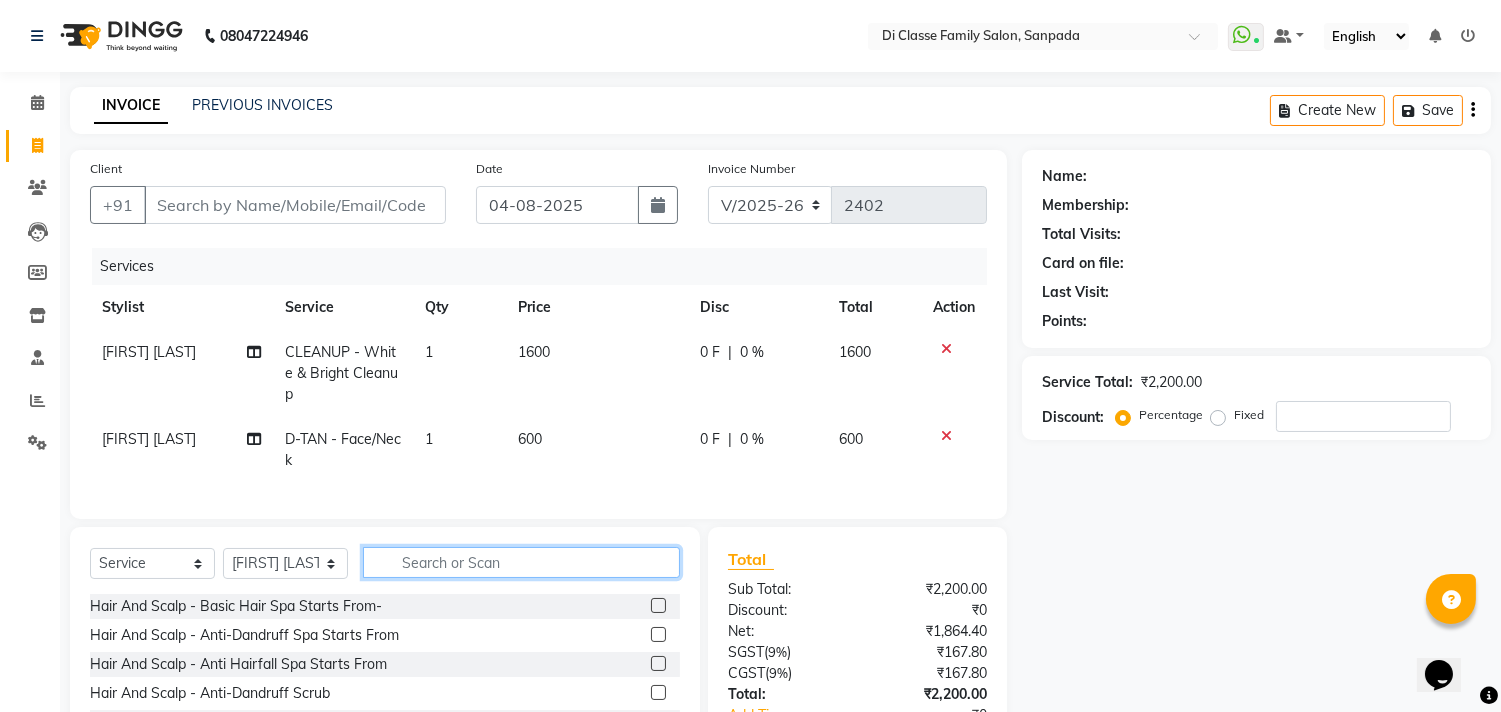 click 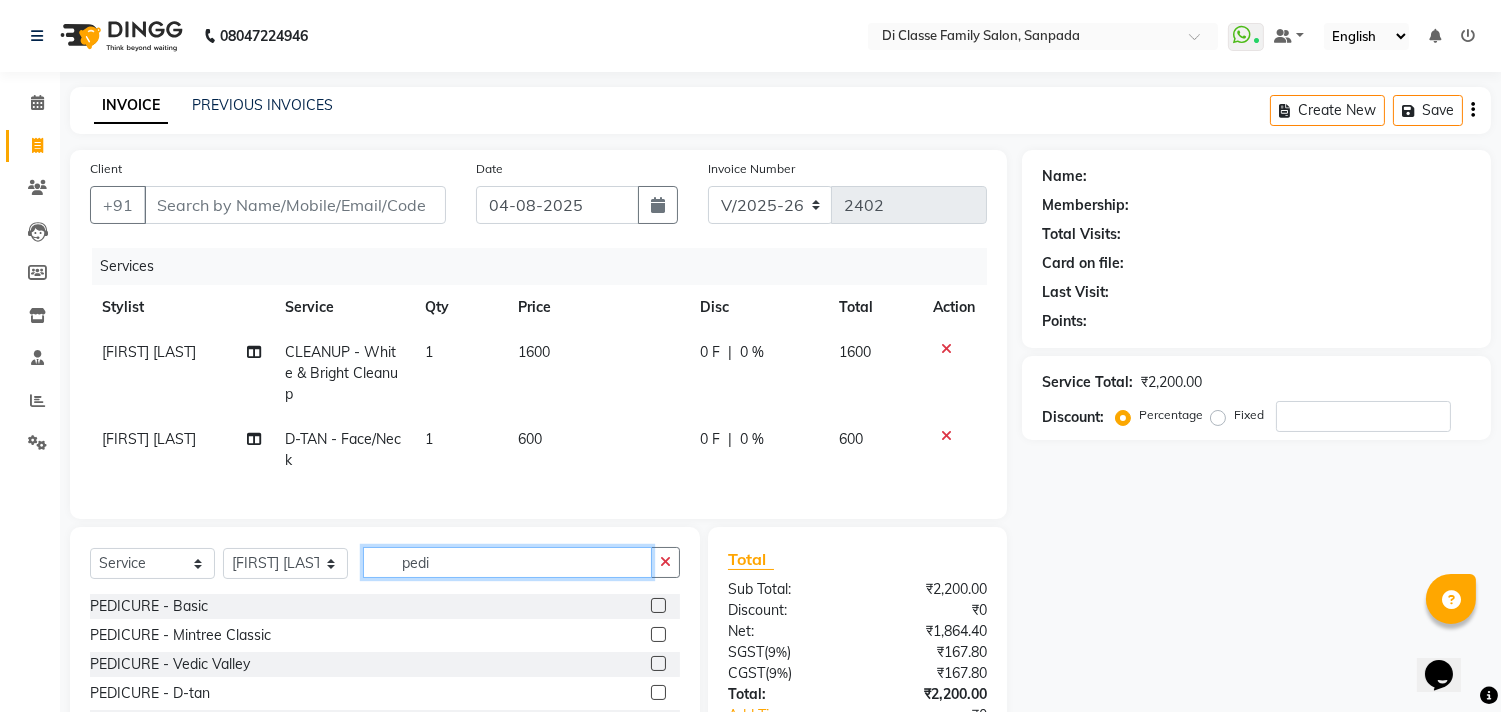 type on "pedi" 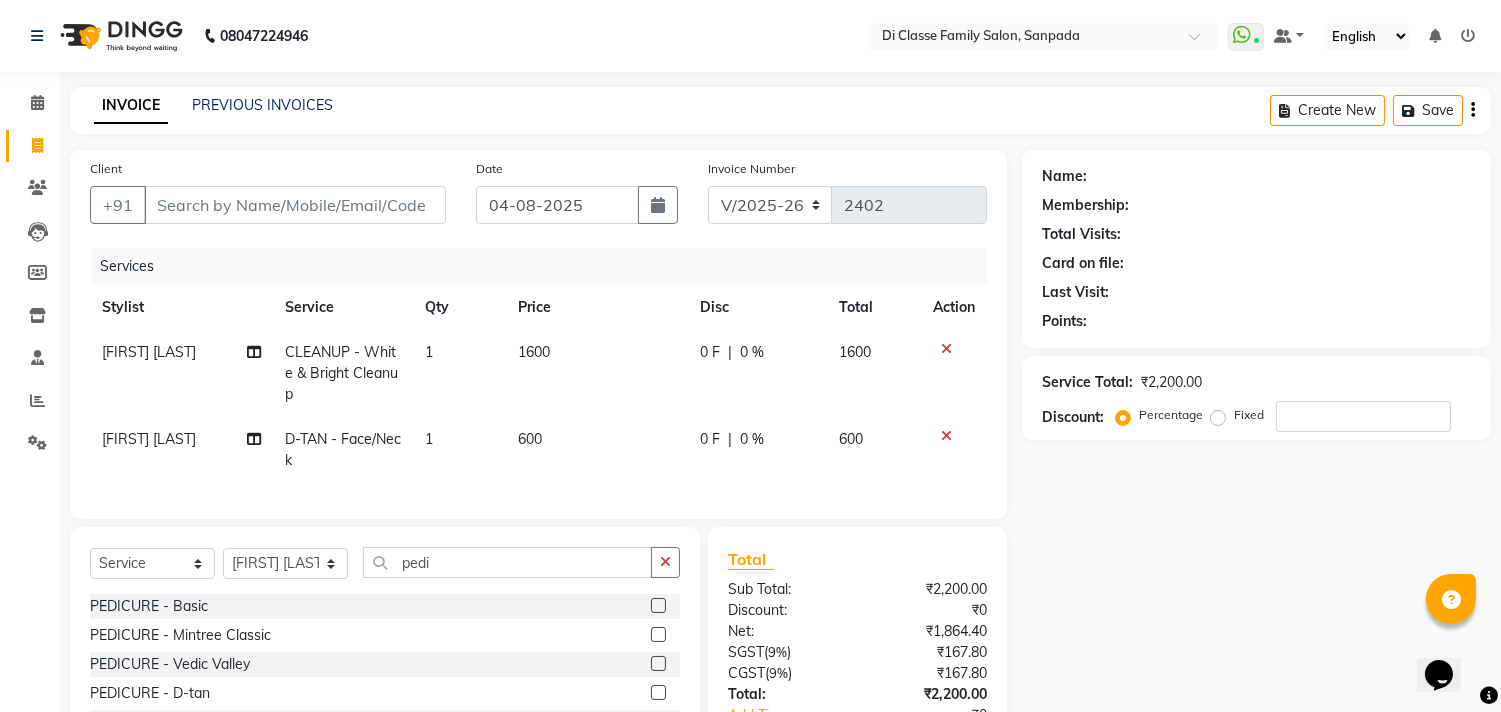 click 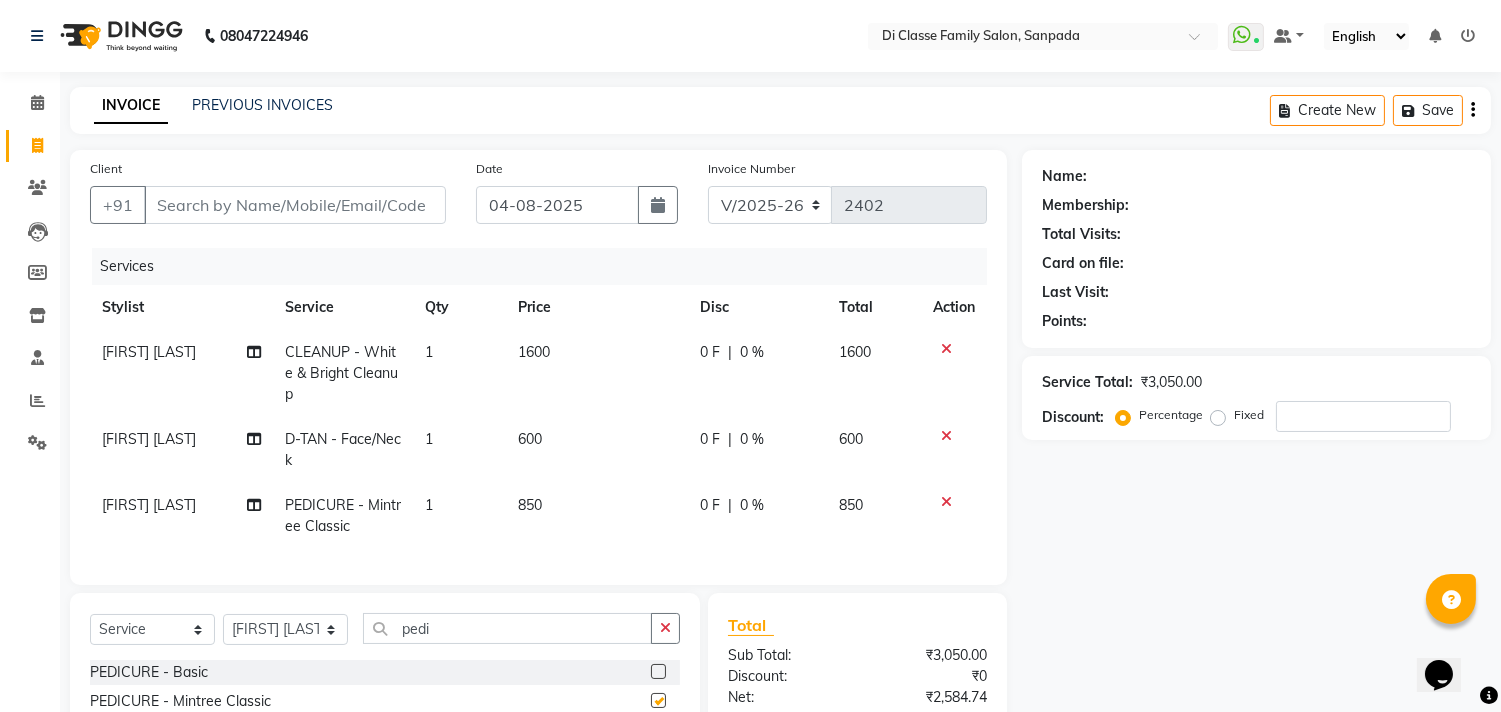 checkbox on "false" 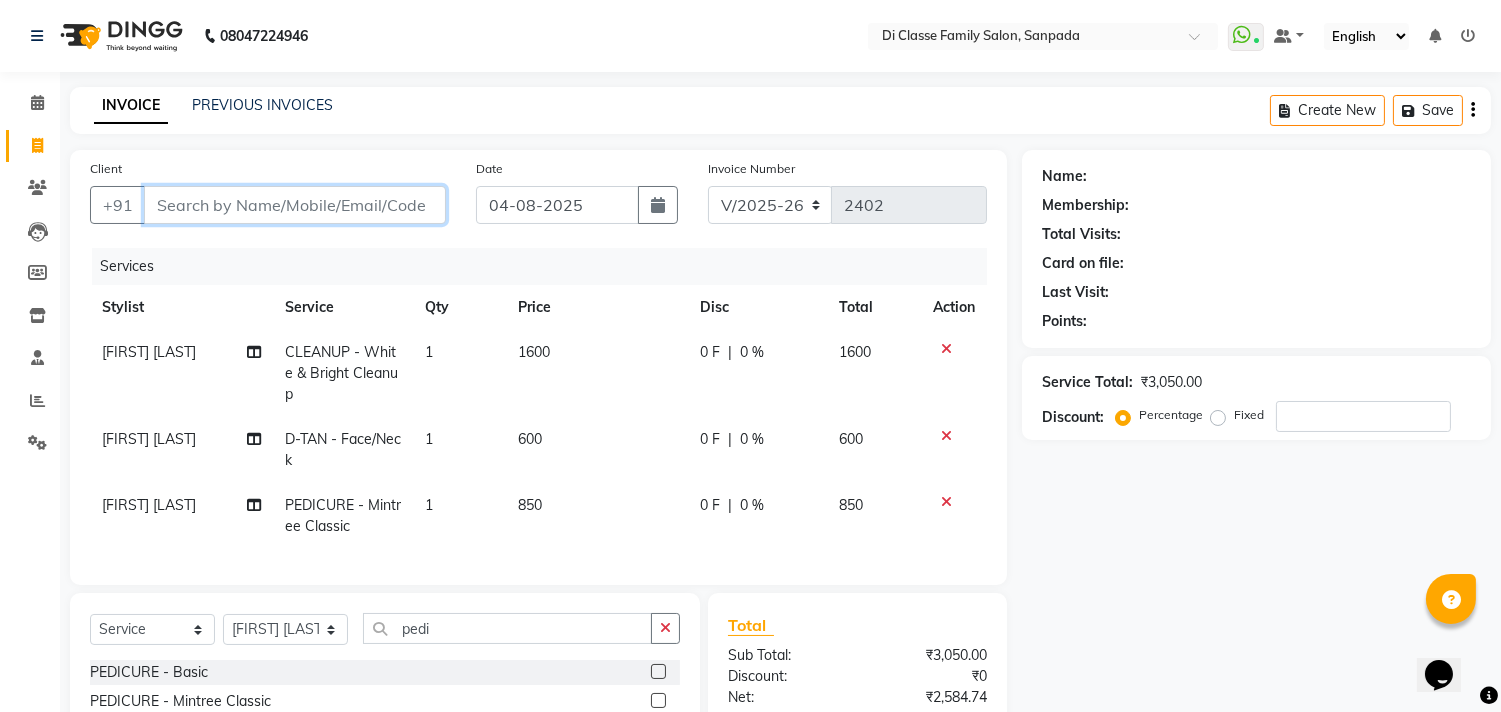 click on "Client" at bounding box center (295, 205) 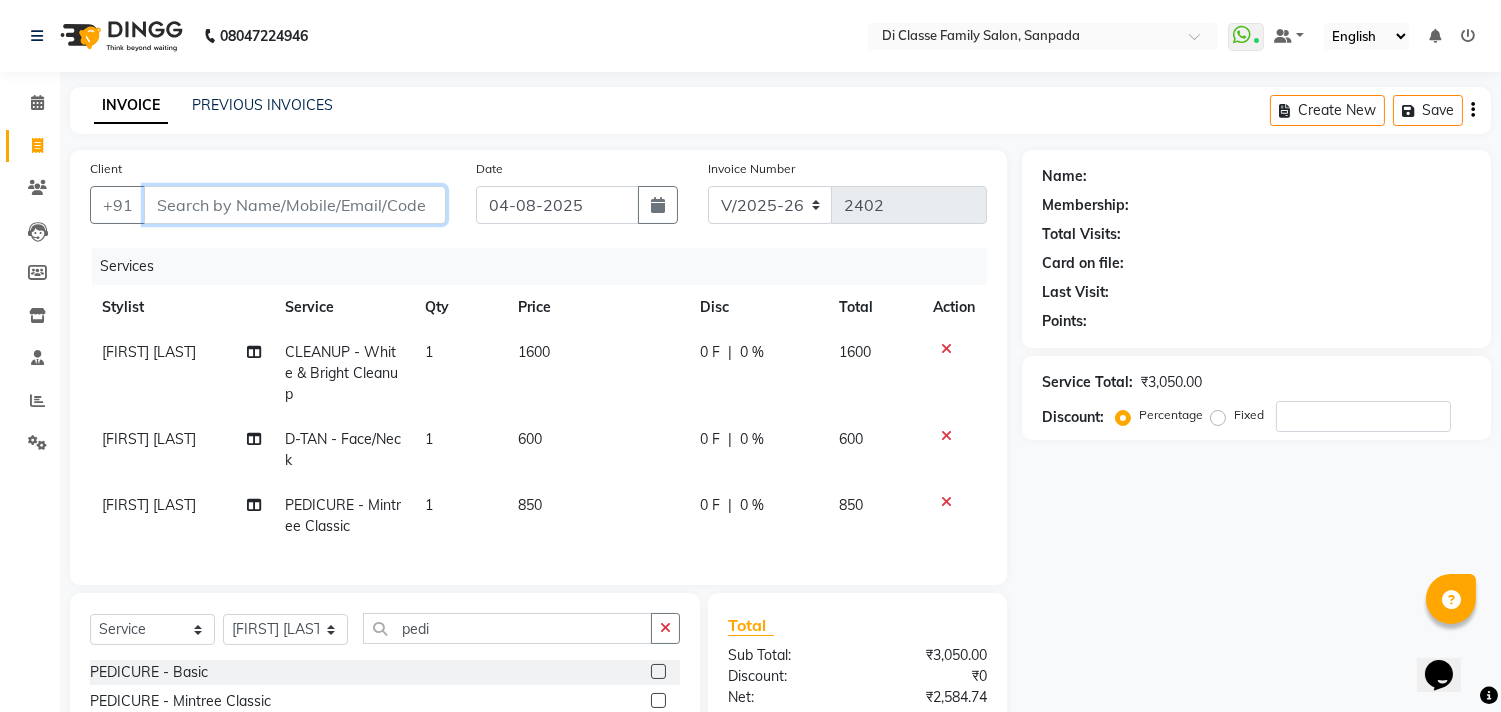 type on "s" 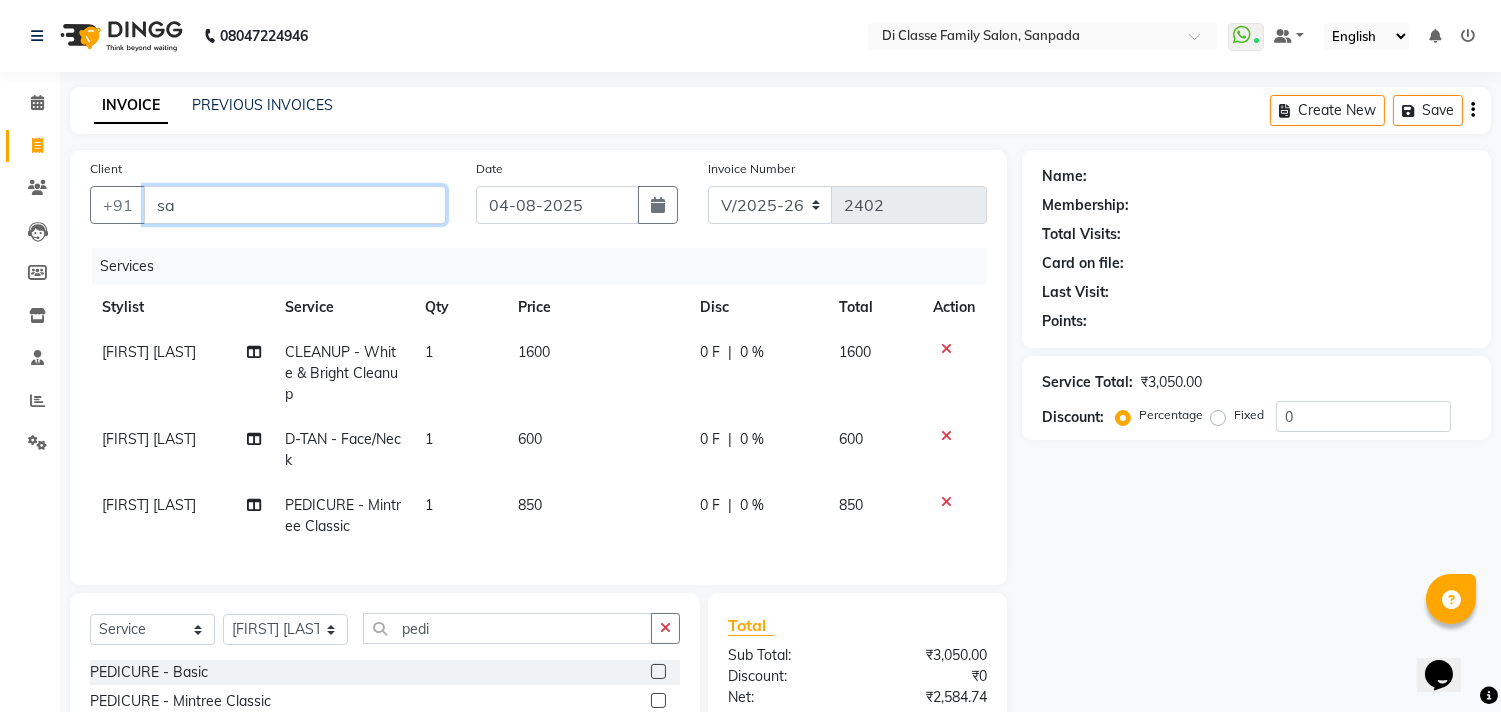 type on "s" 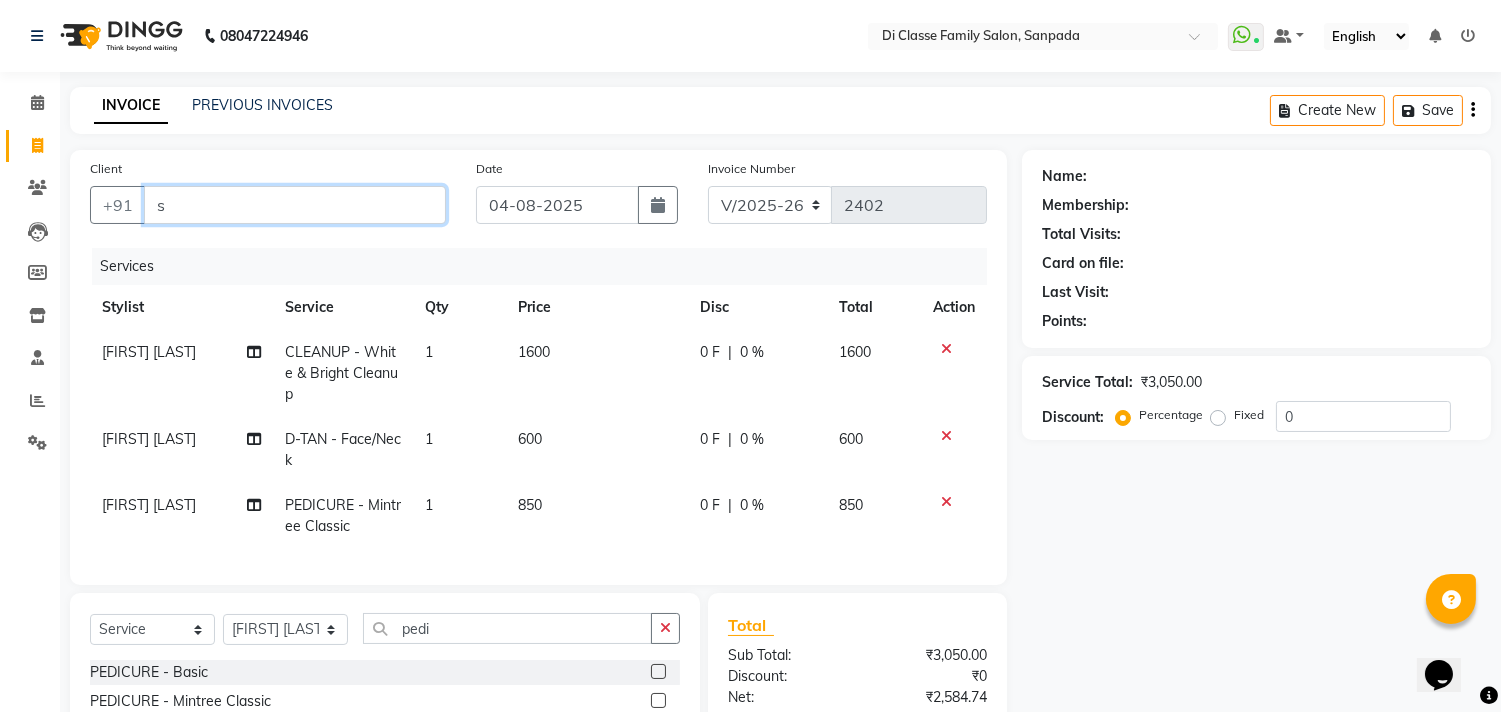 type 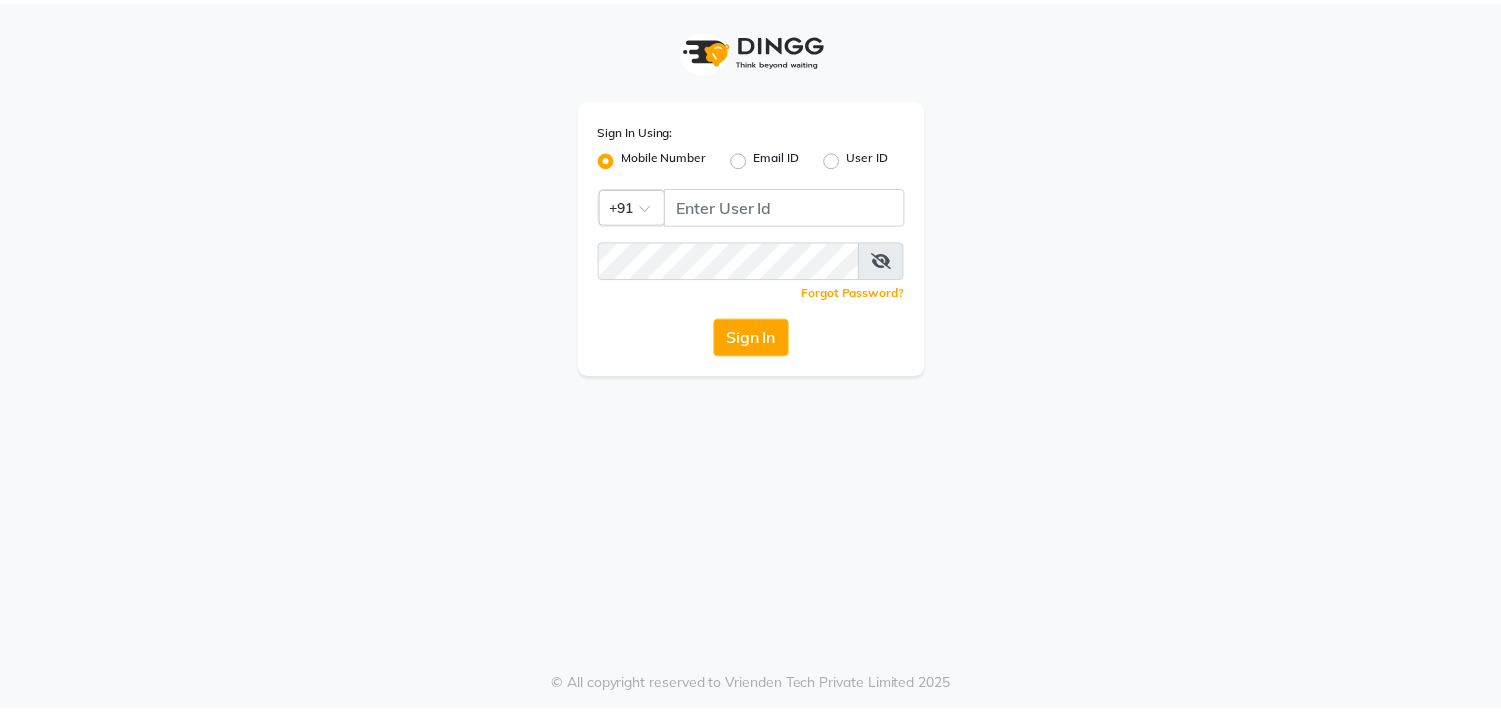 scroll, scrollTop: 0, scrollLeft: 0, axis: both 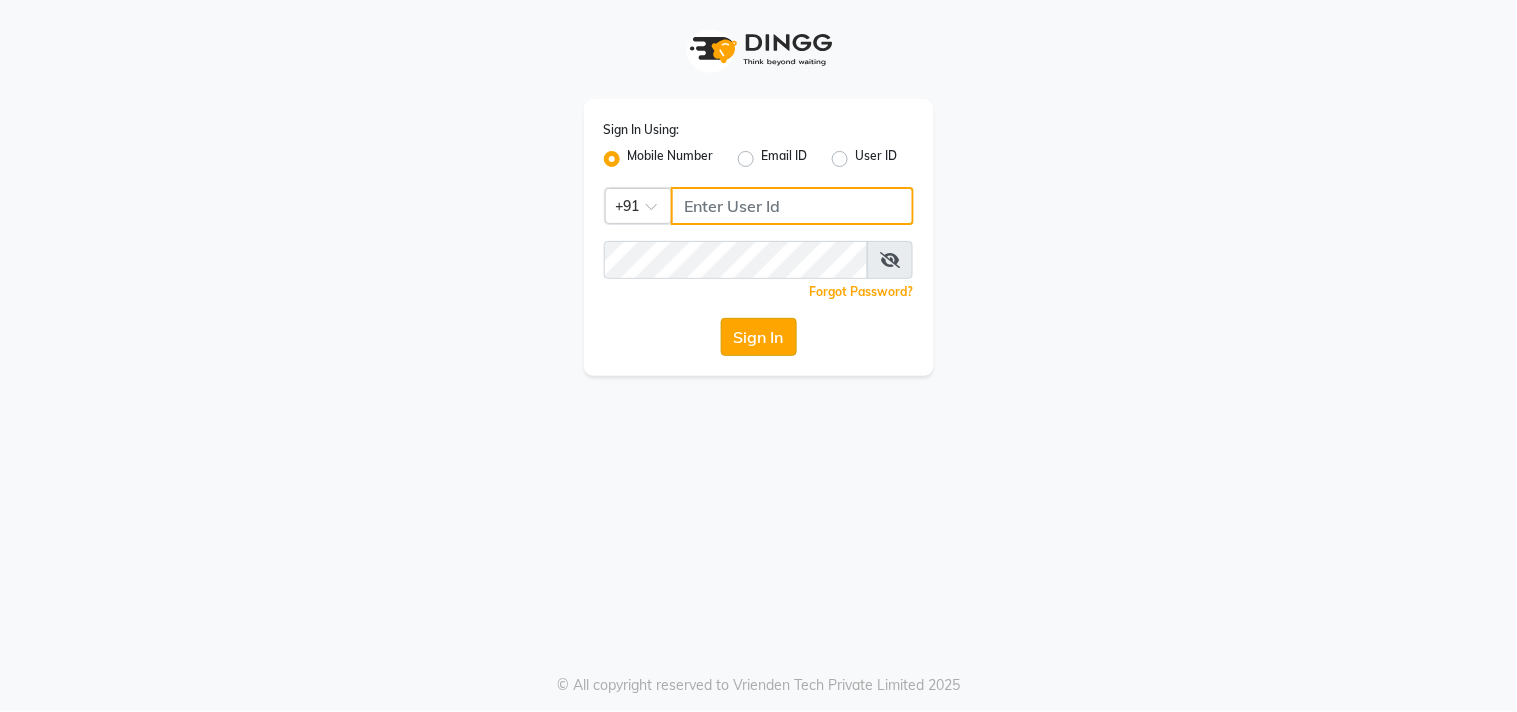 type on "[PHONE]" 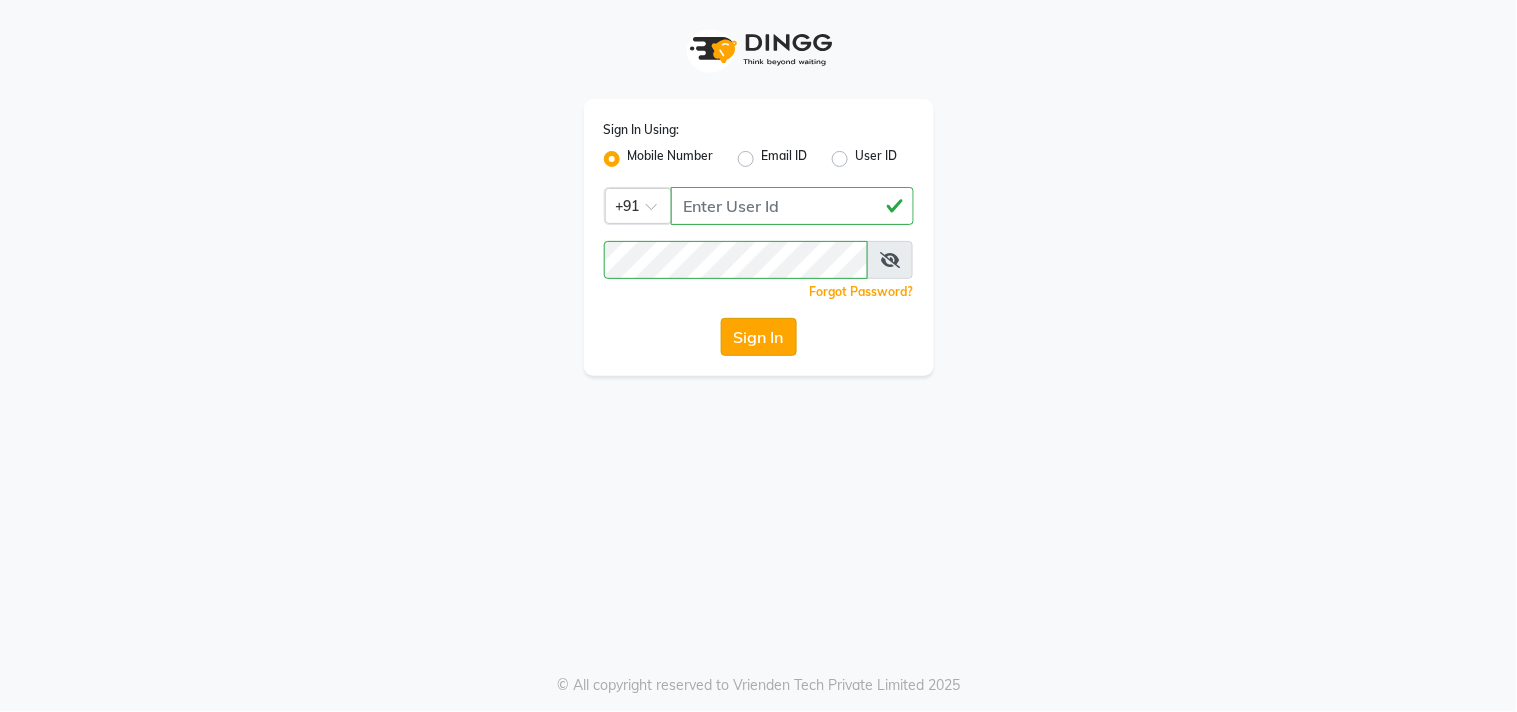 click on "Sign In" 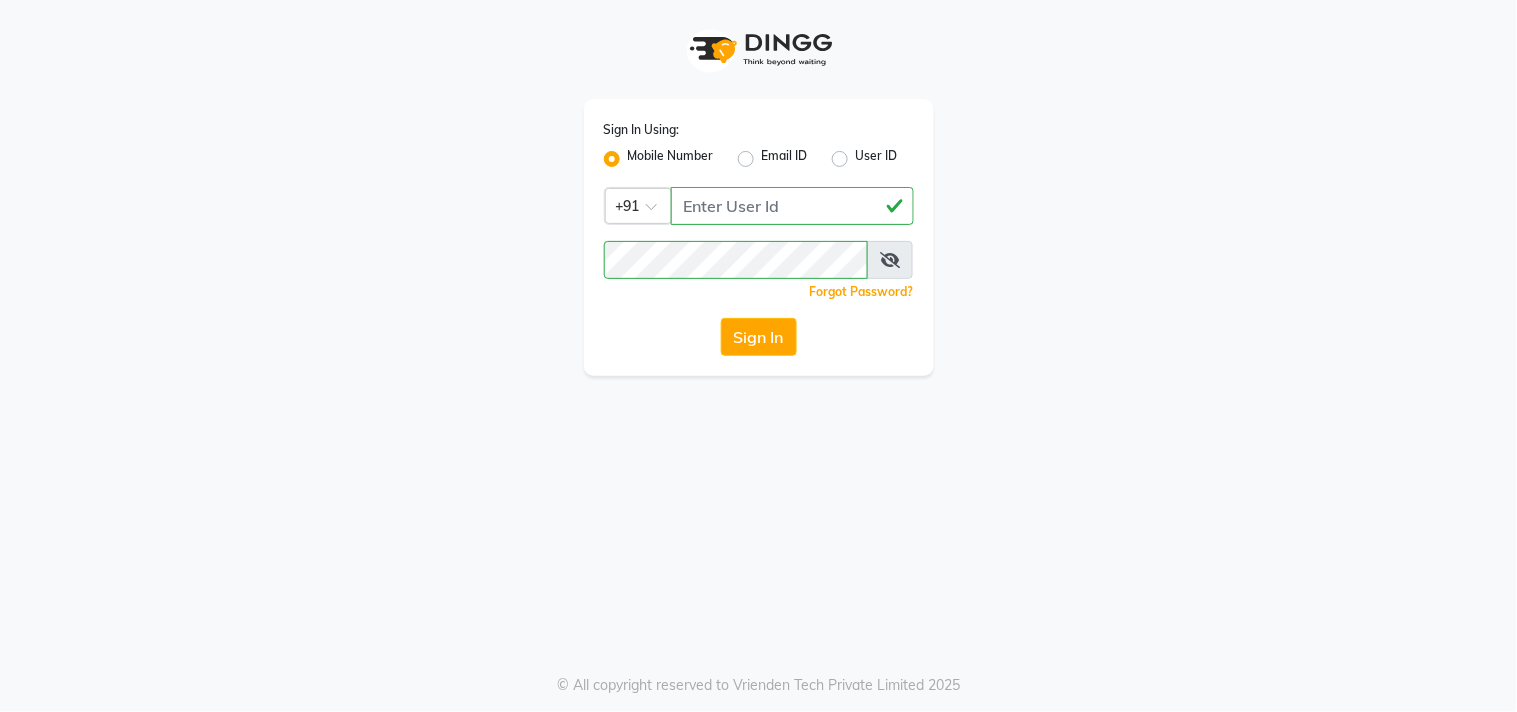 click on "Sign In" 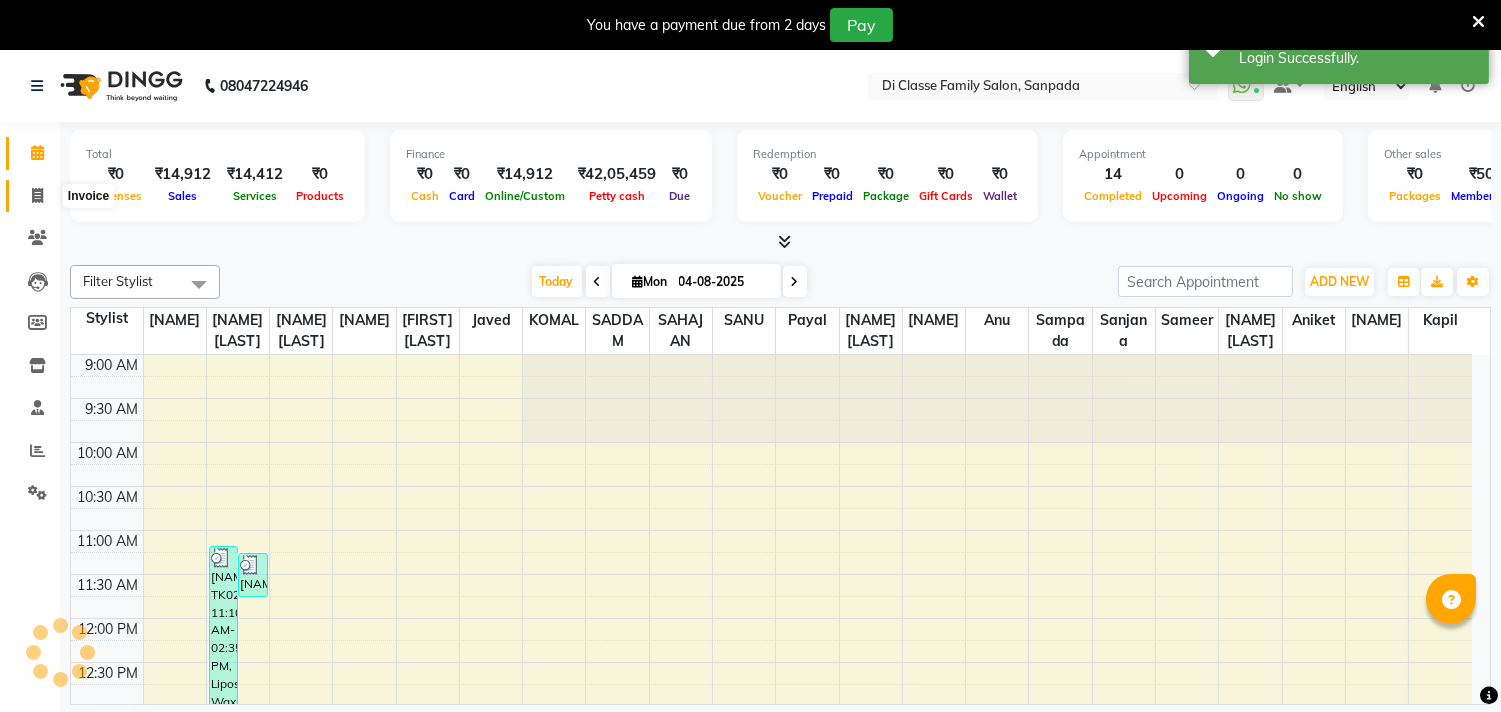 scroll, scrollTop: 0, scrollLeft: 0, axis: both 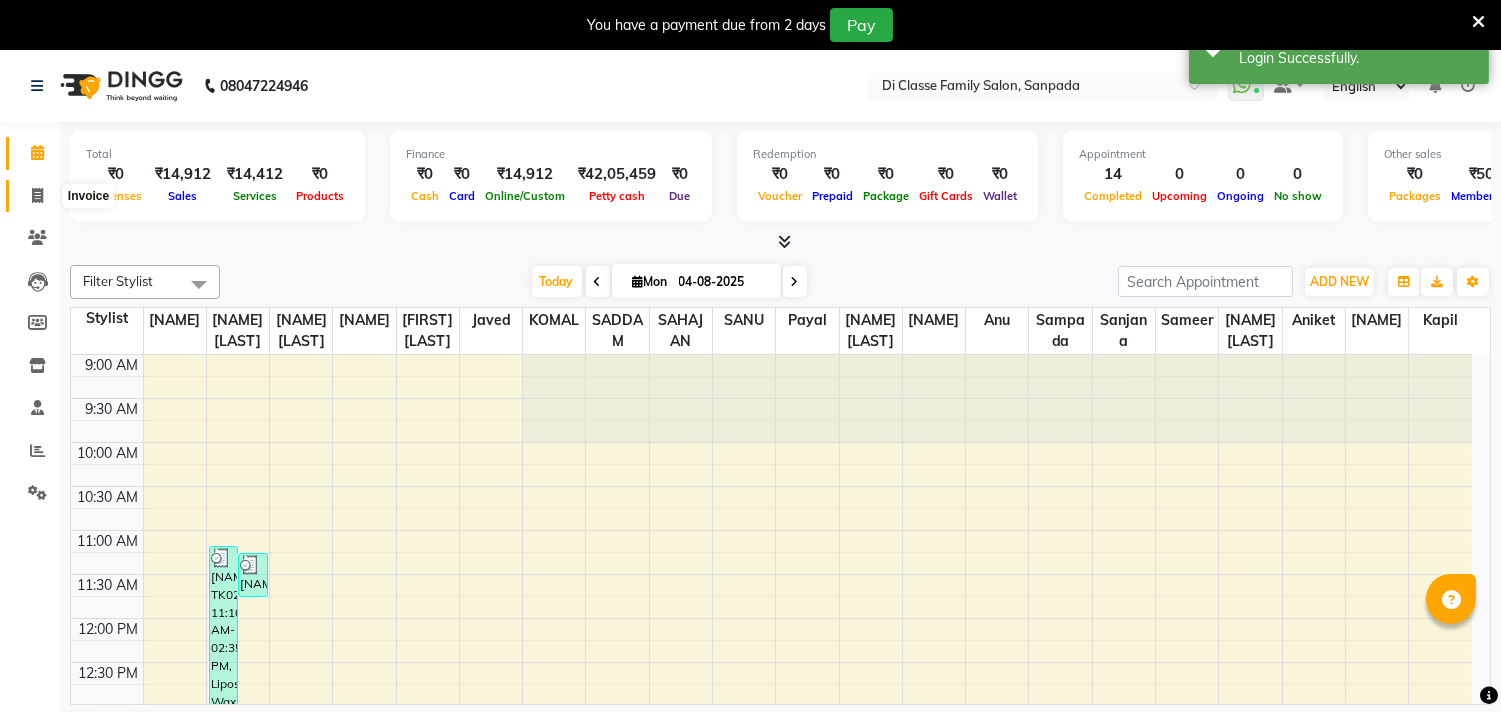 click 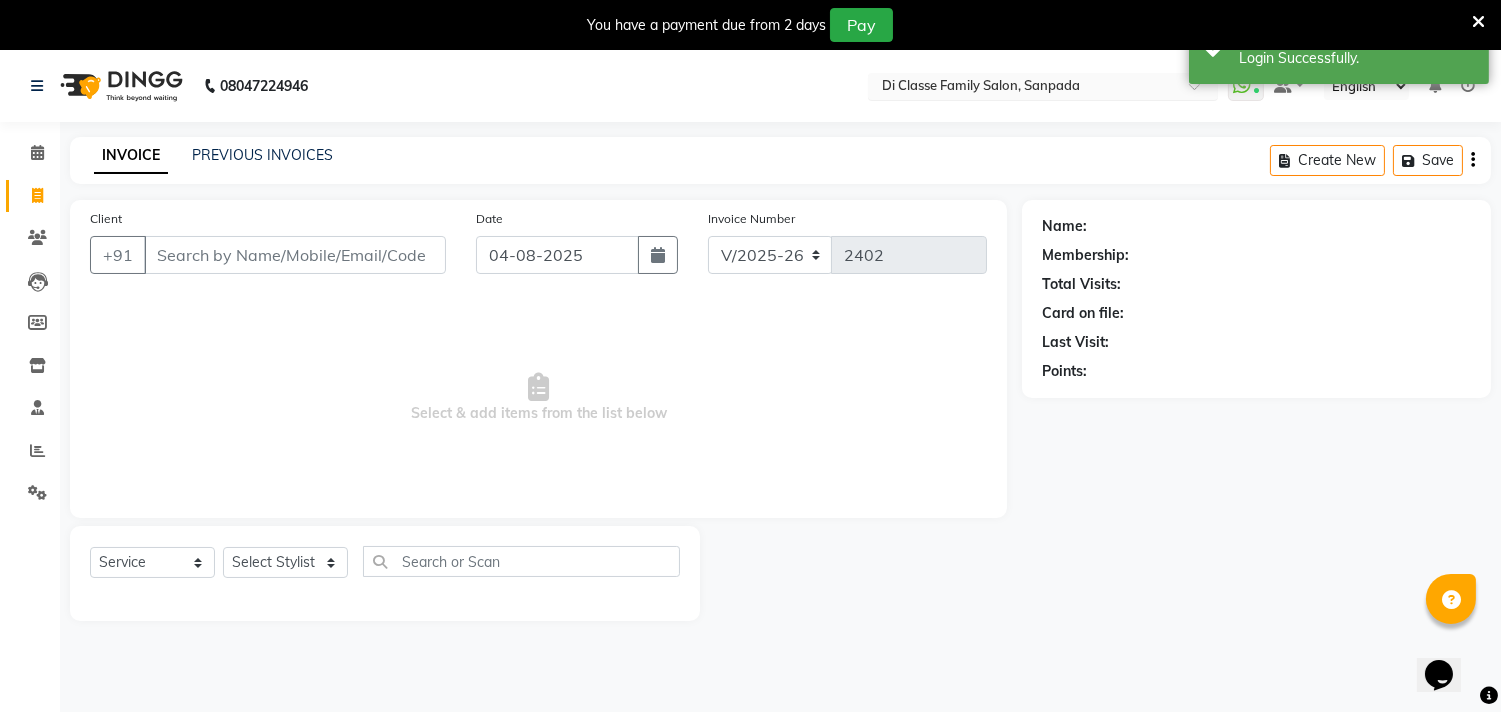 scroll, scrollTop: 0, scrollLeft: 0, axis: both 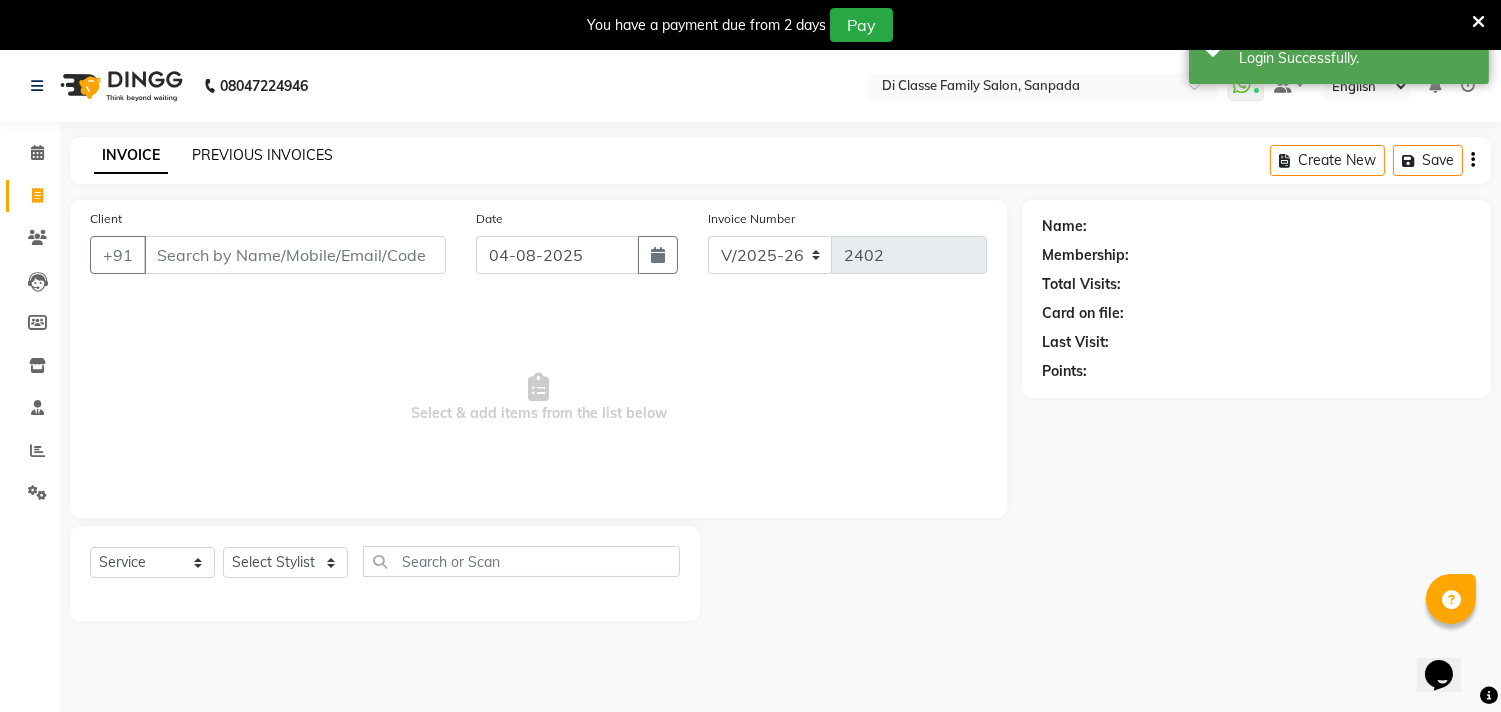 click on "PREVIOUS INVOICES" 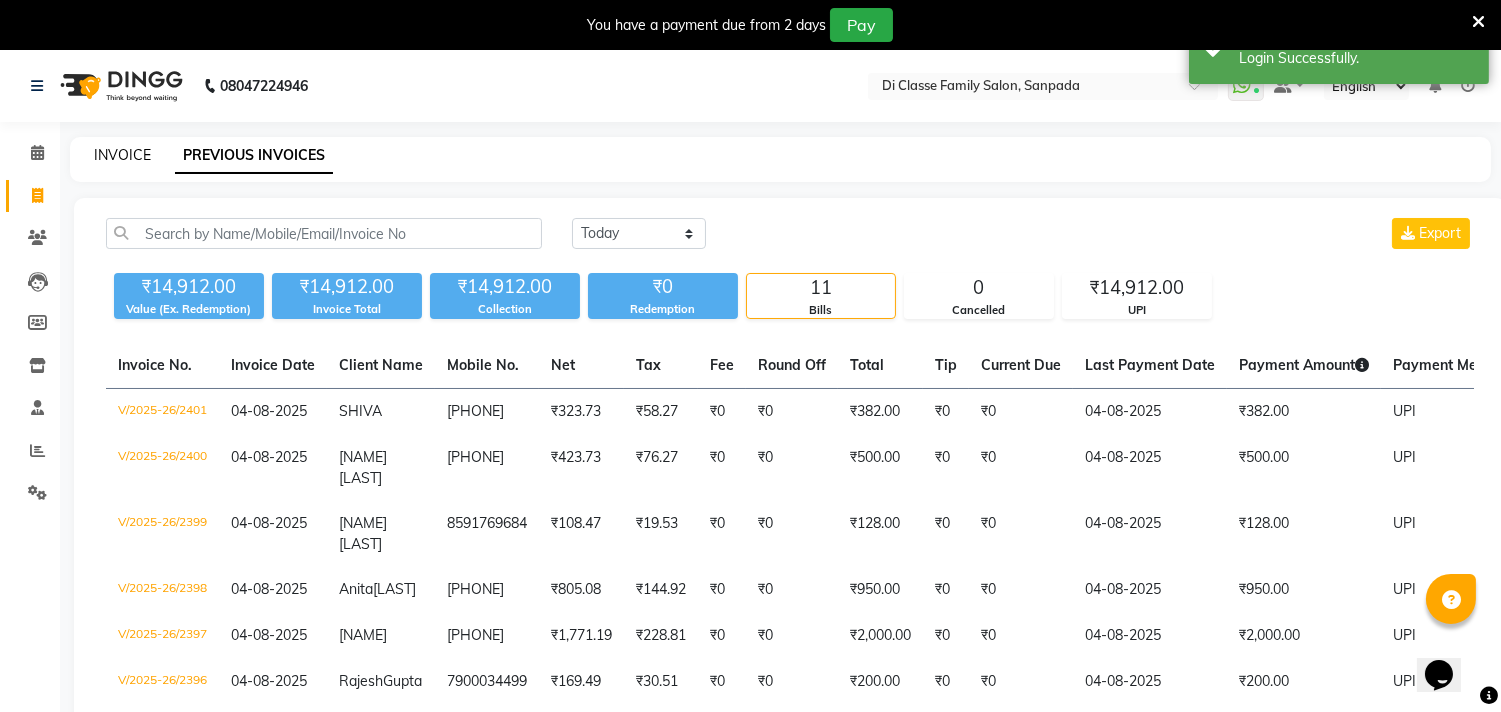 click on "INVOICE" 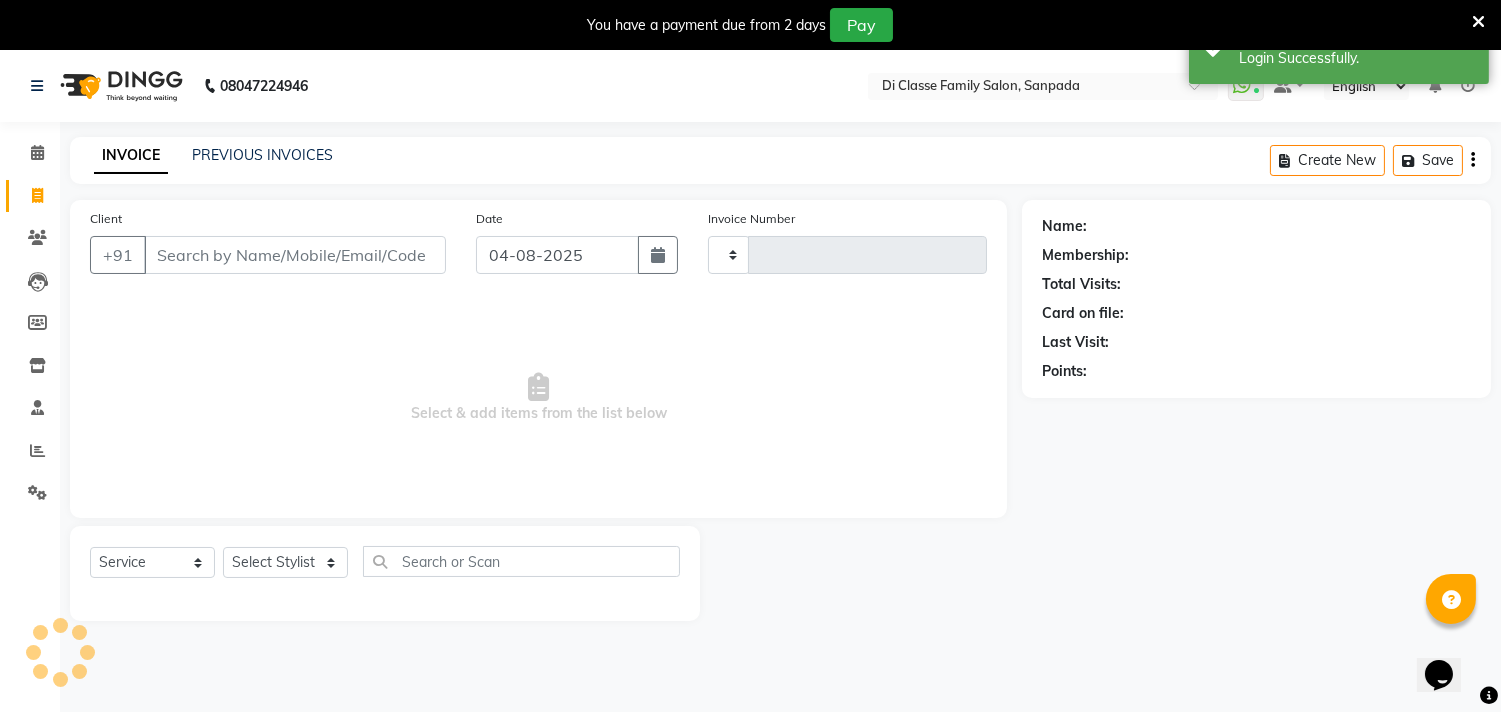 scroll, scrollTop: 50, scrollLeft: 0, axis: vertical 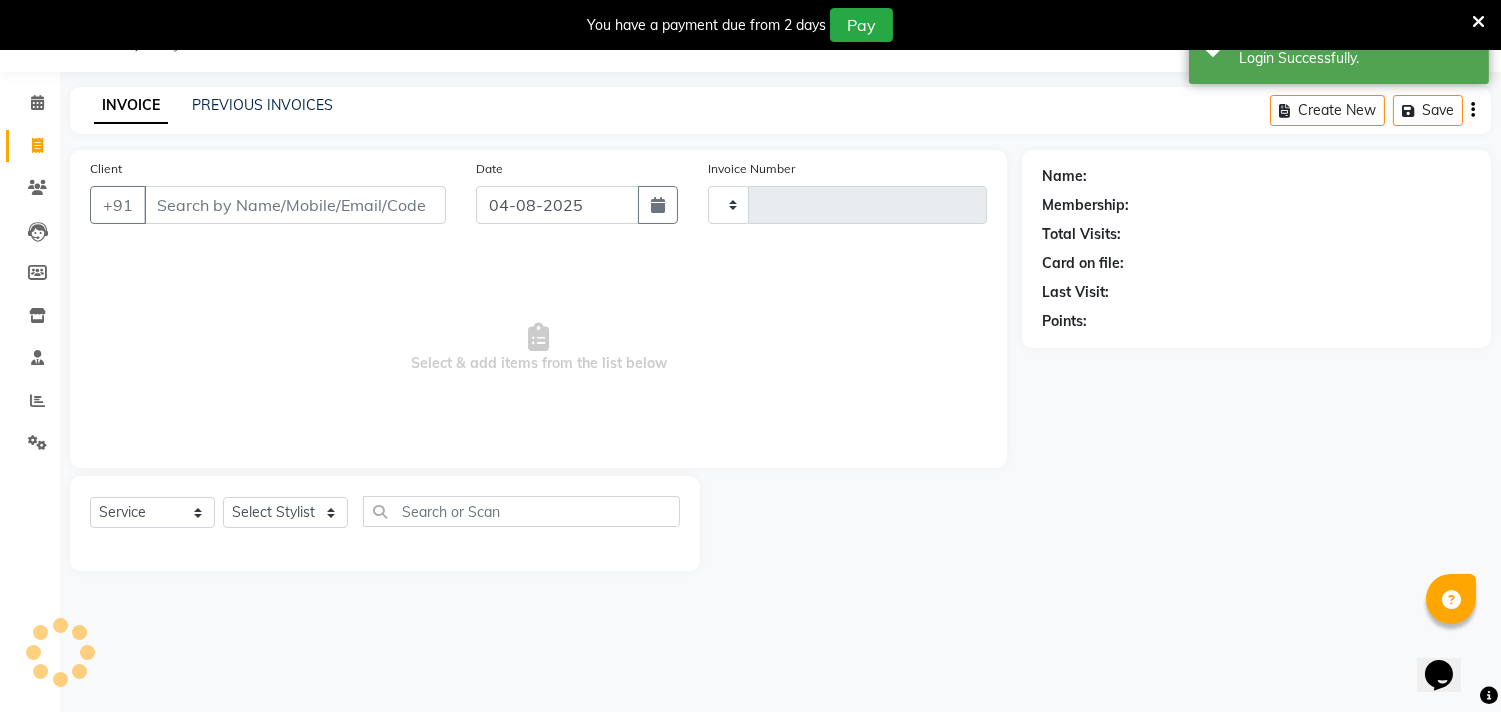 type on "2402" 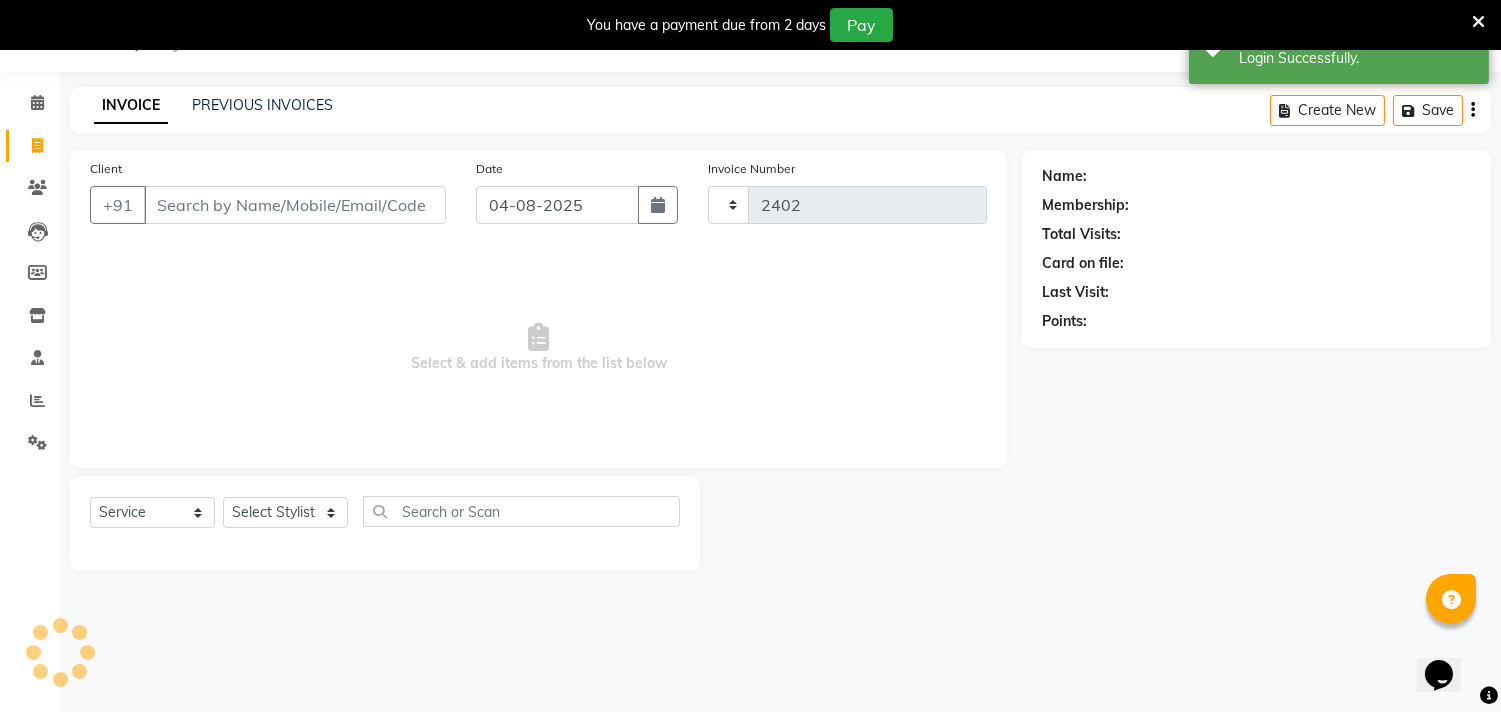 select on "4704" 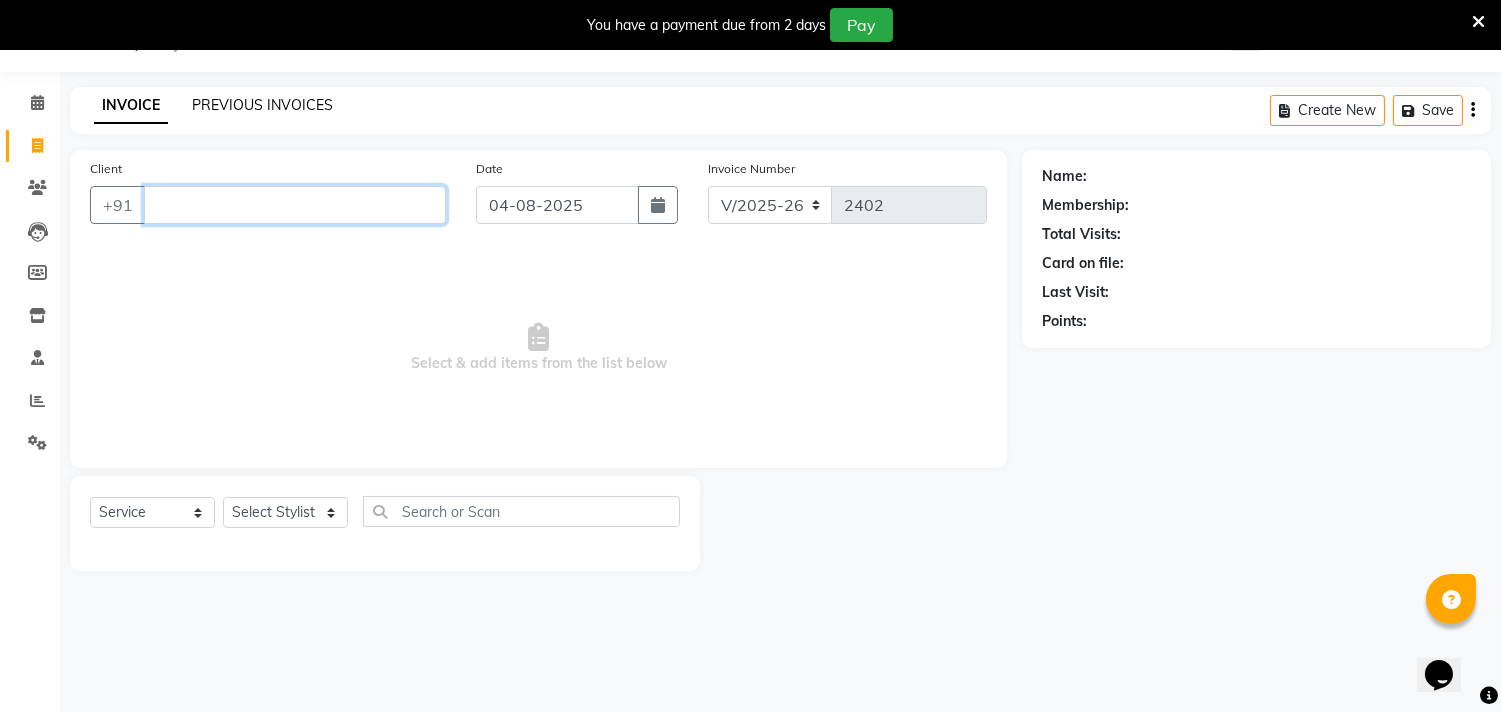 type 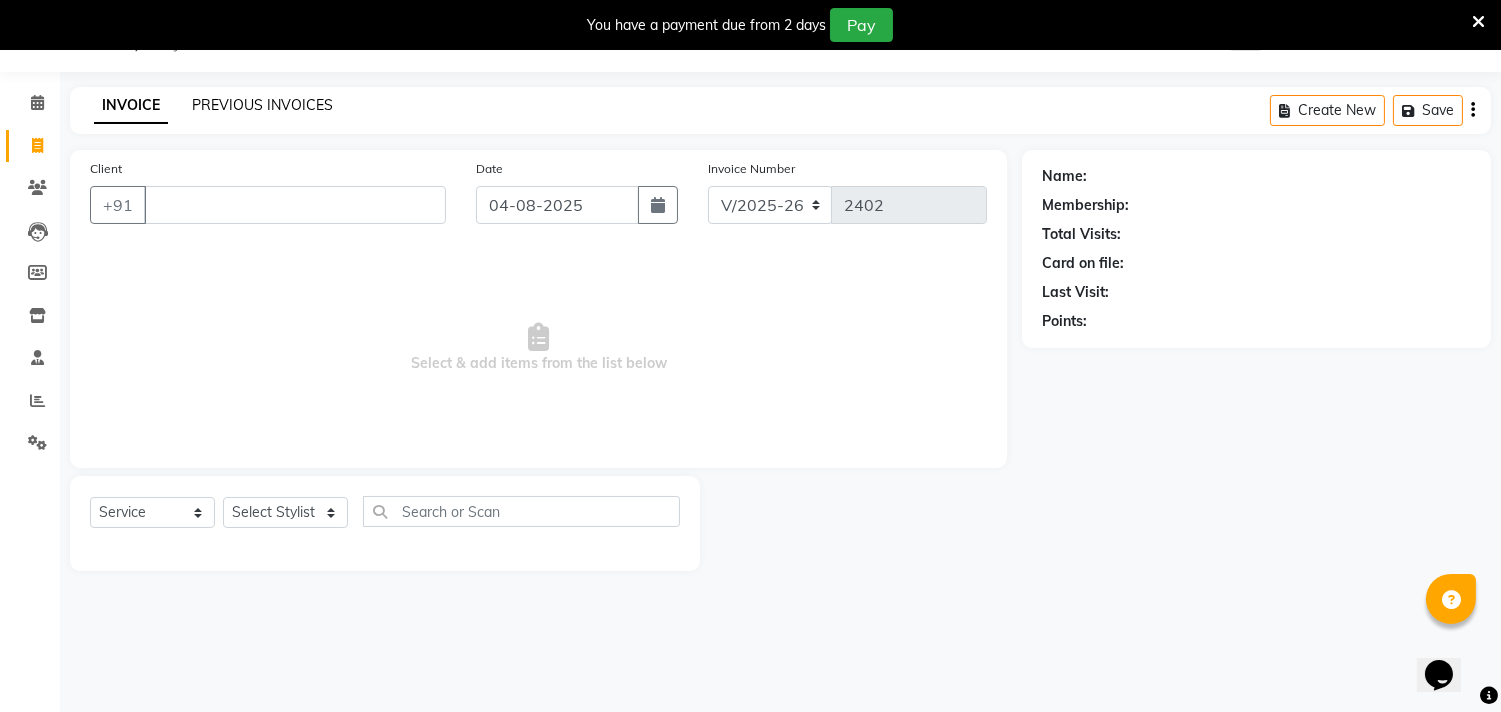 click on "PREVIOUS INVOICES" 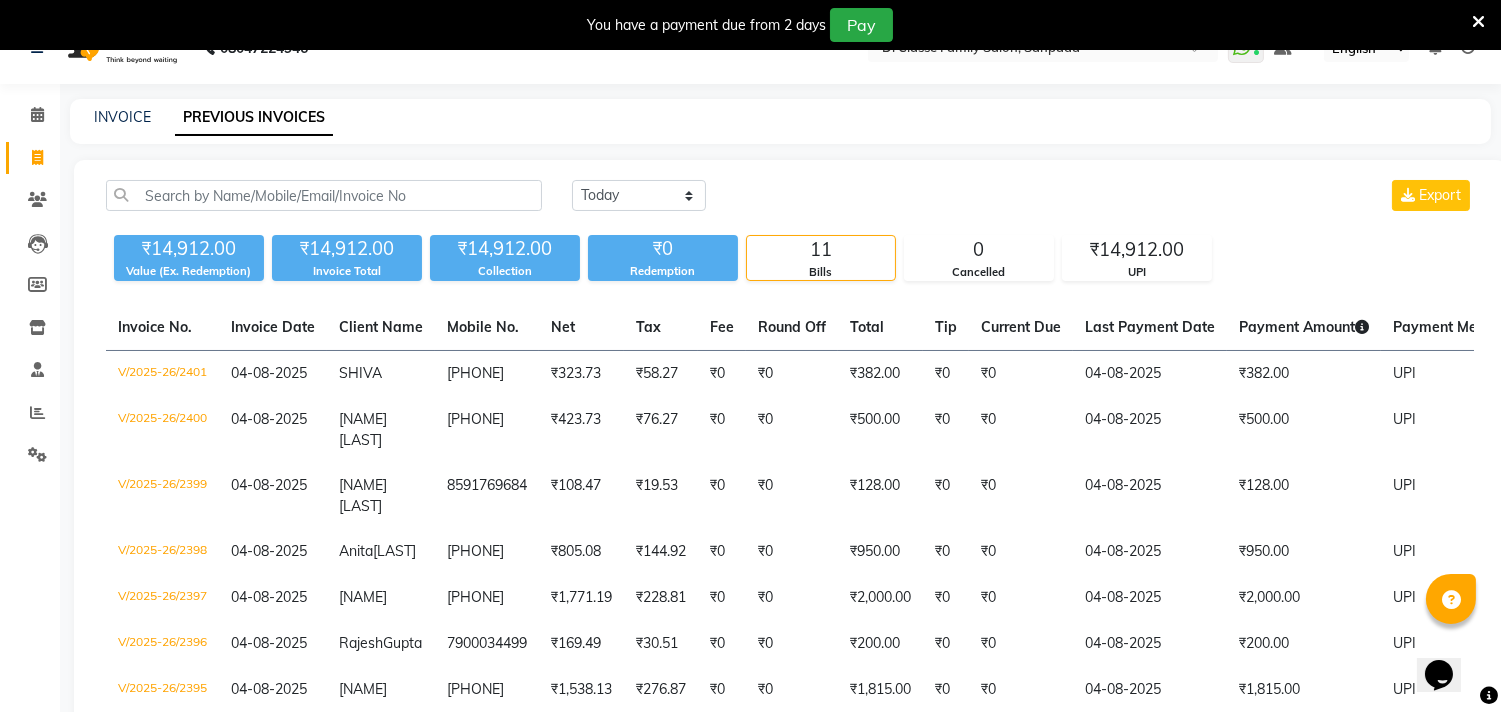 scroll, scrollTop: 0, scrollLeft: 0, axis: both 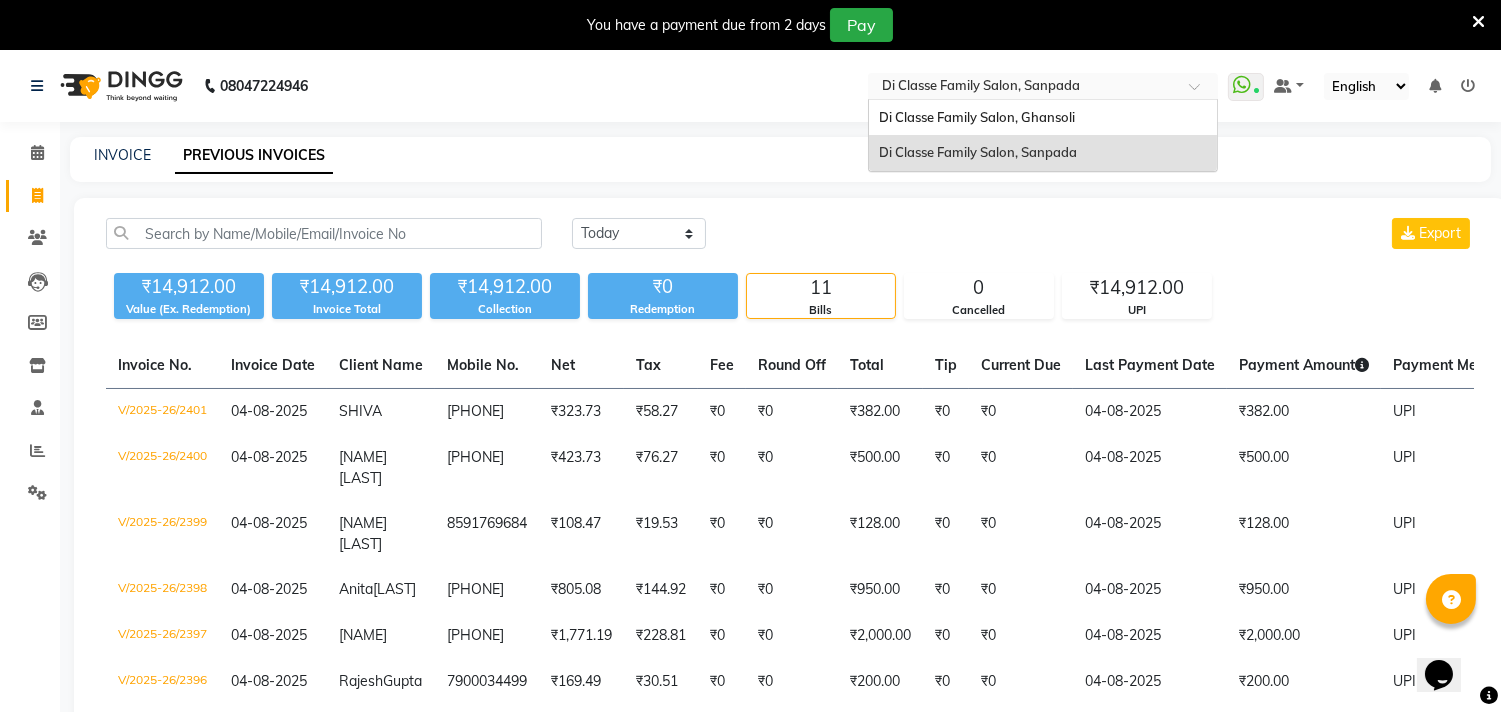 click at bounding box center (1201, 92) 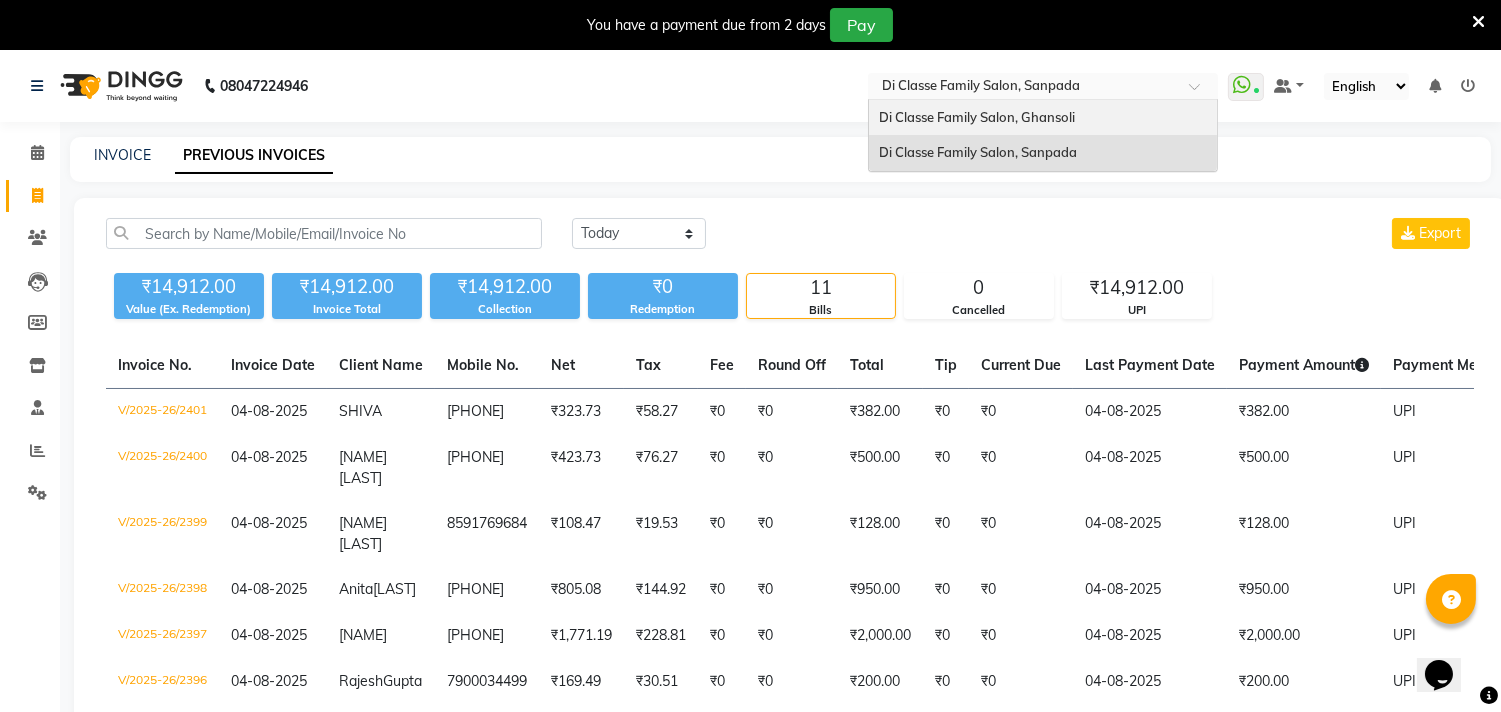 click on "Di Classe Family Salon, Ghansoli" at bounding box center (977, 117) 